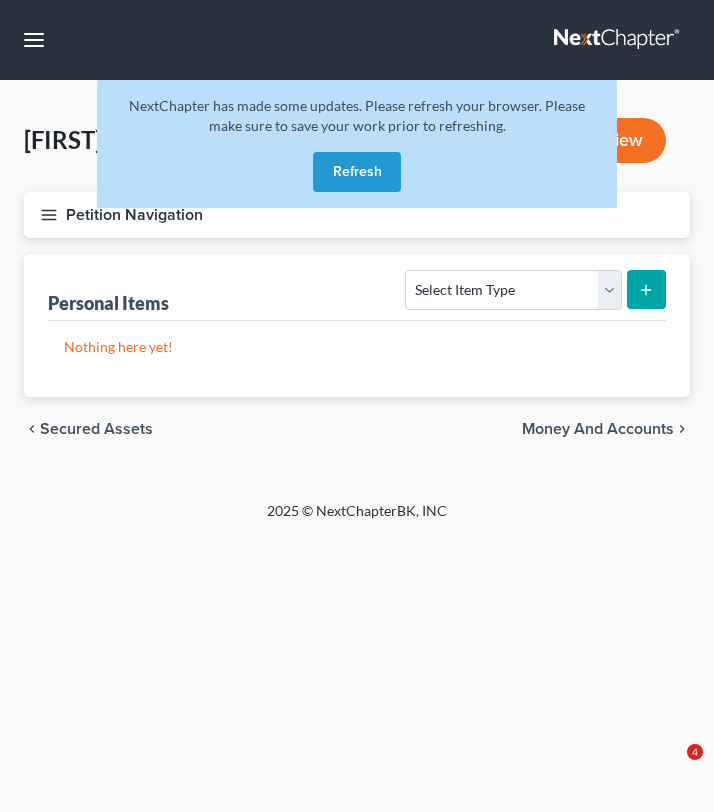 scroll, scrollTop: 0, scrollLeft: 0, axis: both 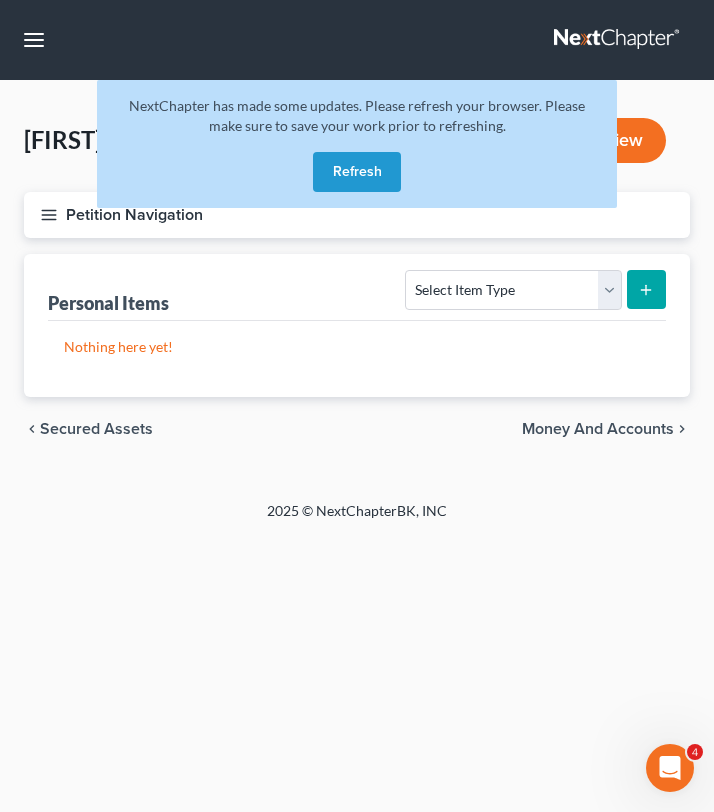 click on "Refresh" at bounding box center [357, 172] 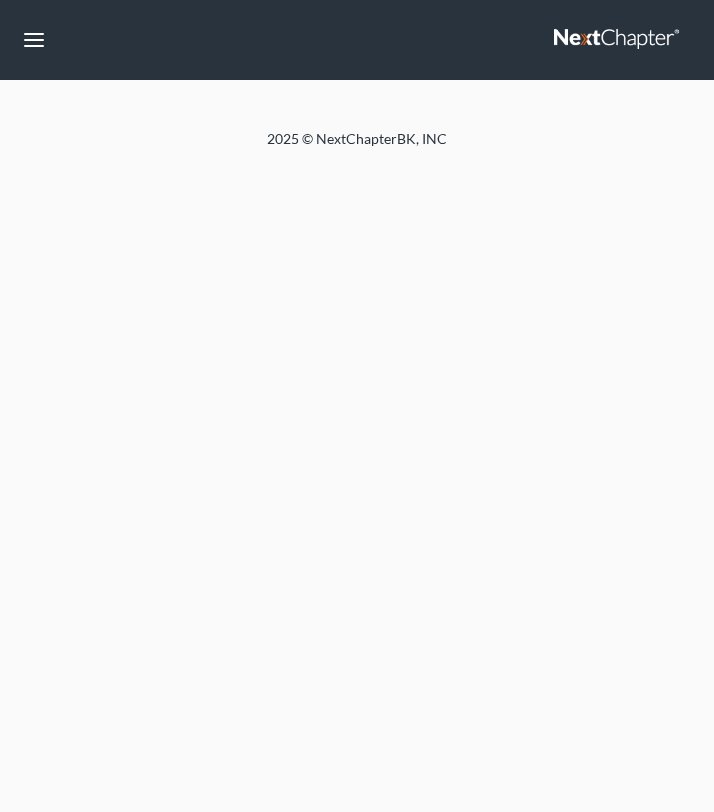 scroll, scrollTop: 0, scrollLeft: 0, axis: both 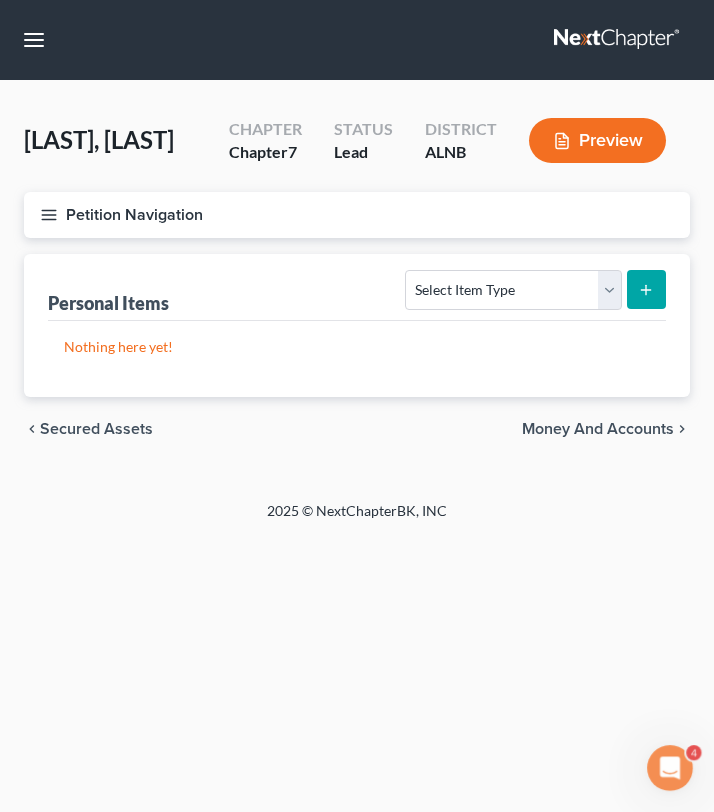 click on "Petition Navigation" at bounding box center (357, 215) 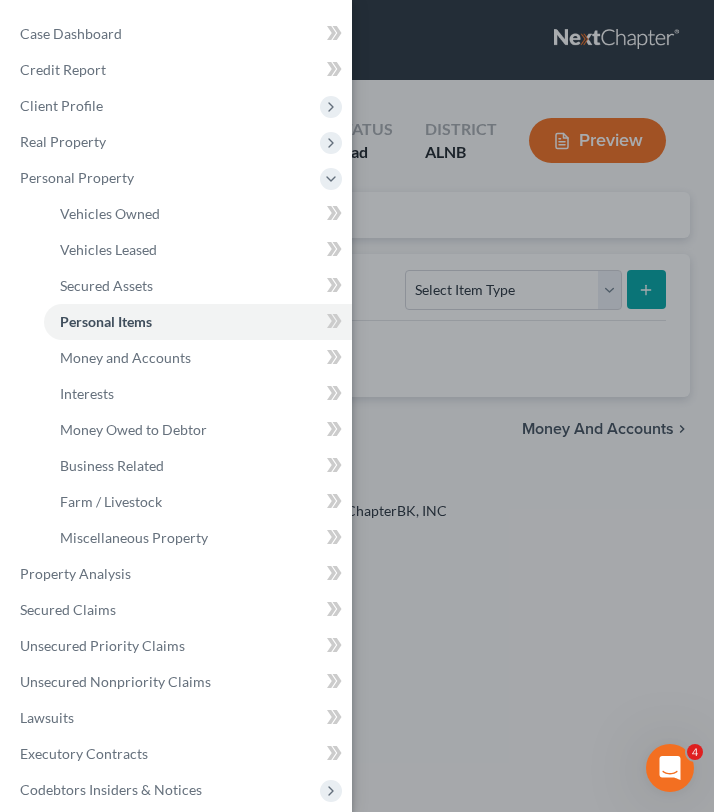click on "Case Dashboard
Payments
Invoices
Payments
Payments
Credit Report
Client Profile" at bounding box center [357, 406] 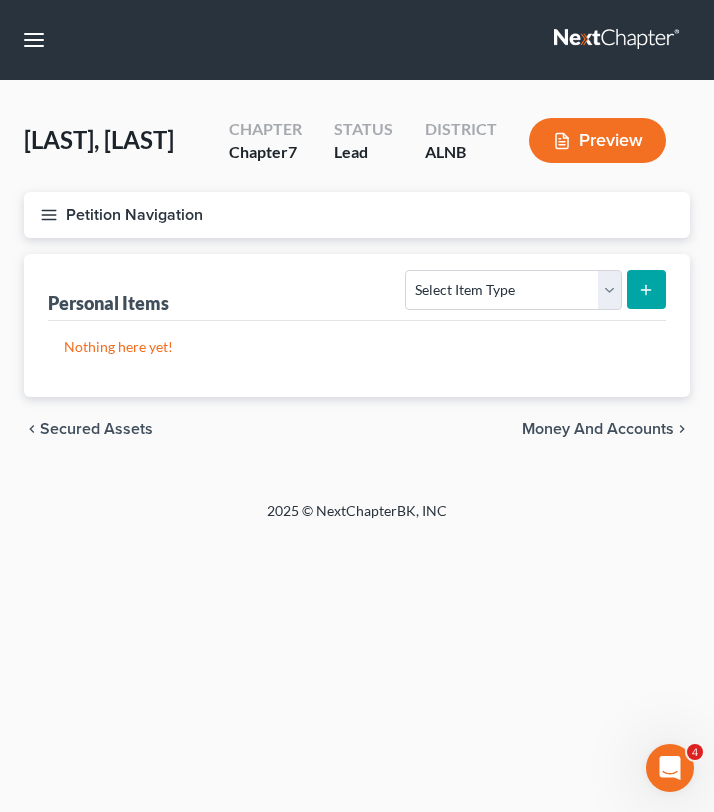 click at bounding box center (646, 289) 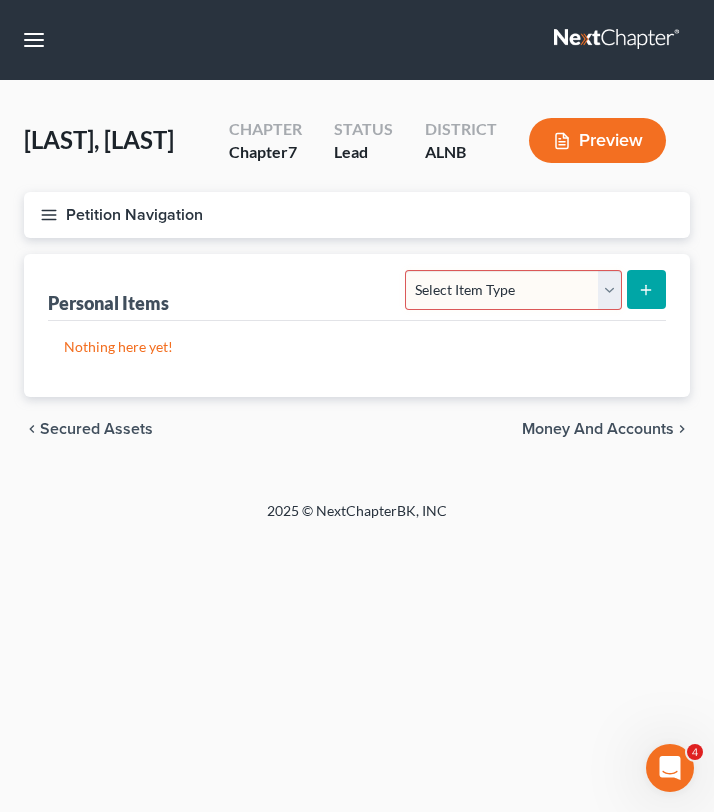 click on "Select Item Type Clothing Collectibles Of Value Electronics Firearms Household Goods Jewelry Other Pet(s) Sports & Hobby Equipment" at bounding box center (513, 290) 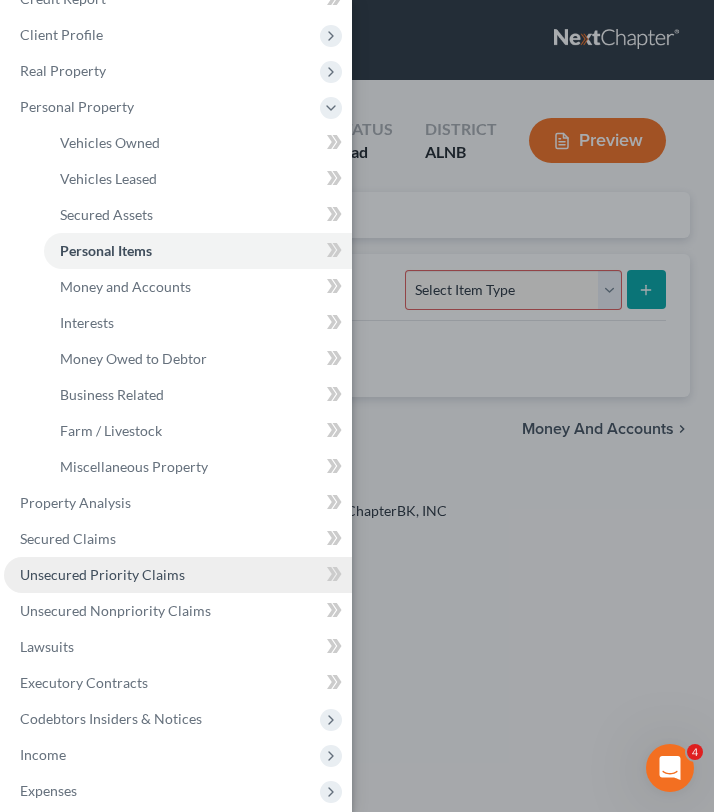 scroll, scrollTop: 38, scrollLeft: 0, axis: vertical 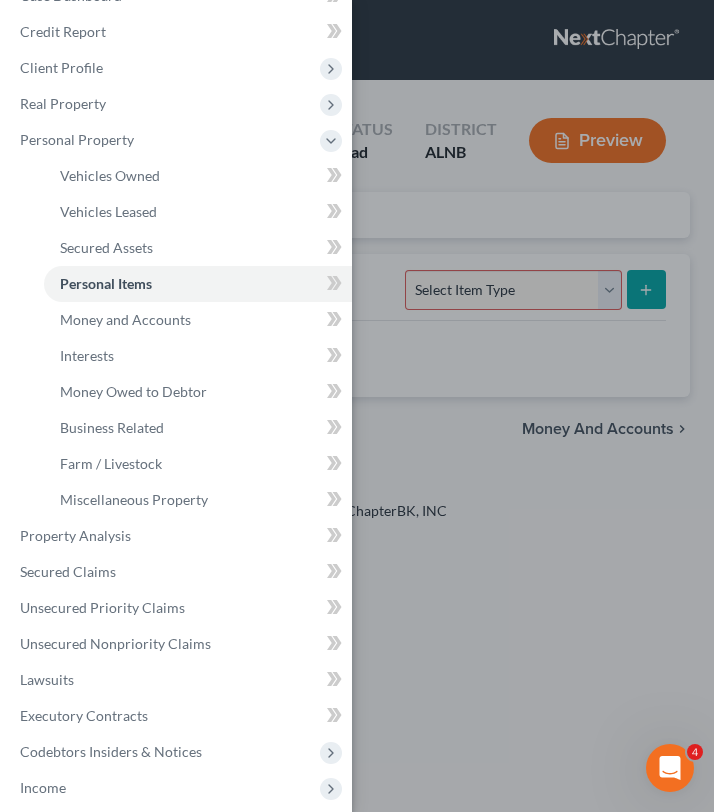 click on "Case Dashboard
Payments
Invoices
Payments
Payments
Credit Report
Client Profile" at bounding box center (357, 406) 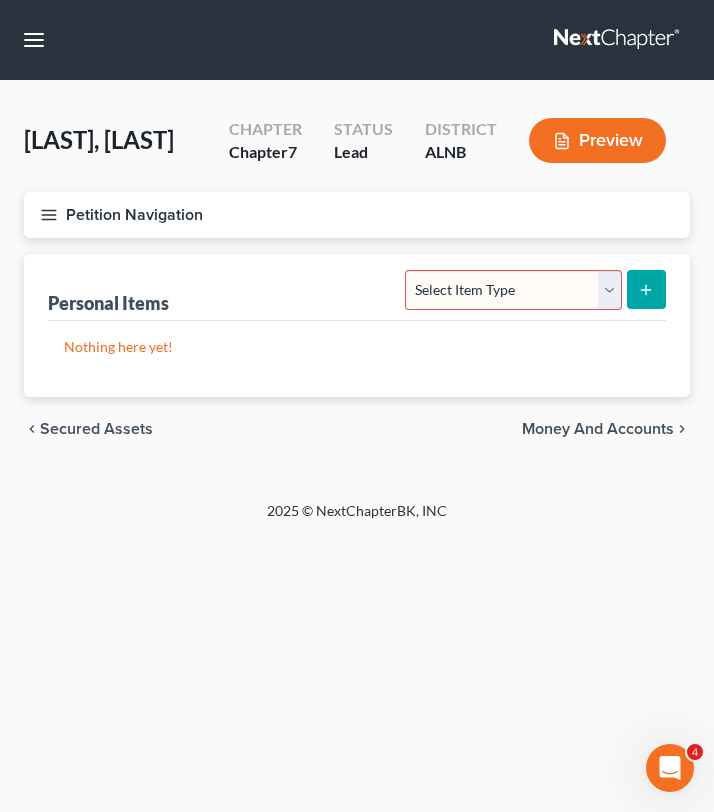 click on "Select Item Type Clothing Collectibles Of Value Electronics Firearms Household Goods Jewelry Other Pet(s) Sports & Hobby Equipment" at bounding box center (513, 290) 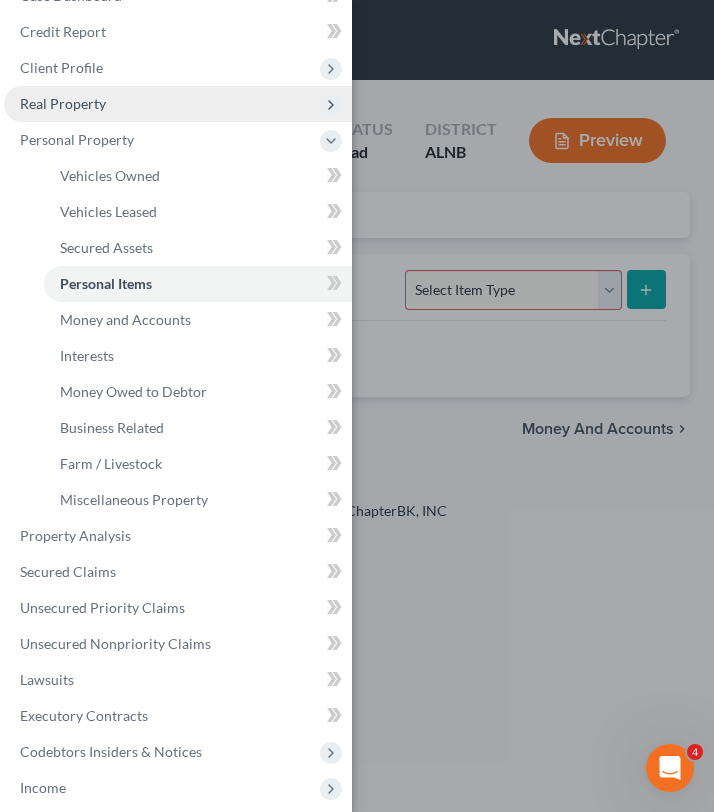 scroll, scrollTop: 0, scrollLeft: 0, axis: both 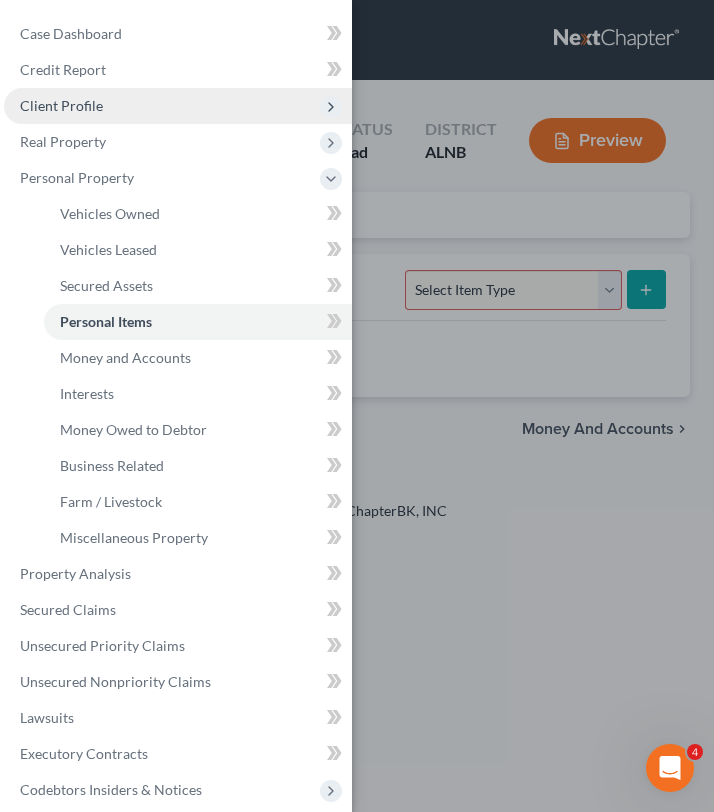 click on "Client Profile" at bounding box center (178, 106) 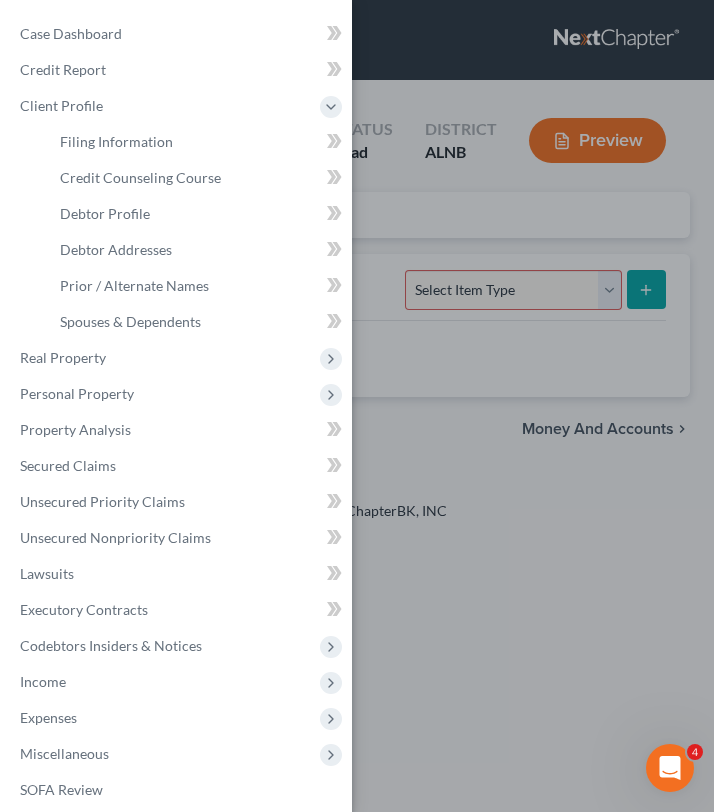 click on "Case Dashboard
Payments
Invoices
Payments
Payments
Credit Report
Client Profile" at bounding box center (357, 406) 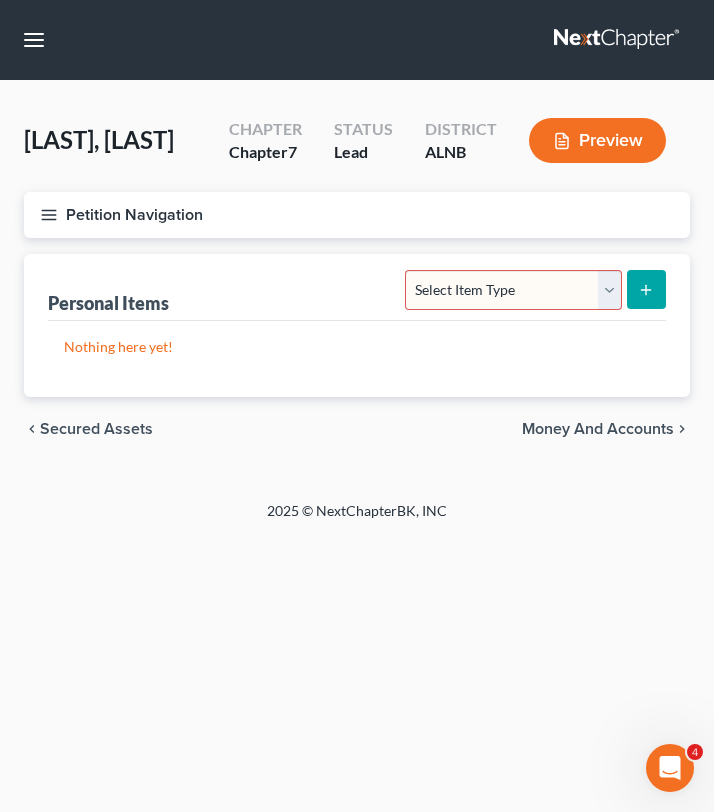 click on "Select Item Type Clothing Collectibles Of Value Electronics Firearms Household Goods Jewelry Other Pet(s) Sports & Hobby Equipment" at bounding box center [513, 290] 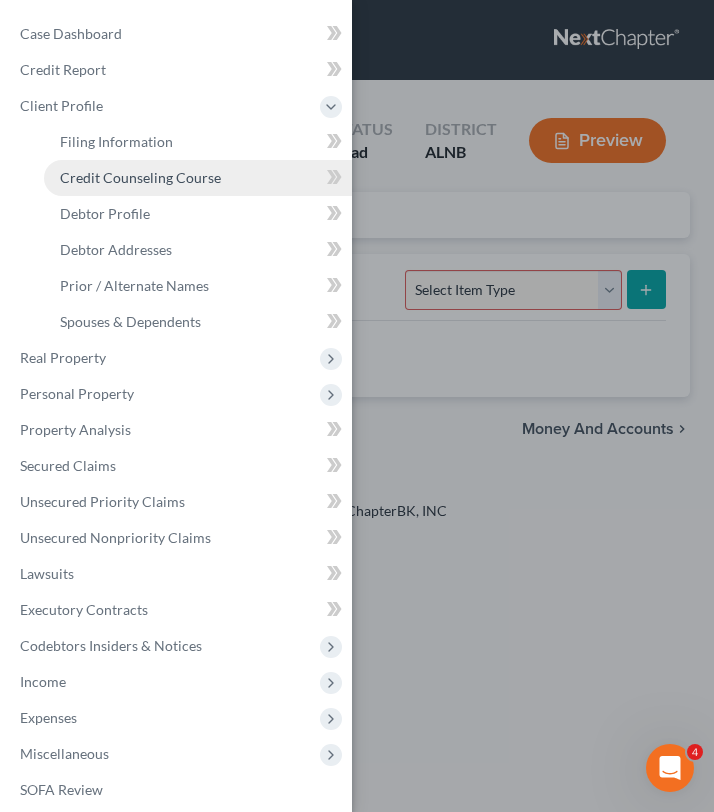 click on "Credit Counseling Course" at bounding box center [140, 177] 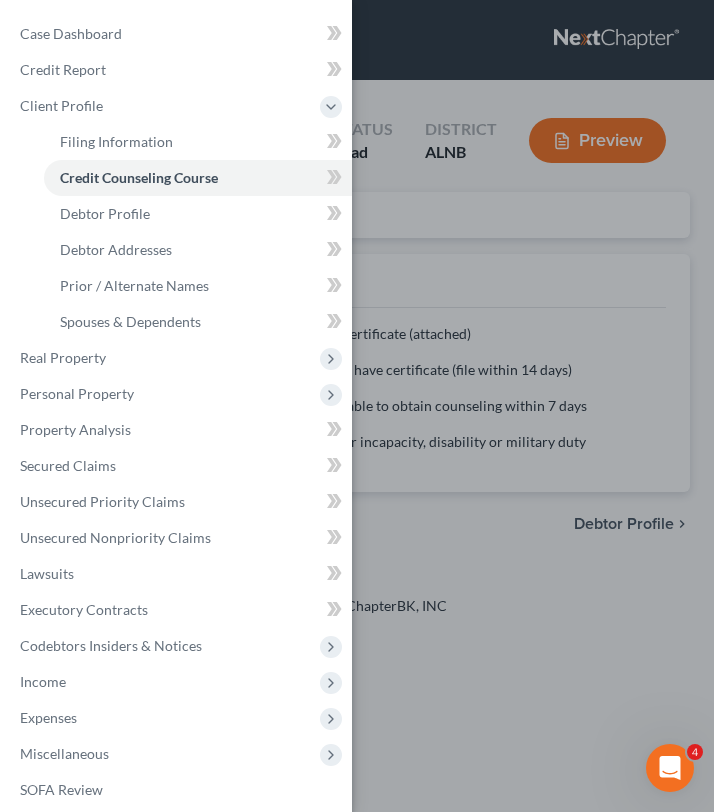click on "Case Dashboard
Payments
Invoices
Payments
Payments
Credit Report
Client Profile" at bounding box center [357, 406] 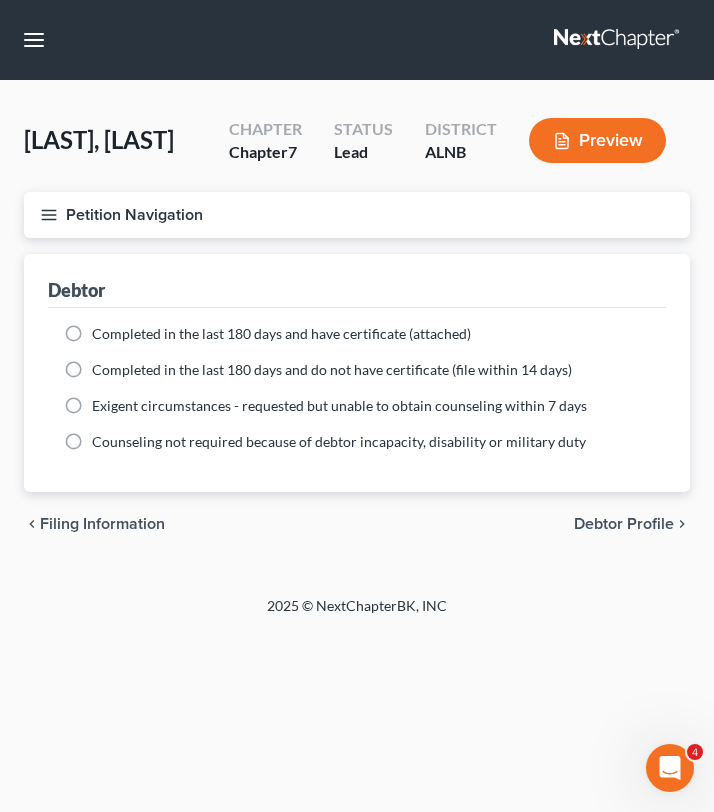 click on "Petition Navigation" at bounding box center (357, 215) 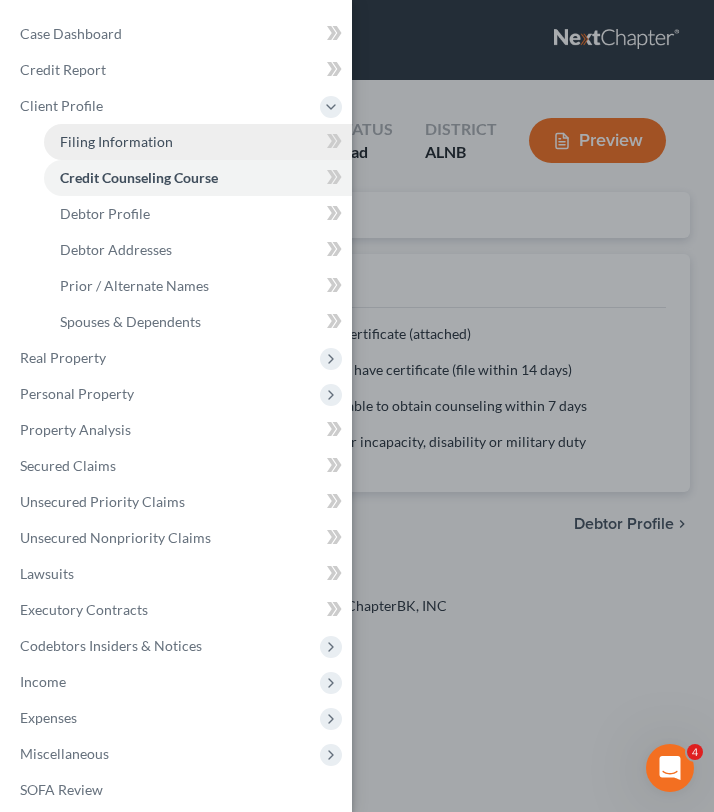 click on "Filing Information" at bounding box center (116, 141) 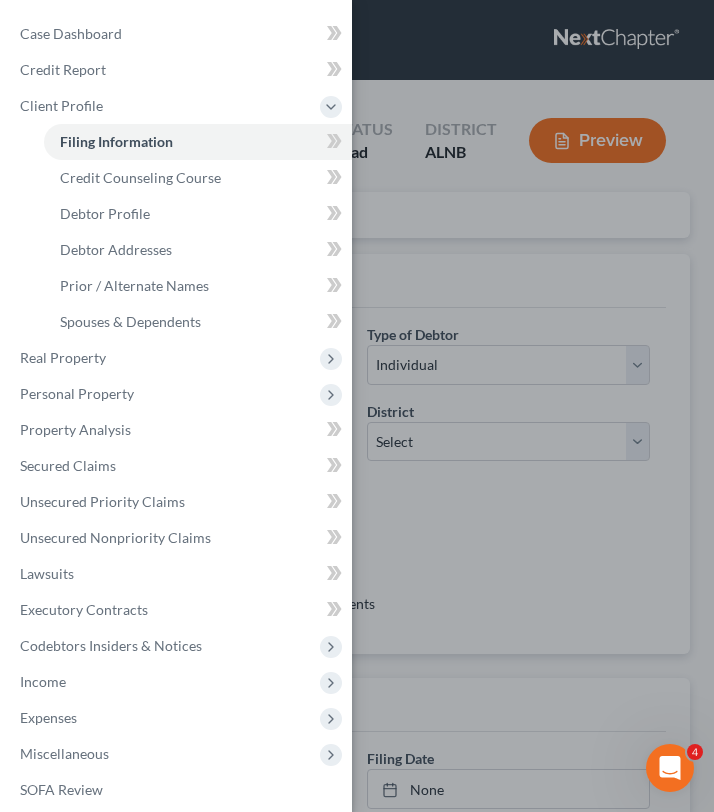 click on "Case Dashboard
Payments
Invoices
Payments
Payments
Credit Report
Client Profile" at bounding box center (357, 406) 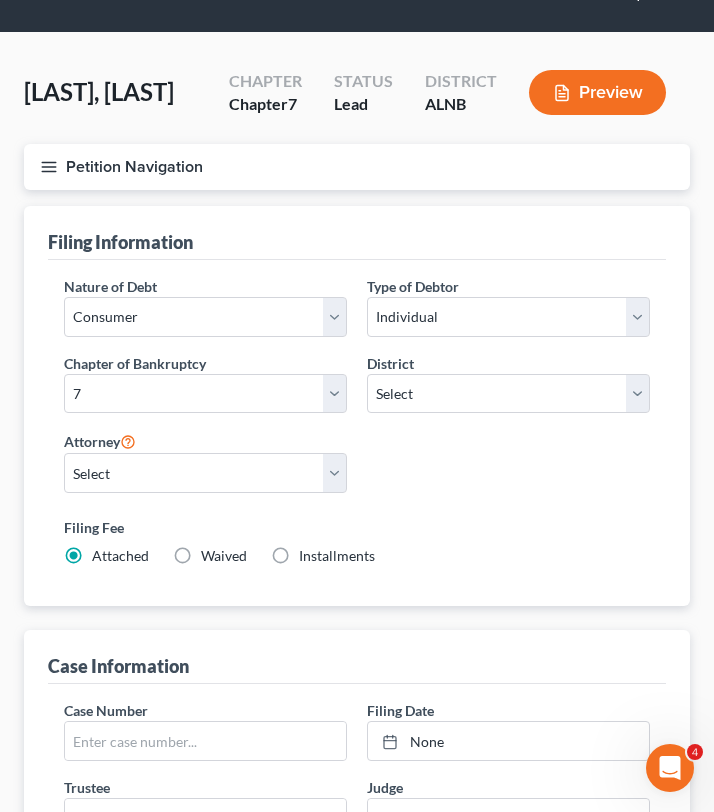 scroll, scrollTop: 0, scrollLeft: 0, axis: both 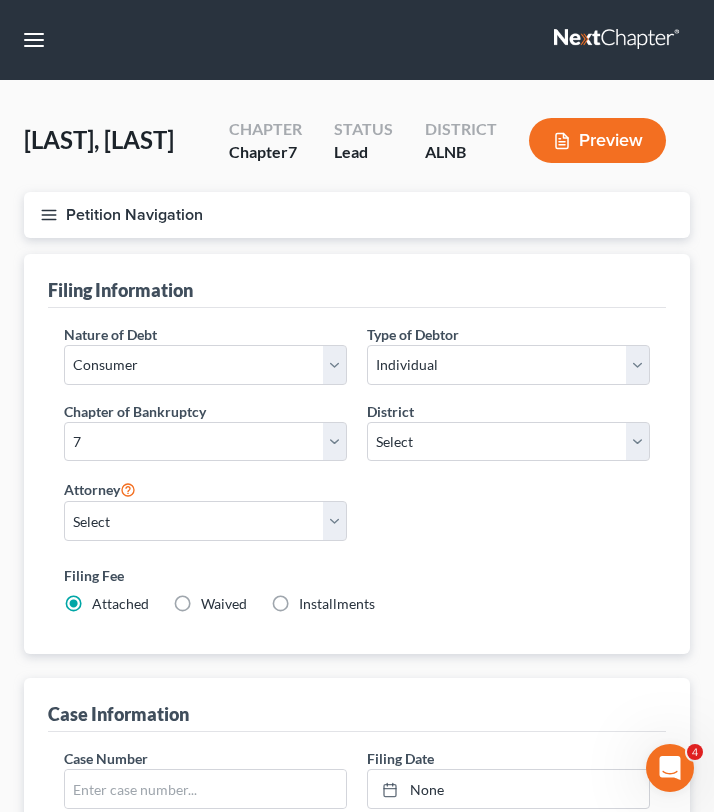 click on "Petition Navigation" at bounding box center [357, 215] 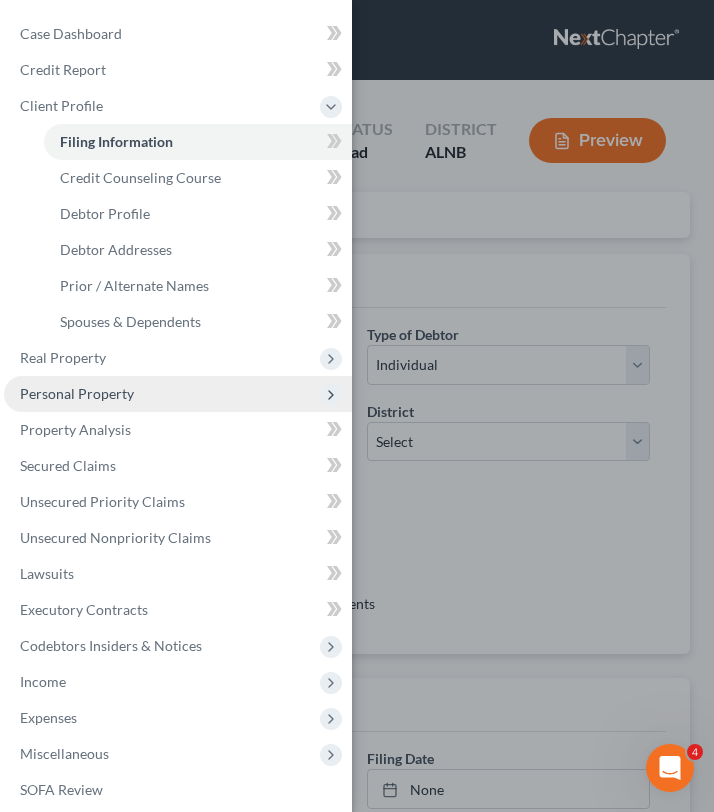click on "Personal Property" at bounding box center [178, 394] 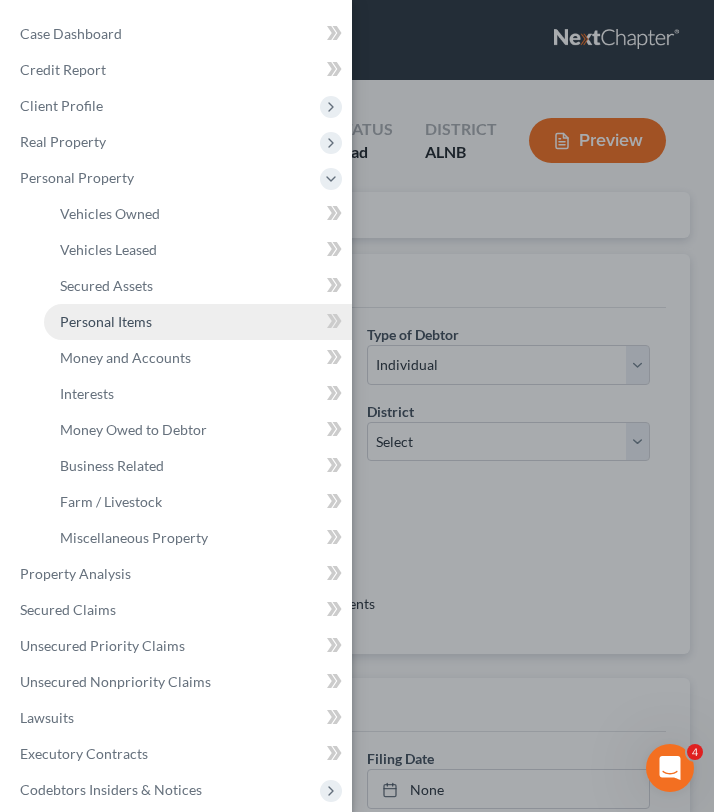 click on "Personal Items" at bounding box center (198, 322) 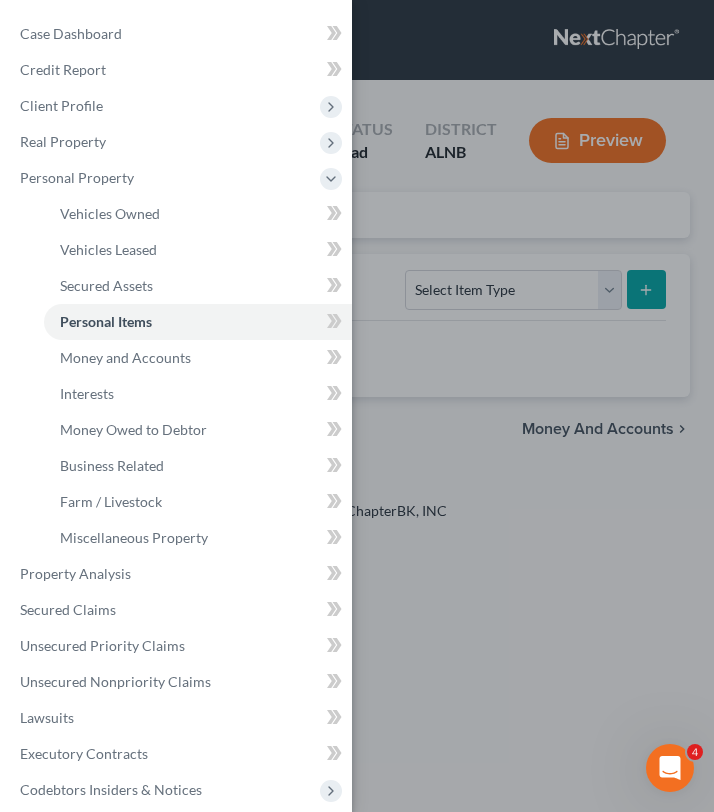 click on "Case Dashboard
Payments
Invoices
Payments
Payments
Credit Report
Client Profile" at bounding box center (357, 406) 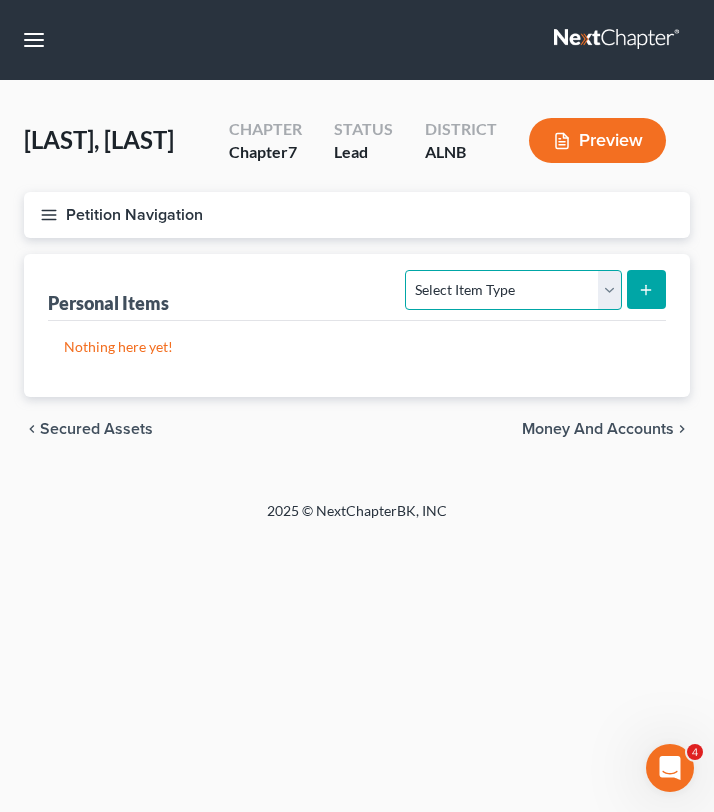 click on "Select Item Type Clothing Collectibles Of Value Electronics Firearms Household Goods Jewelry Other Pet(s) Sports & Hobby Equipment" at bounding box center (513, 290) 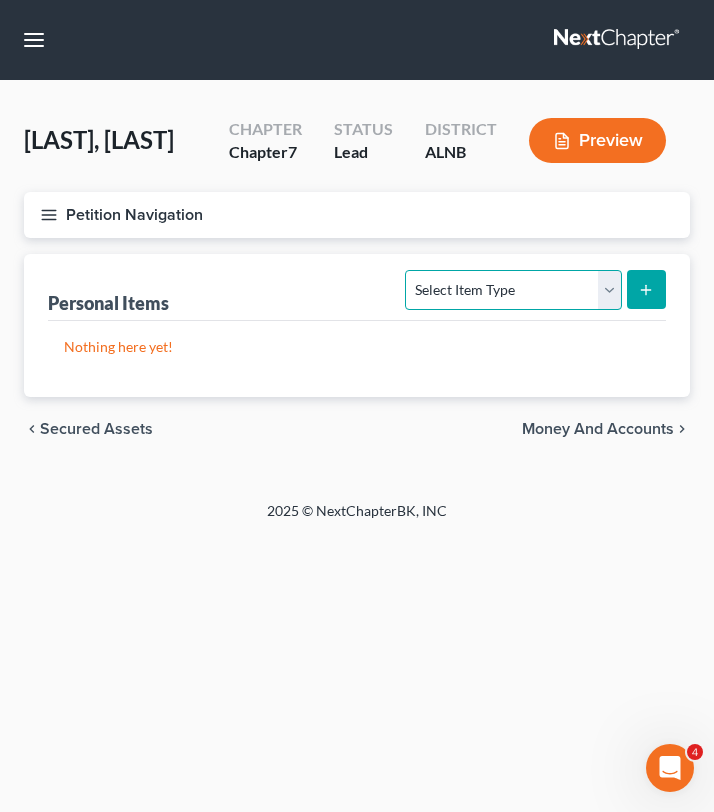 select on "household_goods" 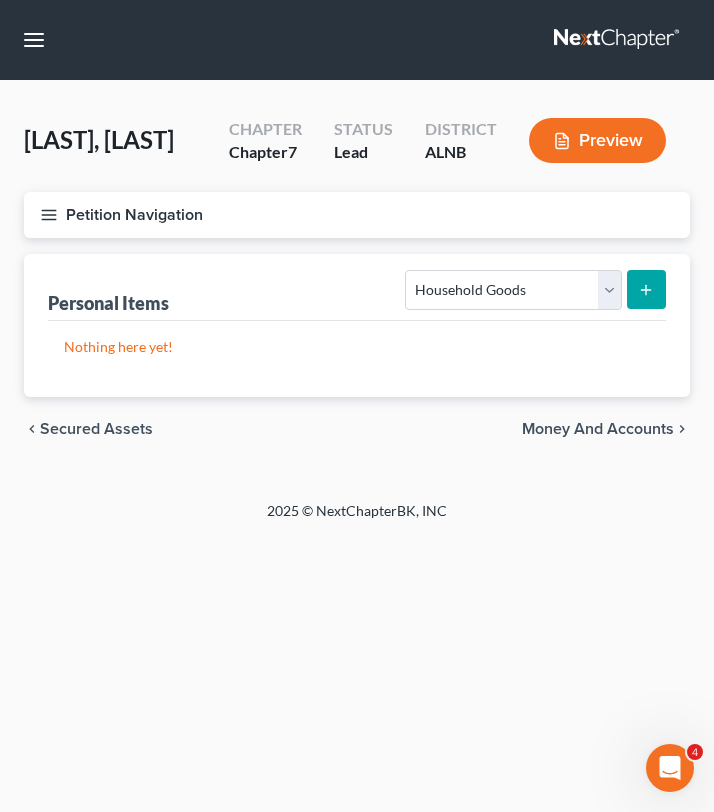 click at bounding box center (646, 289) 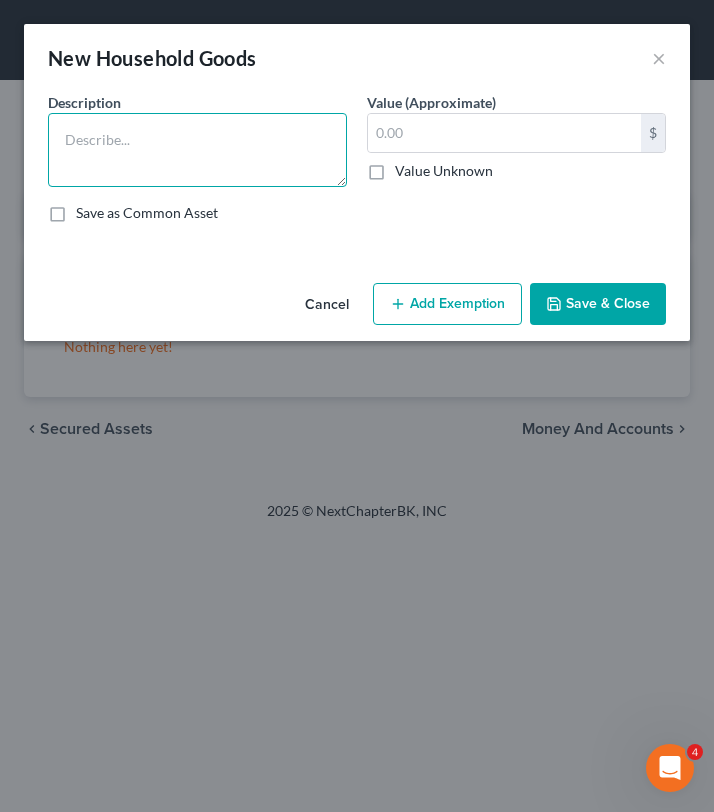 click at bounding box center (197, 150) 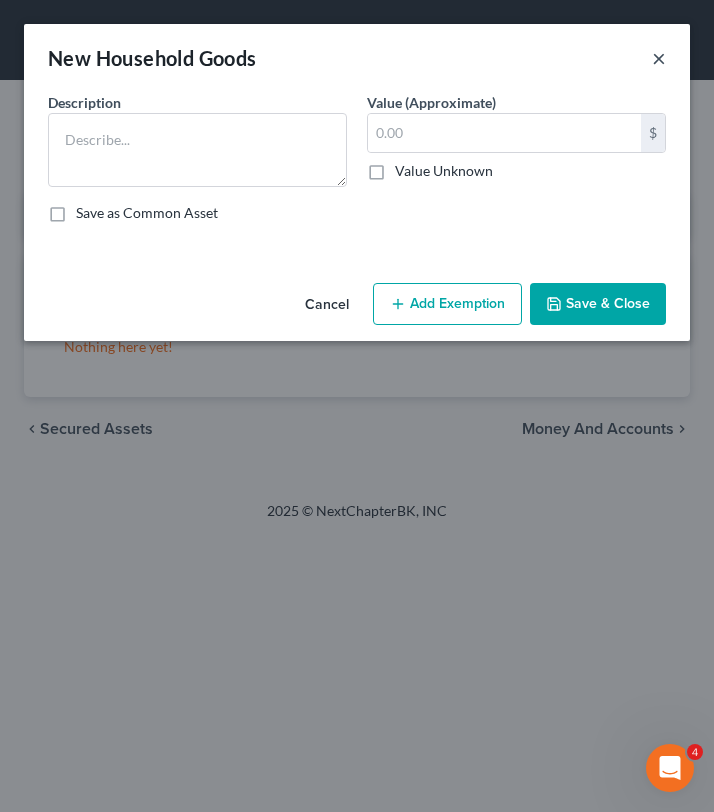 click on "×" at bounding box center (659, 58) 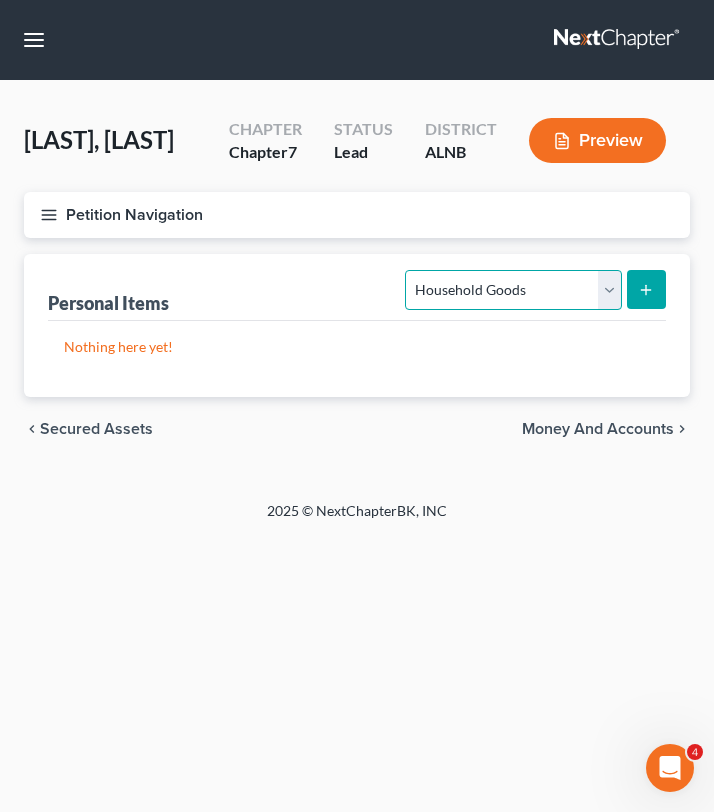 click on "Select Item Type Clothing Collectibles Of Value Electronics Firearms Household Goods Jewelry Other Pet(s) Sports & Hobby Equipment" at bounding box center [513, 290] 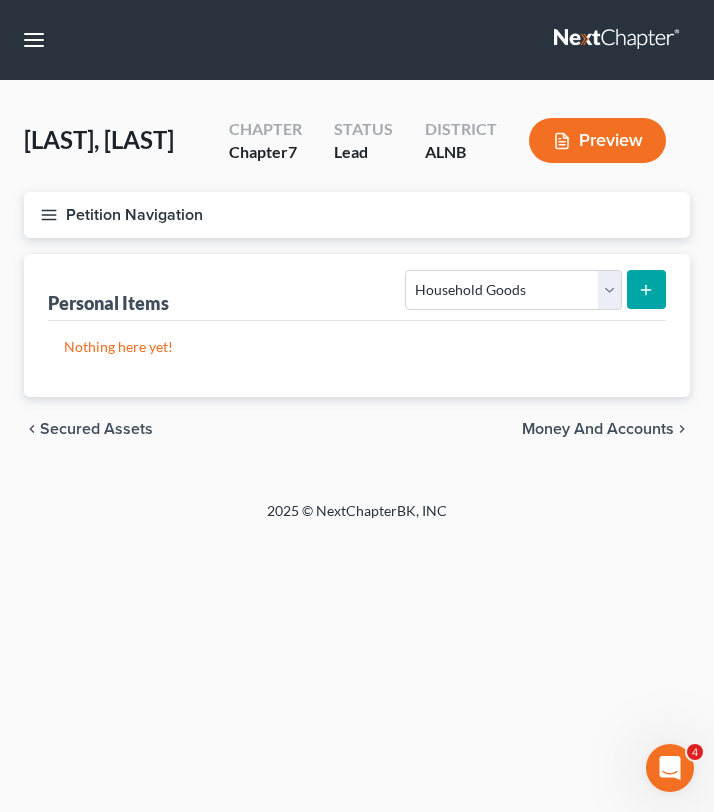 click 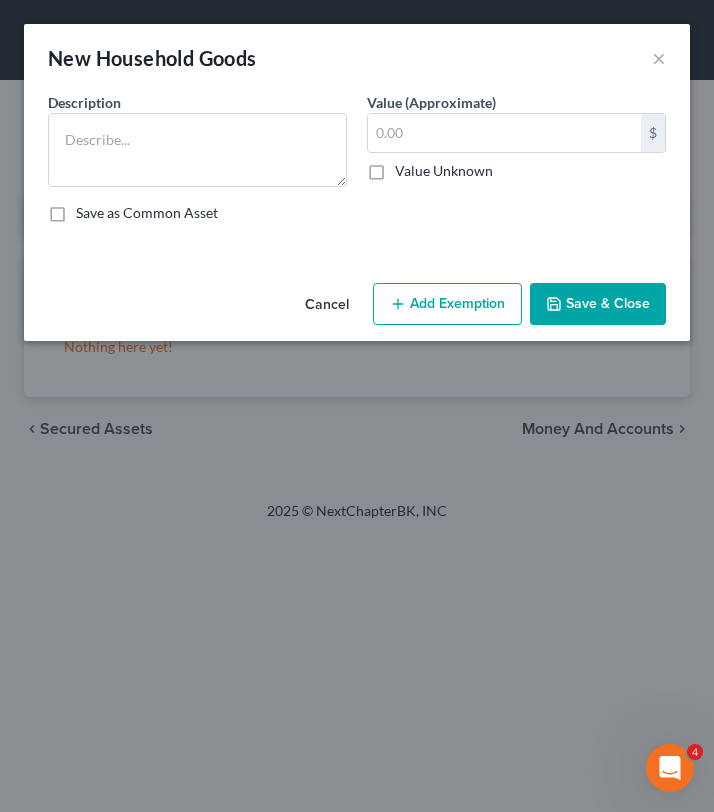 click on "New Household Goods  ×" at bounding box center [357, 58] 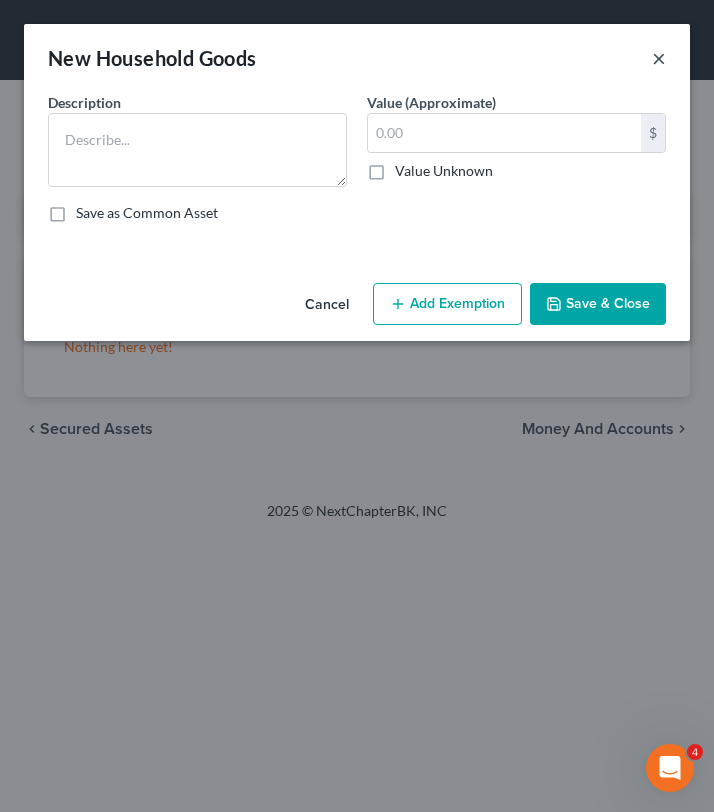 click on "×" at bounding box center [659, 58] 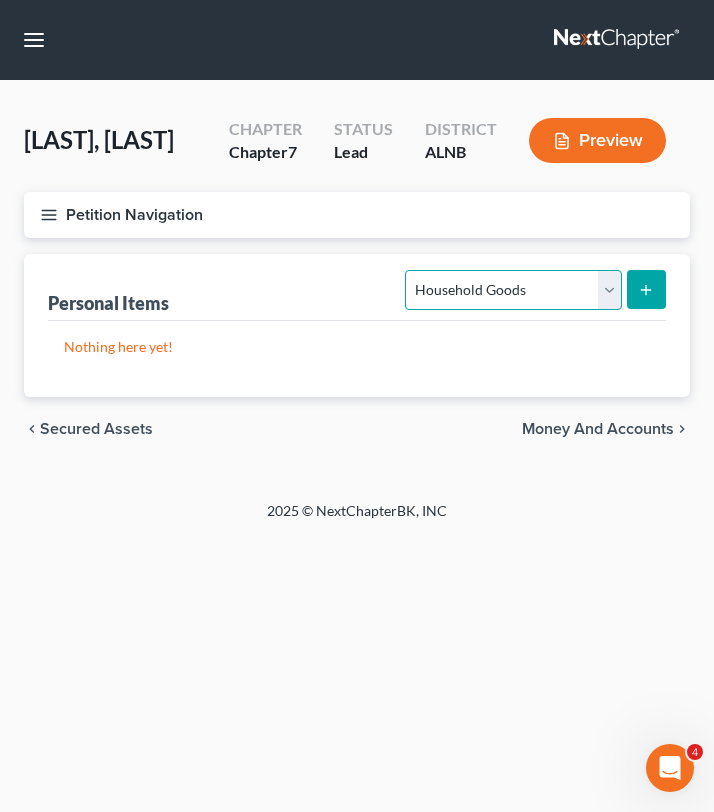 click on "Select Item Type Clothing Collectibles Of Value Electronics Firearms Household Goods Jewelry Other Pet(s) Sports & Hobby Equipment" at bounding box center [513, 290] 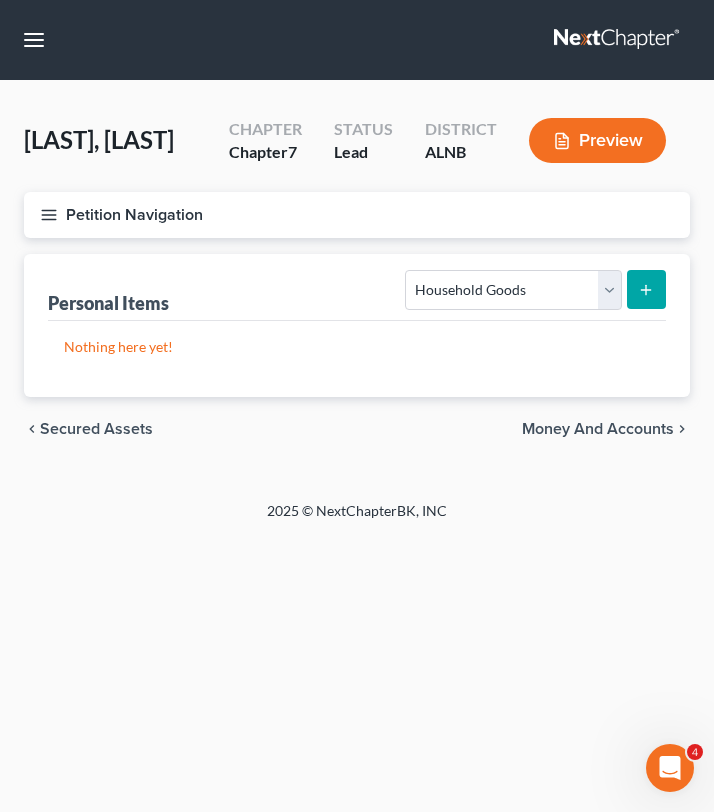 click on "Petition Navigation" at bounding box center [357, 215] 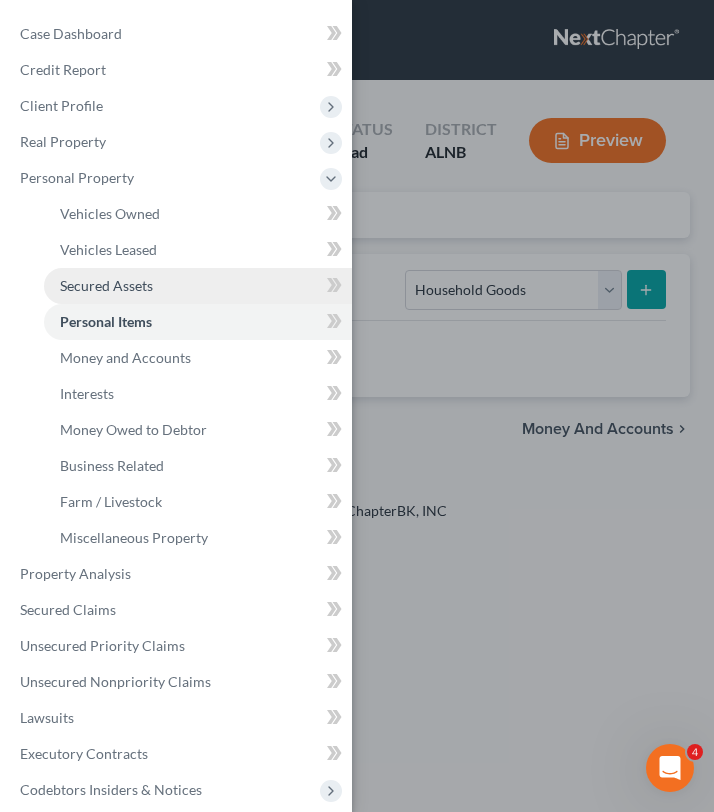 click on "Secured Assets" at bounding box center (198, 286) 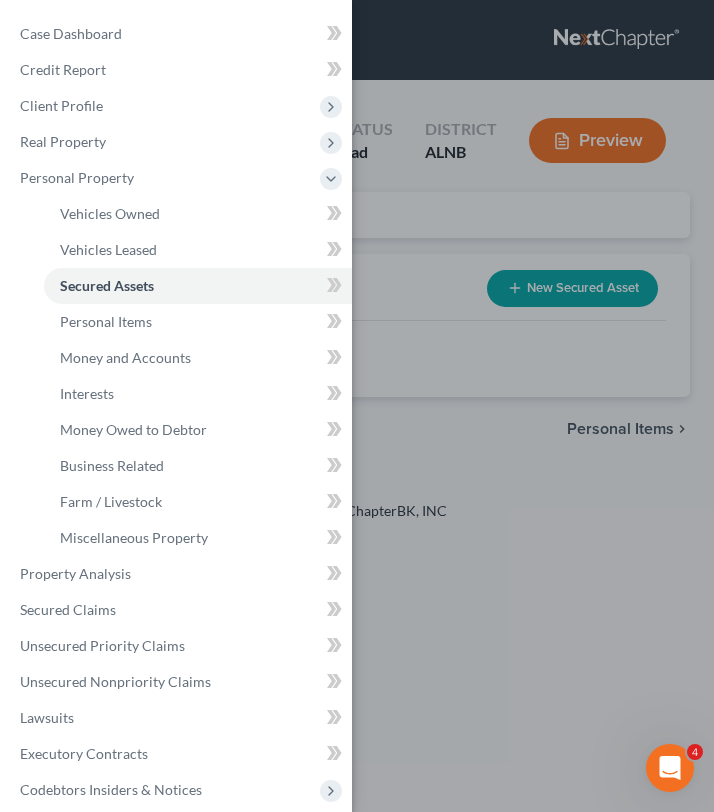 click on "Case Dashboard
Payments
Invoices
Payments
Payments
Credit Report
Client Profile" at bounding box center (357, 406) 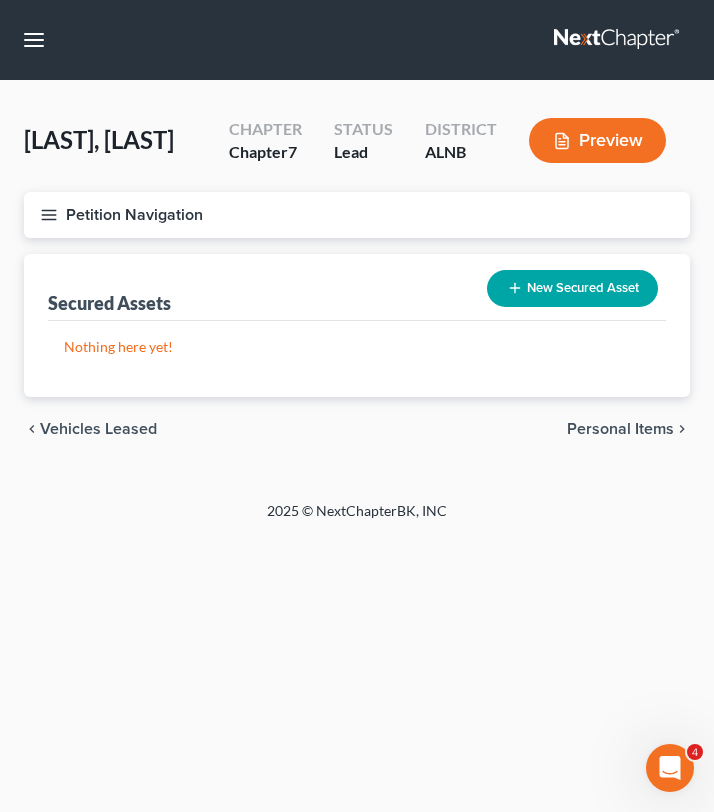 click on "New Secured Asset" at bounding box center [572, 288] 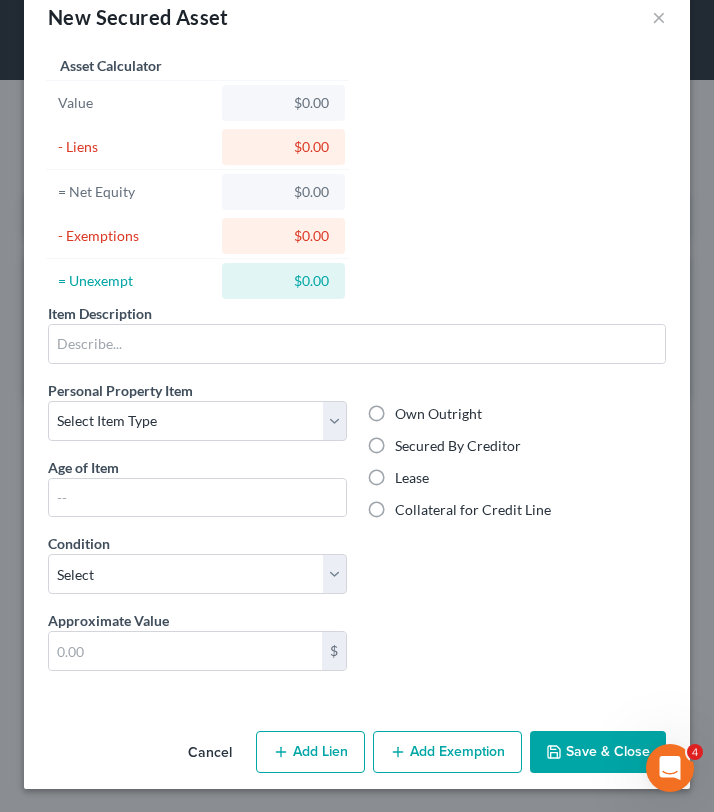 scroll, scrollTop: 0, scrollLeft: 0, axis: both 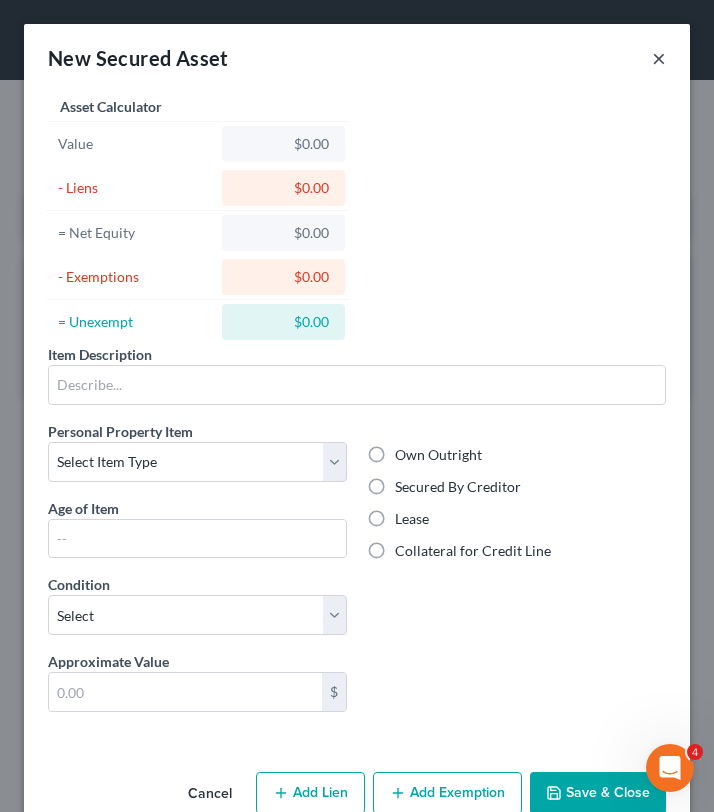 click on "×" at bounding box center (659, 58) 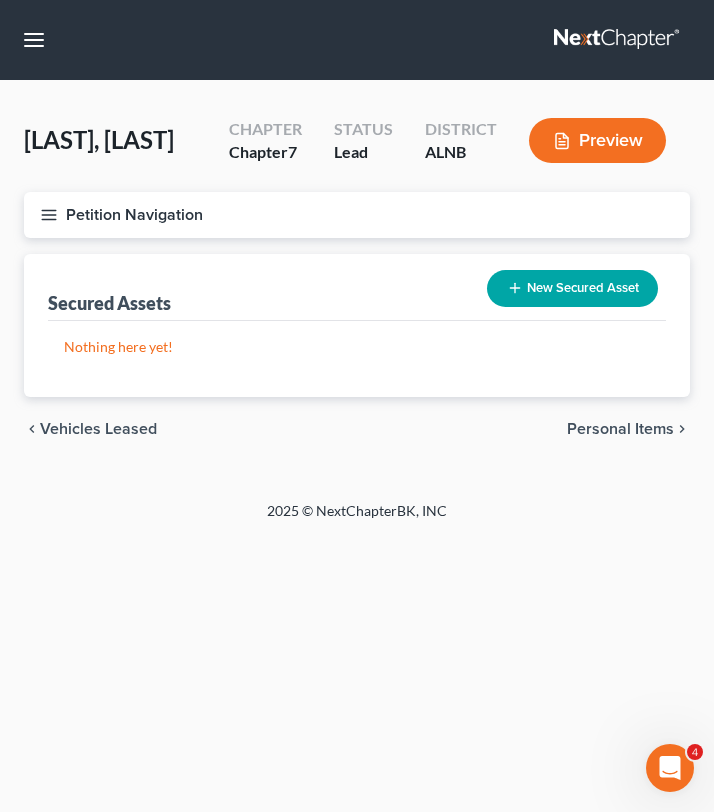 click 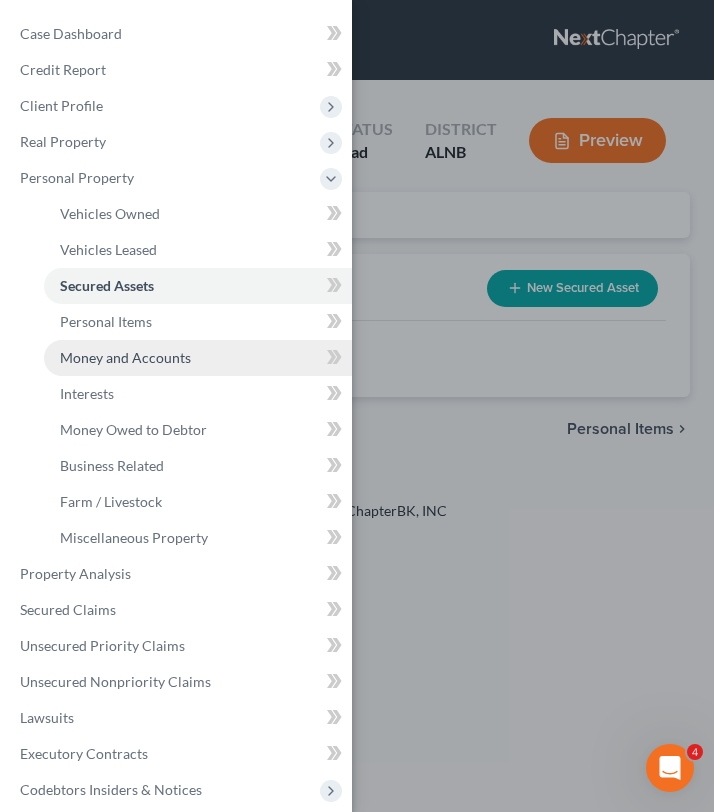 click on "Money and Accounts" at bounding box center (125, 357) 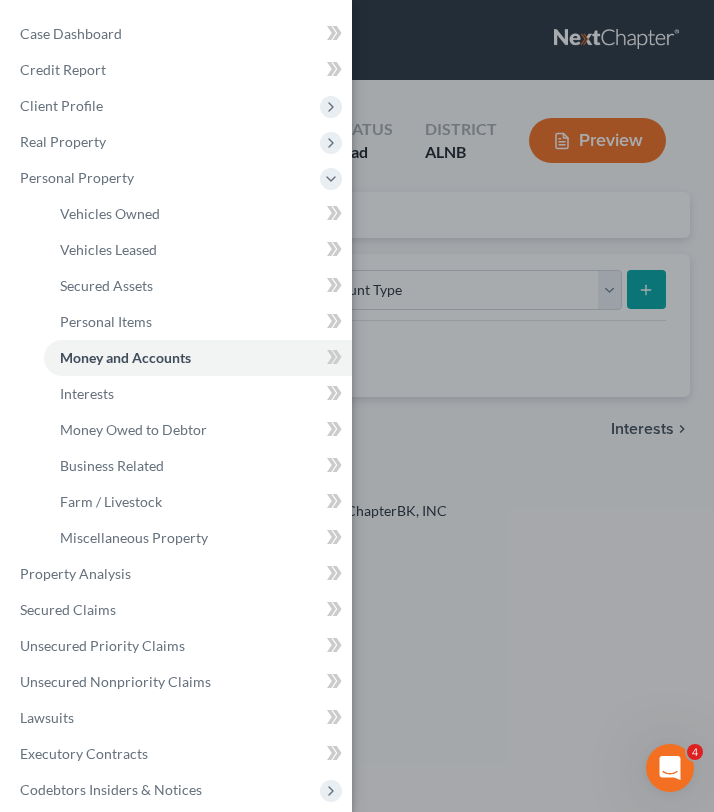 click on "Case Dashboard
Payments
Invoices
Payments
Payments
Credit Report
Client Profile" at bounding box center (357, 406) 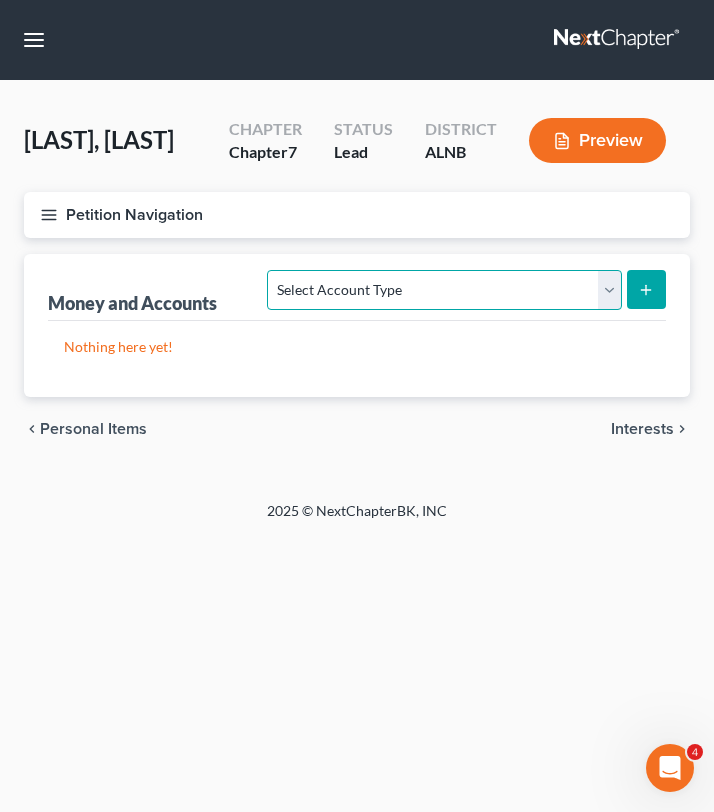 click on "Select Account Type Brokerage Cash on Hand Certificates of Deposit Checking Account Money Market Other (Credit Union, Health Savings Account, etc) Safe Deposit Box Savings Account Security Deposits or Prepayments" at bounding box center (444, 290) 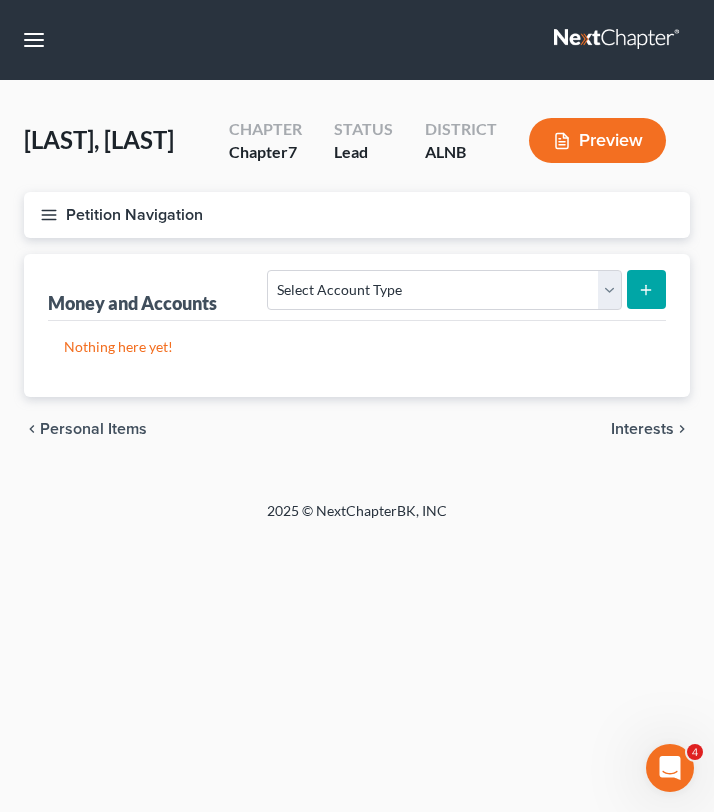 click on "Petition Navigation" at bounding box center (357, 215) 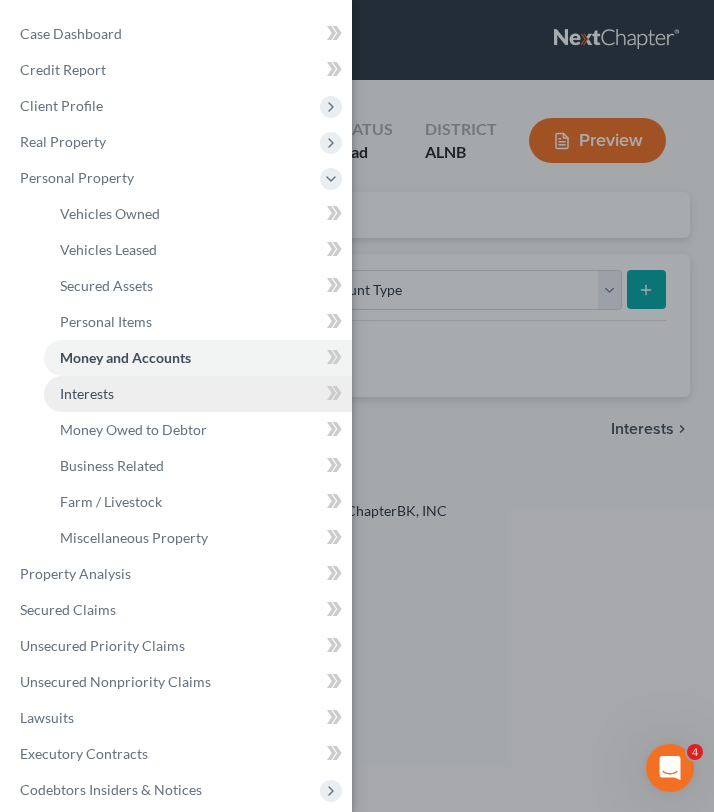 click on "Interests" at bounding box center (198, 394) 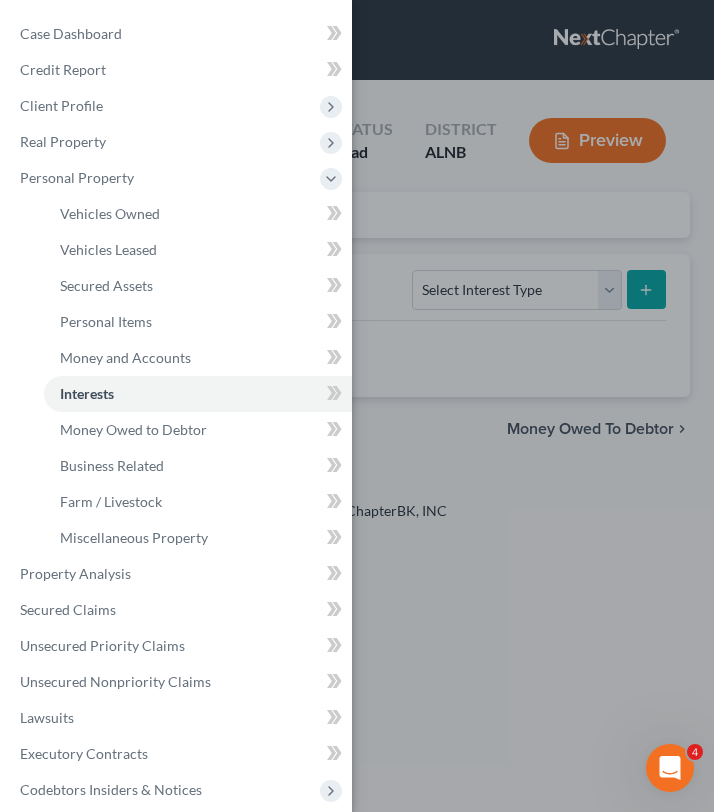 click on "Case Dashboard
Payments
Invoices
Payments
Payments
Credit Report
Client Profile" at bounding box center [357, 406] 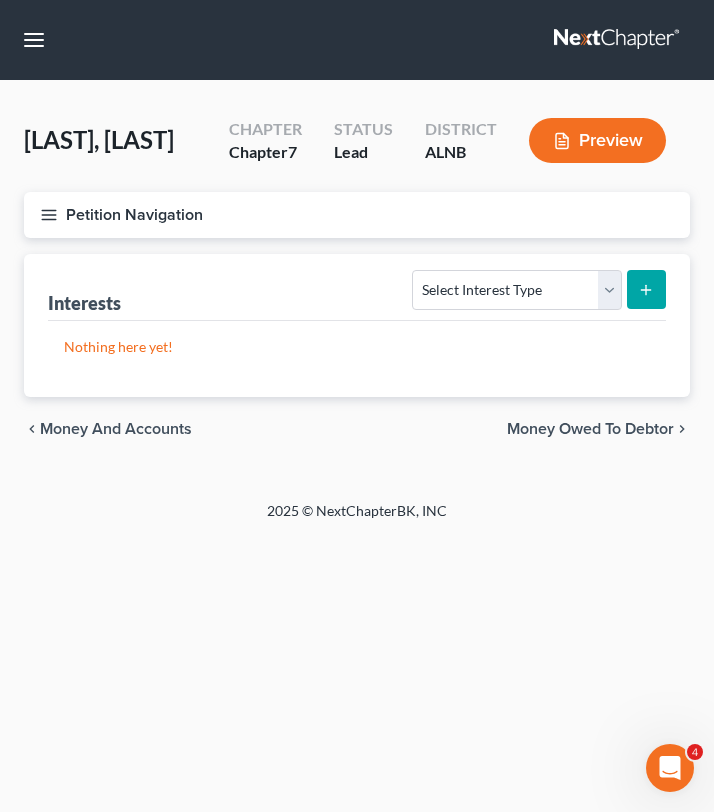 click 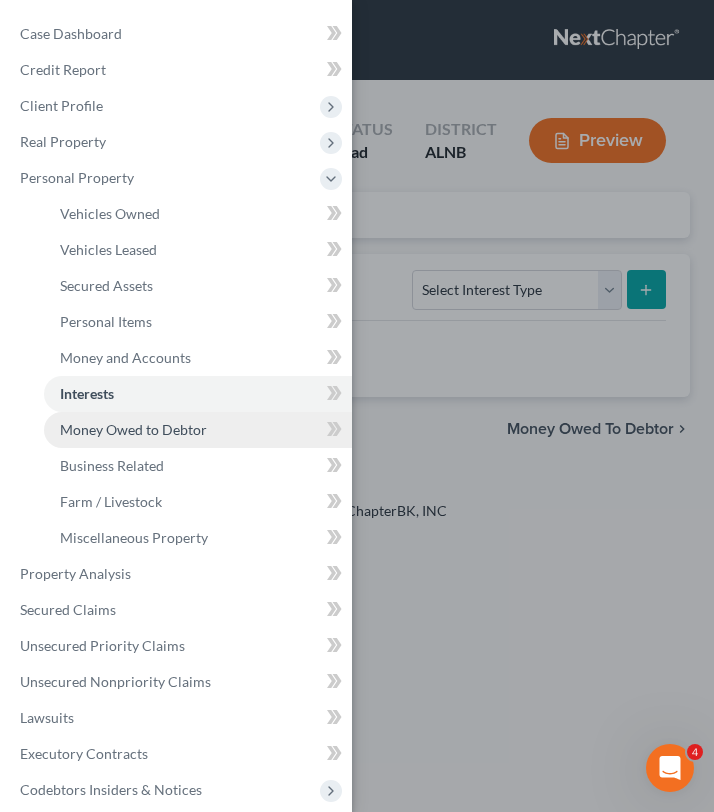 click on "Money Owed to Debtor" at bounding box center [133, 429] 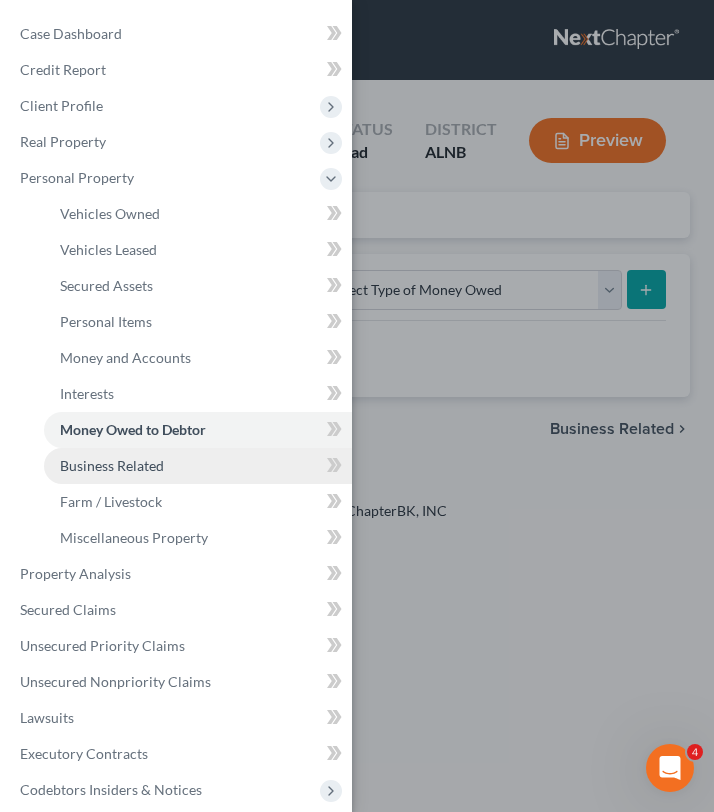 click on "Business Related" at bounding box center (198, 466) 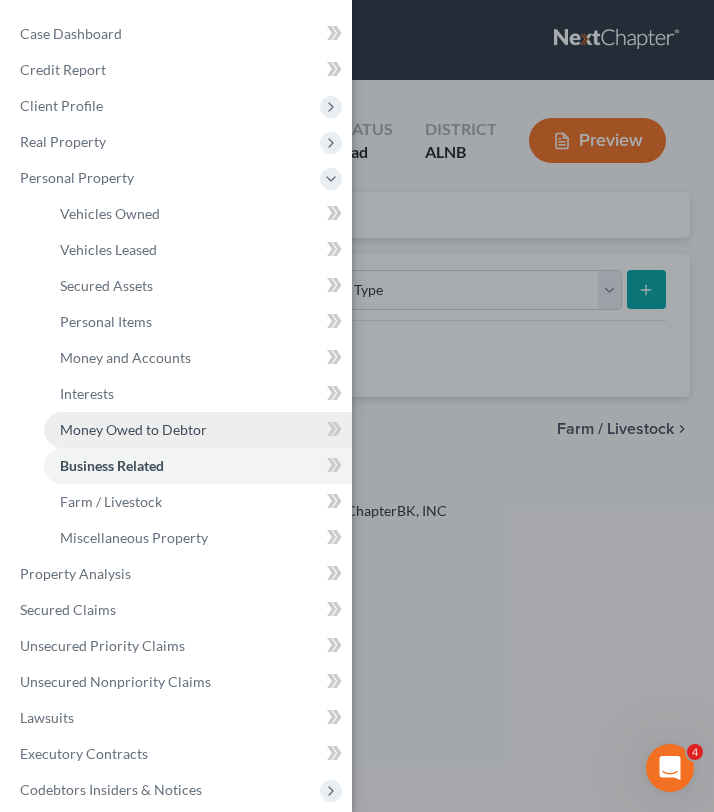 click on "Money Owed to Debtor" at bounding box center [133, 429] 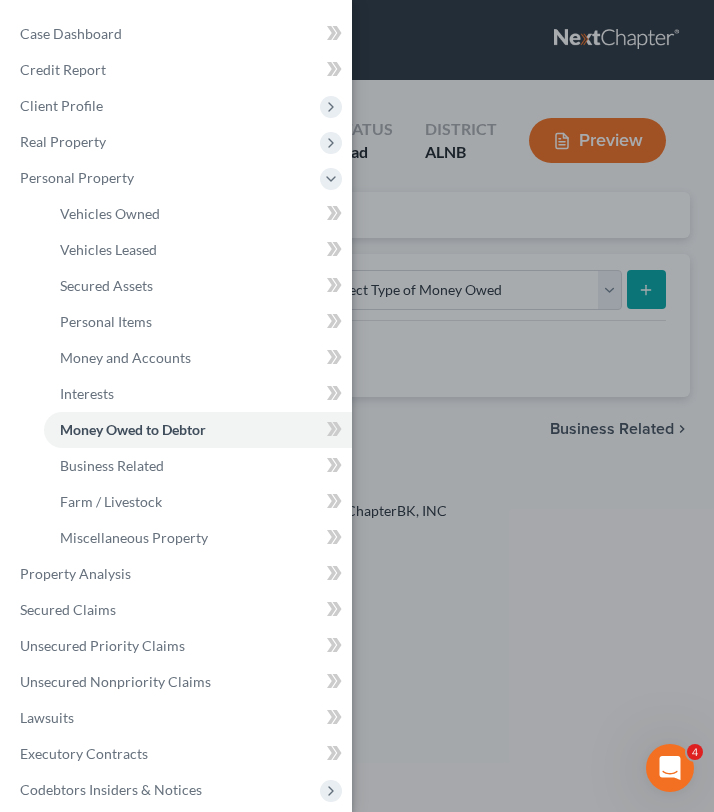 click on "Case Dashboard
Payments
Invoices
Payments
Payments
Credit Report
Client Profile" at bounding box center (357, 406) 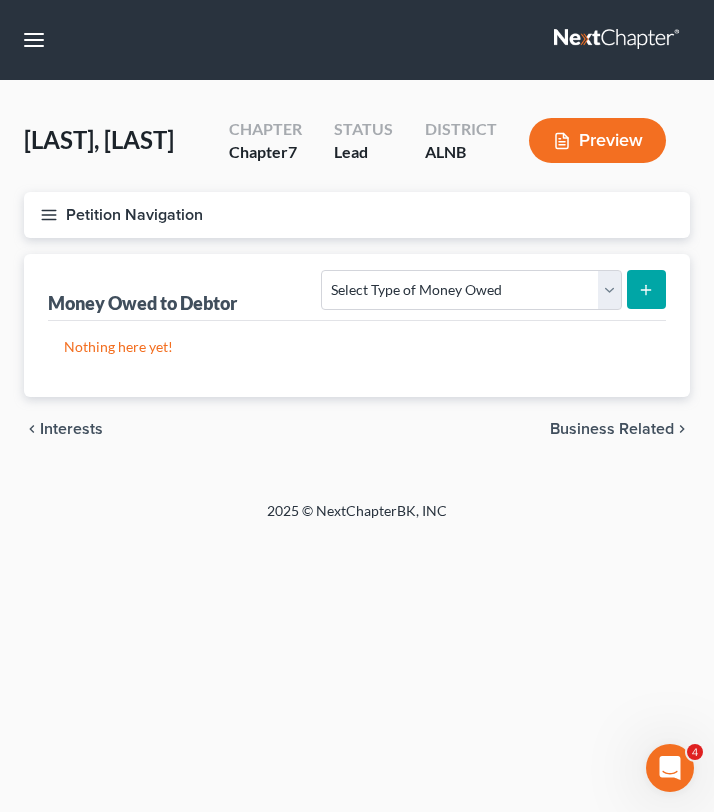 click on "Chapter Chapter  7 Status Lead District ALNB Preview" at bounding box center (447, 140) 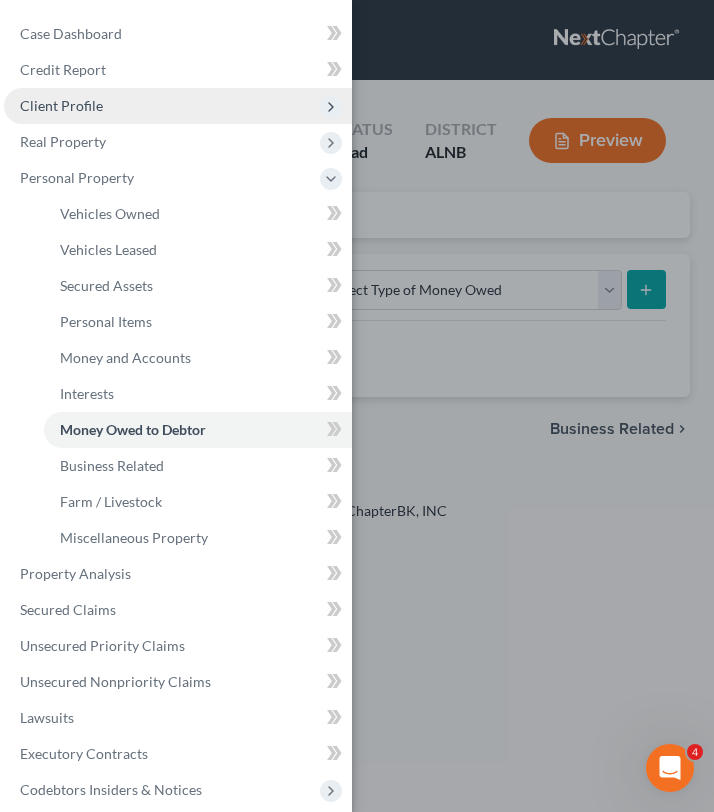 click on "Client Profile" at bounding box center [61, 105] 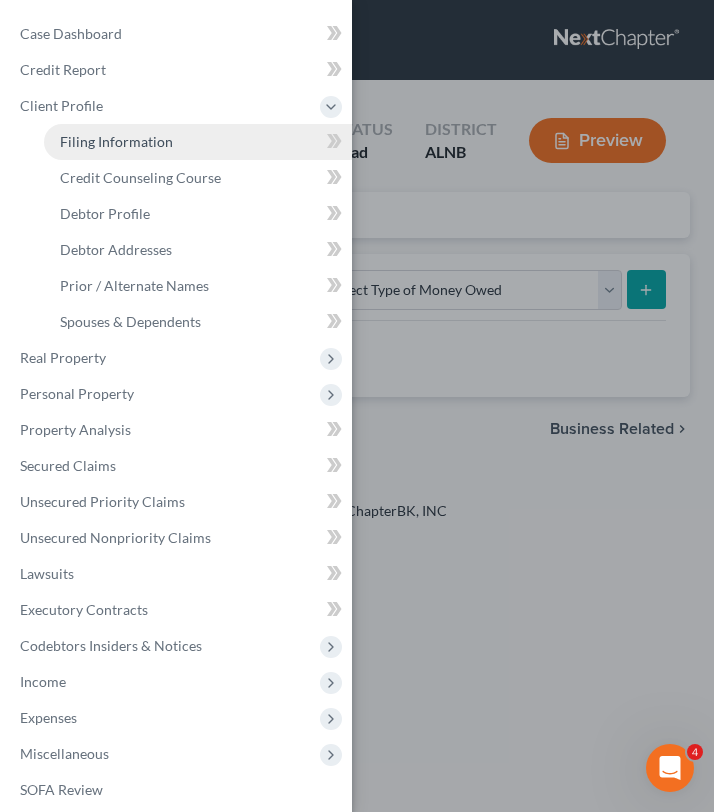 click on "Filing Information" at bounding box center [116, 141] 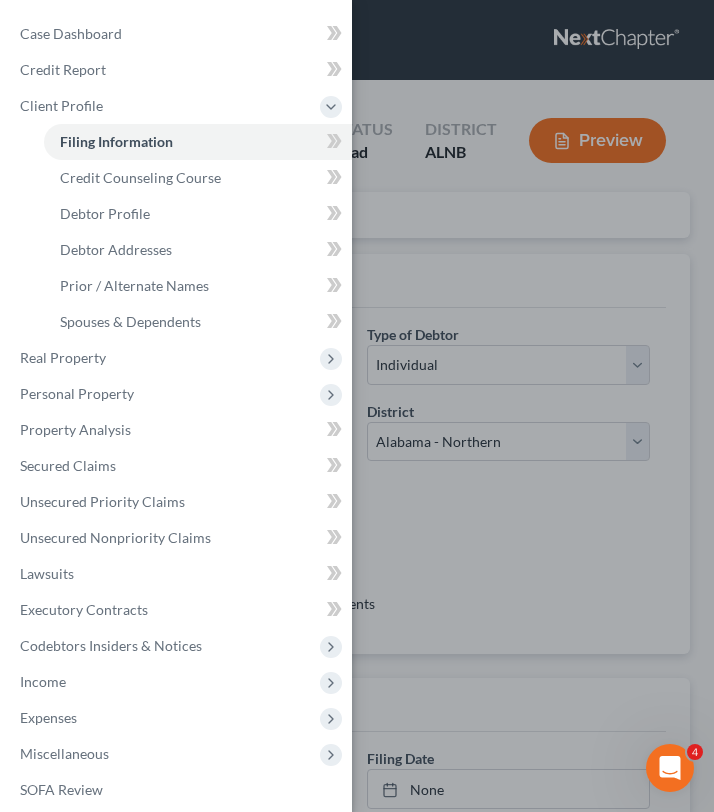 click on "Case Dashboard
Payments
Invoices
Payments
Payments
Credit Report
Client Profile" at bounding box center (357, 406) 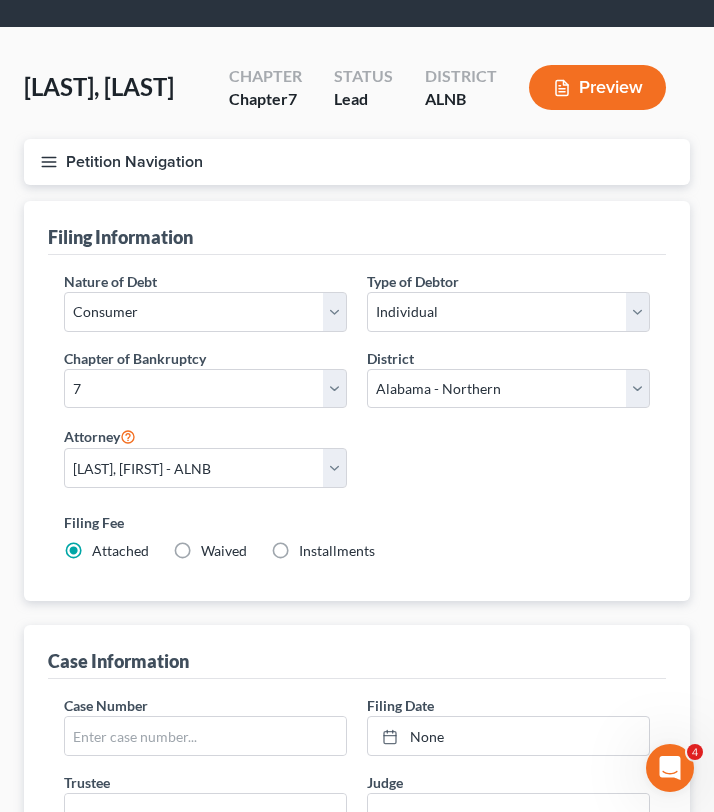 scroll, scrollTop: 49, scrollLeft: 0, axis: vertical 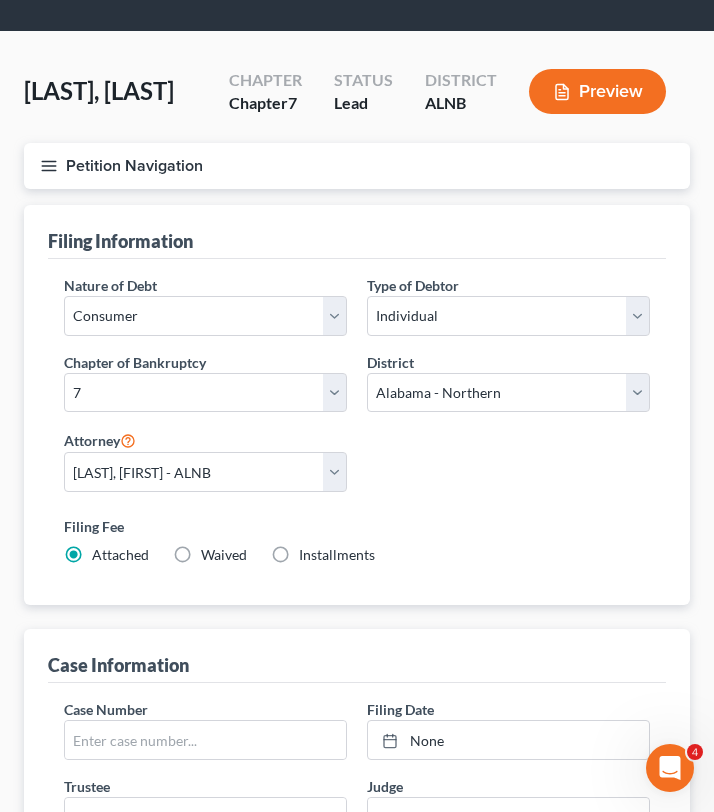 click on "Petition Navigation" at bounding box center (357, 166) 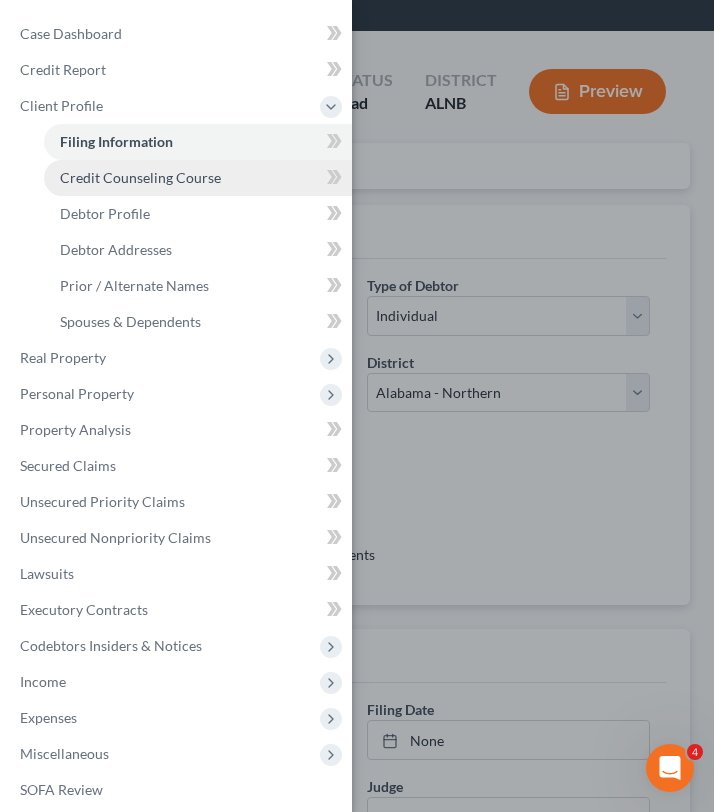 click on "Credit Counseling Course" at bounding box center [140, 177] 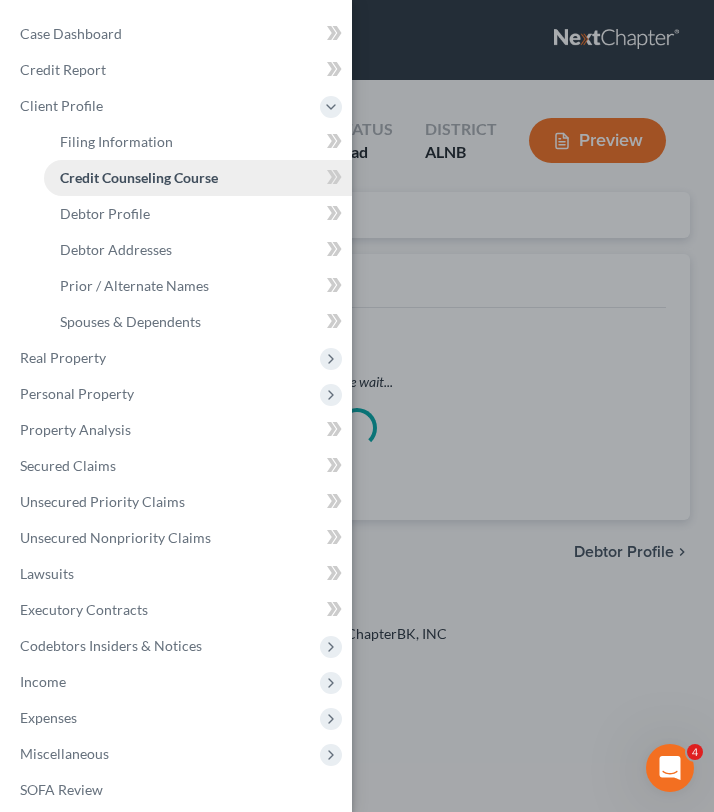 scroll, scrollTop: 0, scrollLeft: 0, axis: both 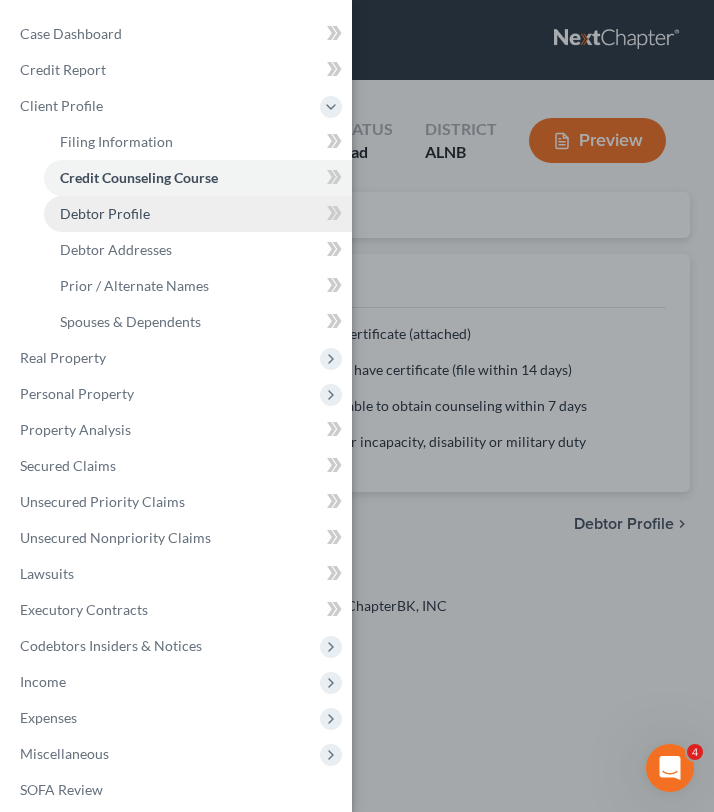 click on "Debtor Profile" at bounding box center (198, 214) 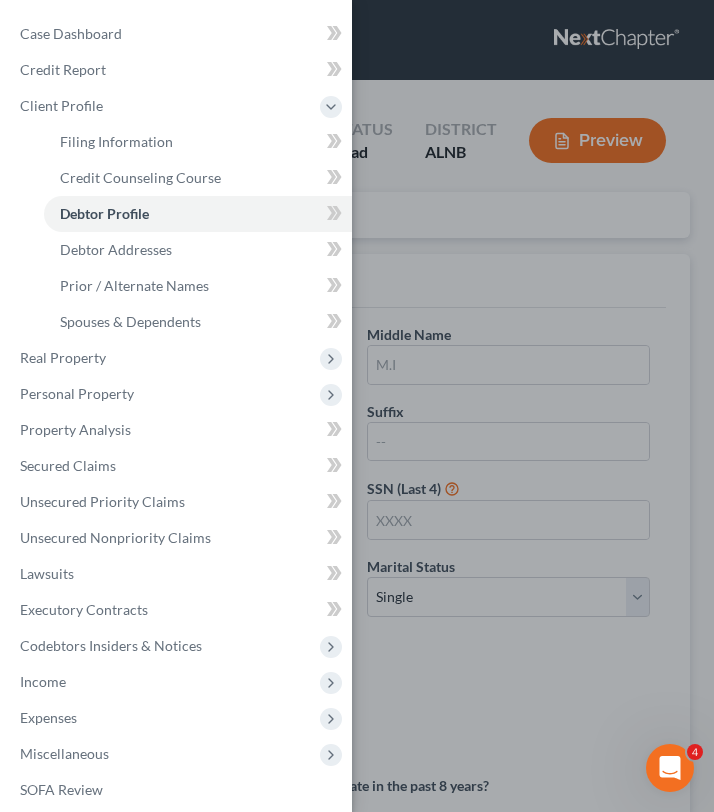 click on "Case Dashboard
Payments
Invoices
Payments
Payments
Credit Report
Client Profile" at bounding box center [357, 406] 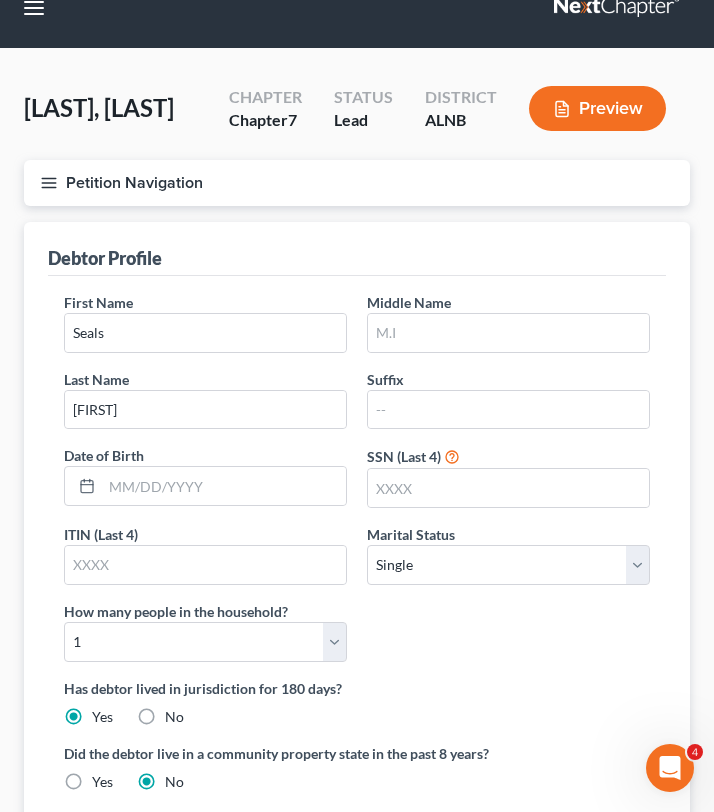 scroll, scrollTop: 34, scrollLeft: 0, axis: vertical 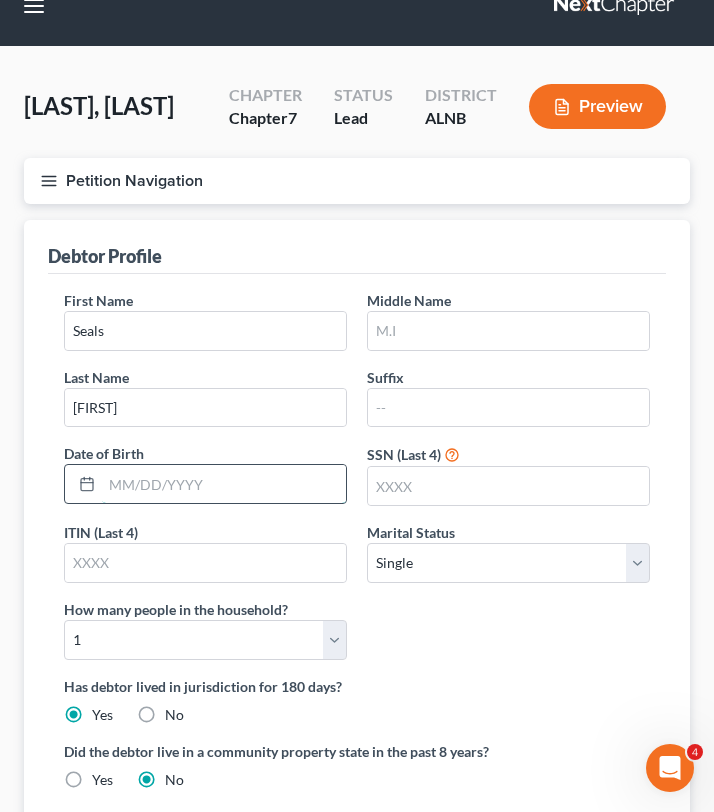click at bounding box center (224, 484) 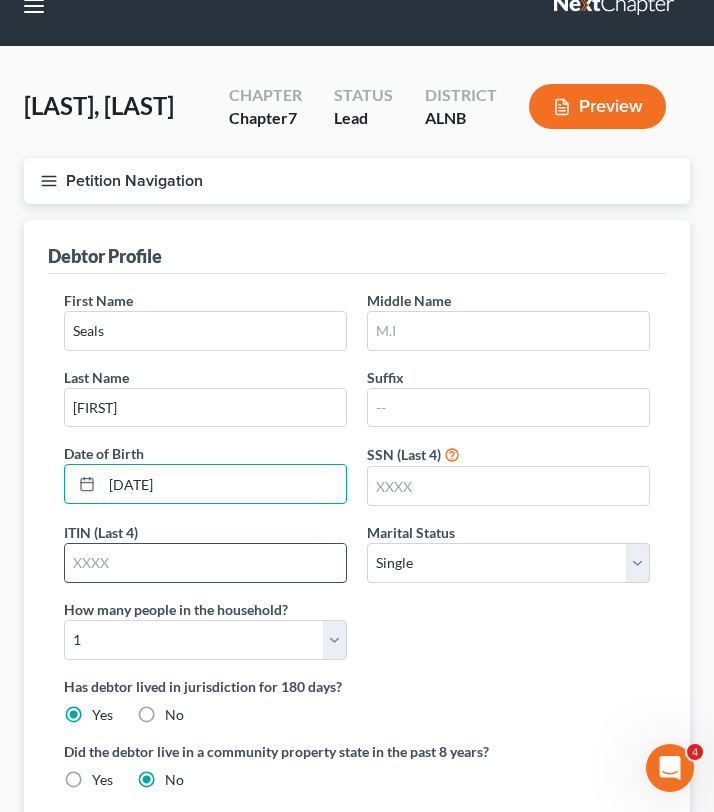 type on "[DATE]" 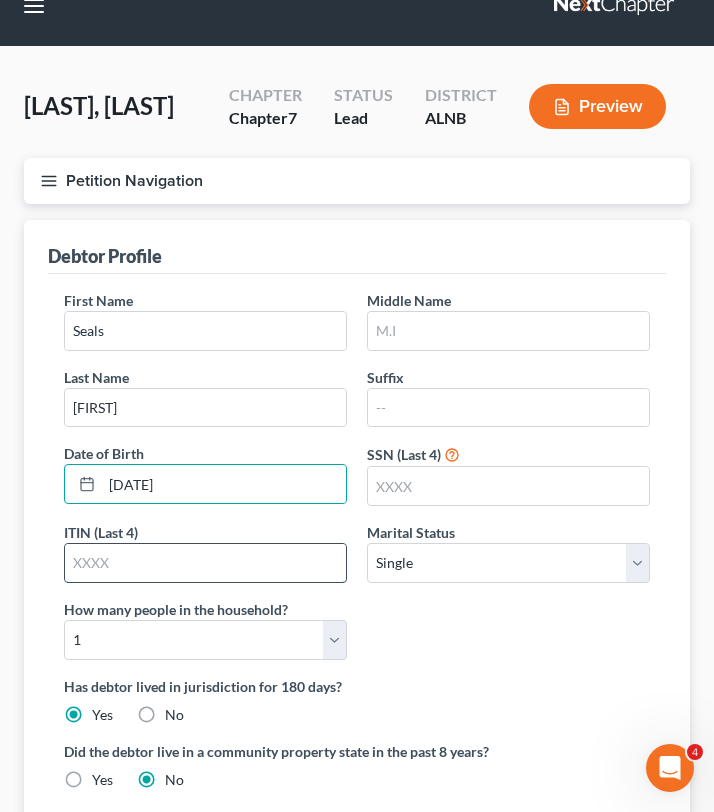 click at bounding box center [205, 563] 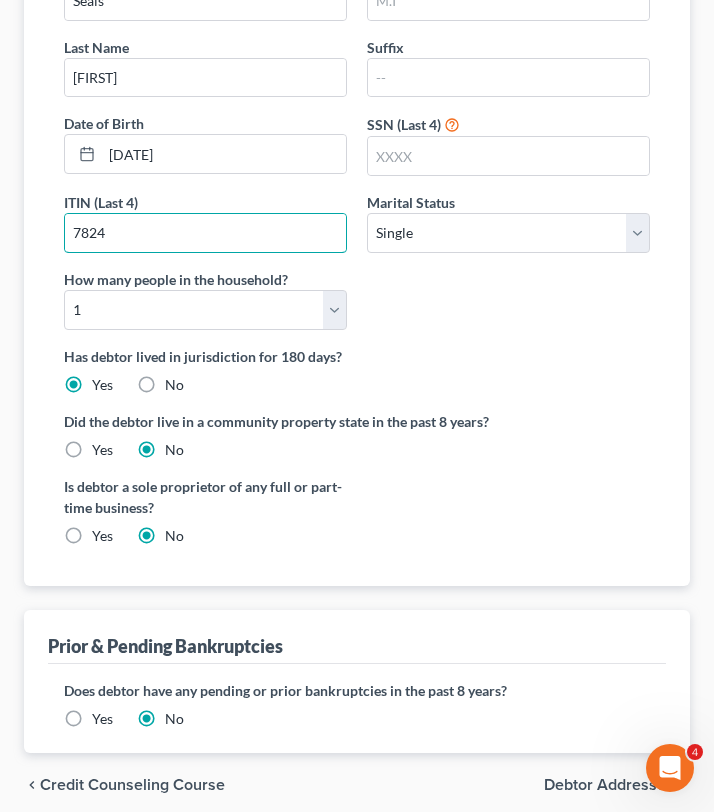 scroll, scrollTop: 443, scrollLeft: 0, axis: vertical 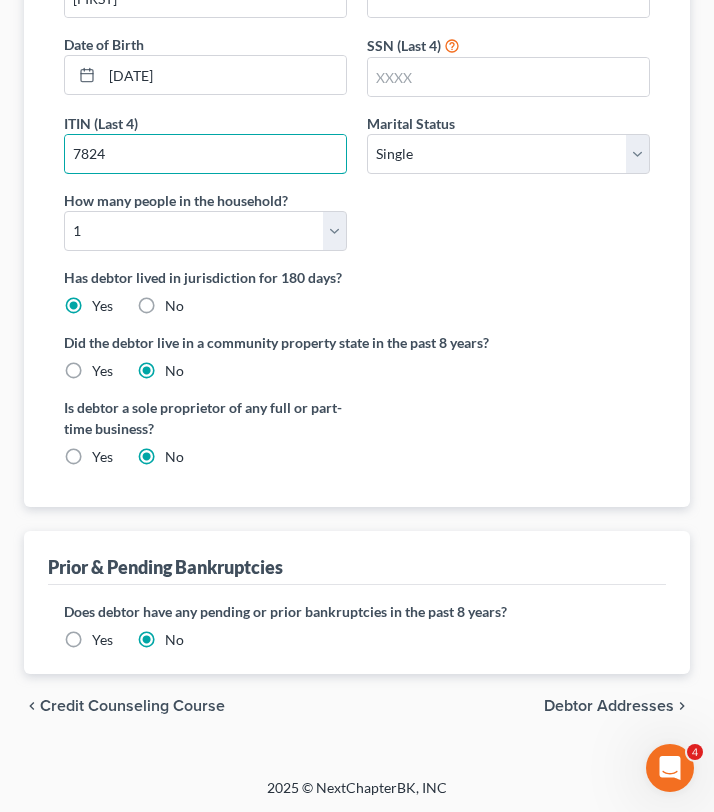 type on "7824" 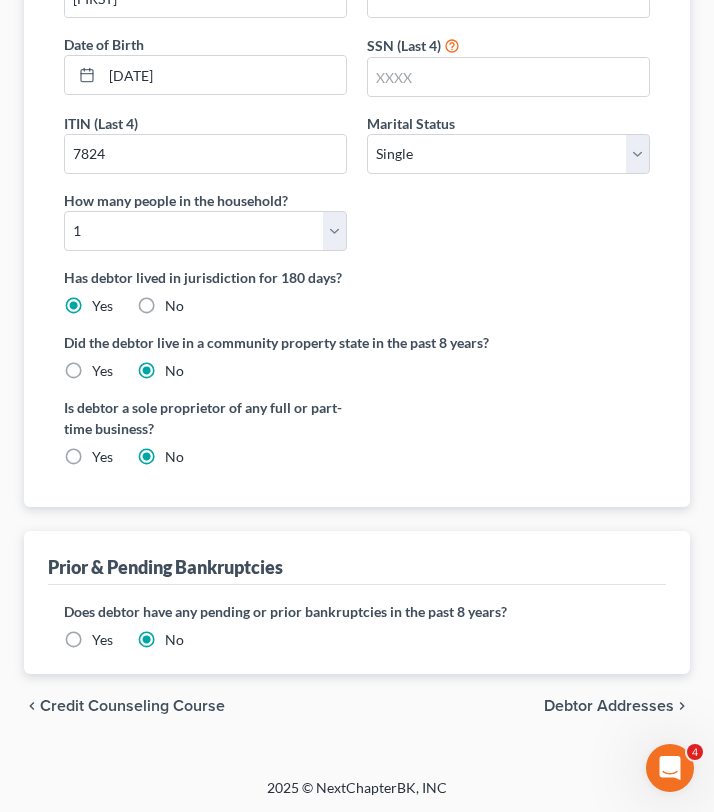 click on "Yes" at bounding box center [102, 640] 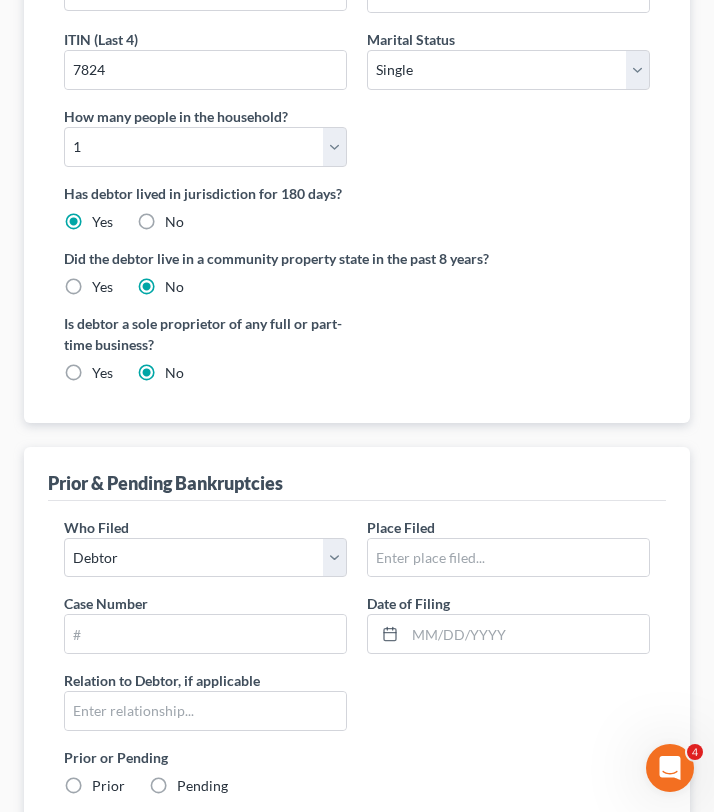 scroll, scrollTop: 485, scrollLeft: 0, axis: vertical 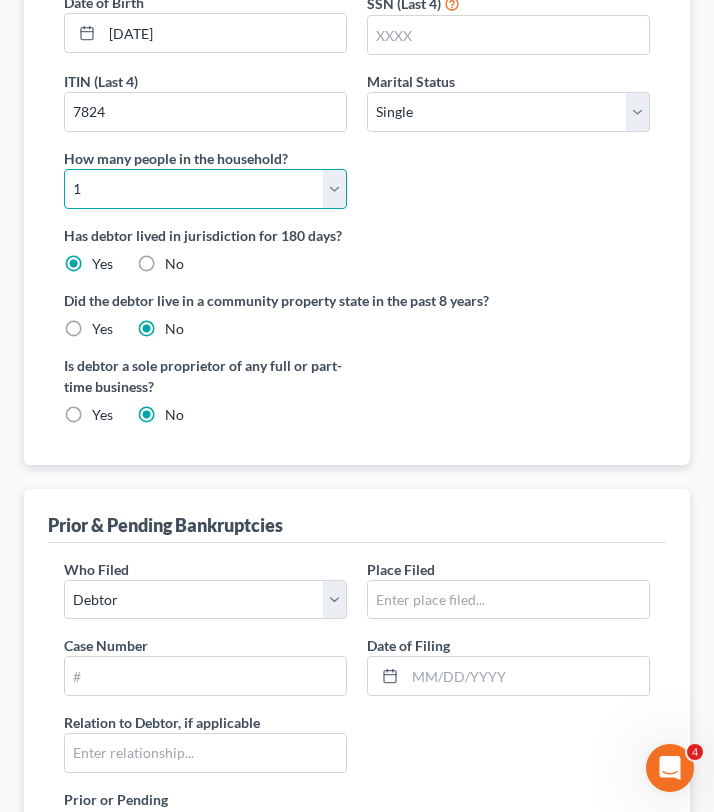 click on "Select 1 2 3 4 5 6 7 8 9 10 11 12 13 14 15 16 17 18 19 20" at bounding box center [205, 189] 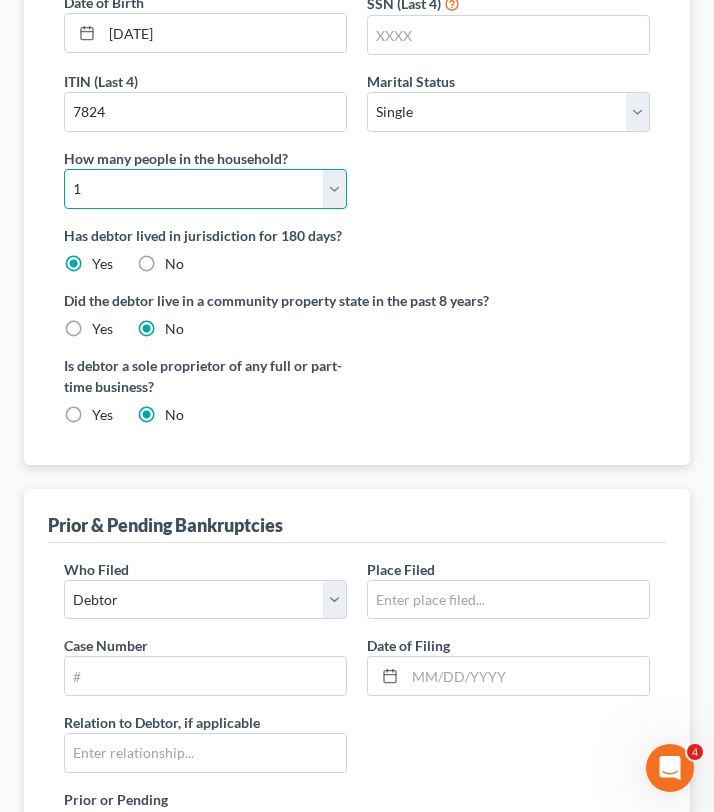 select on "1" 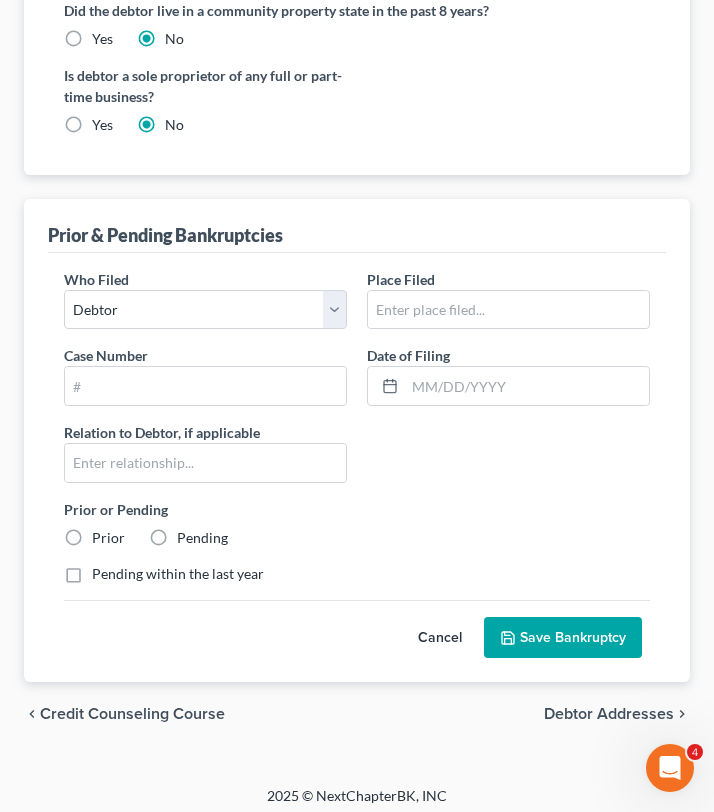 scroll, scrollTop: 784, scrollLeft: 0, axis: vertical 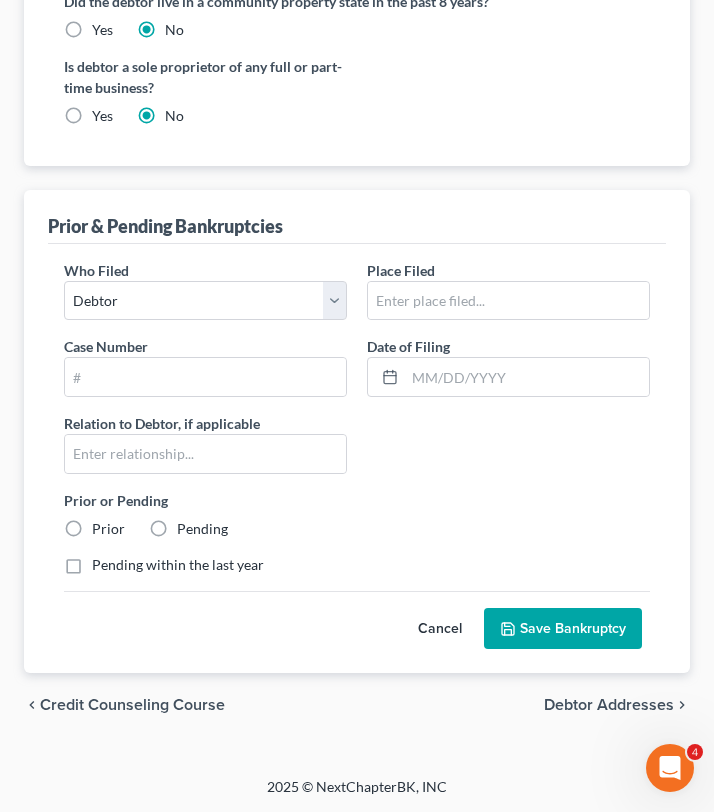 click on "Prior" at bounding box center (108, 529) 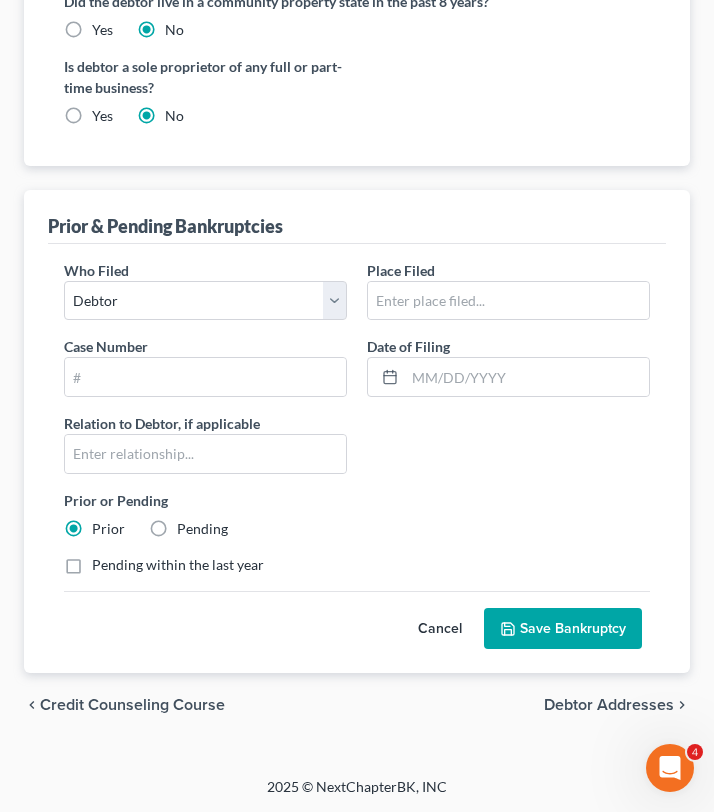 click on "Save Bankruptcy" at bounding box center (563, 629) 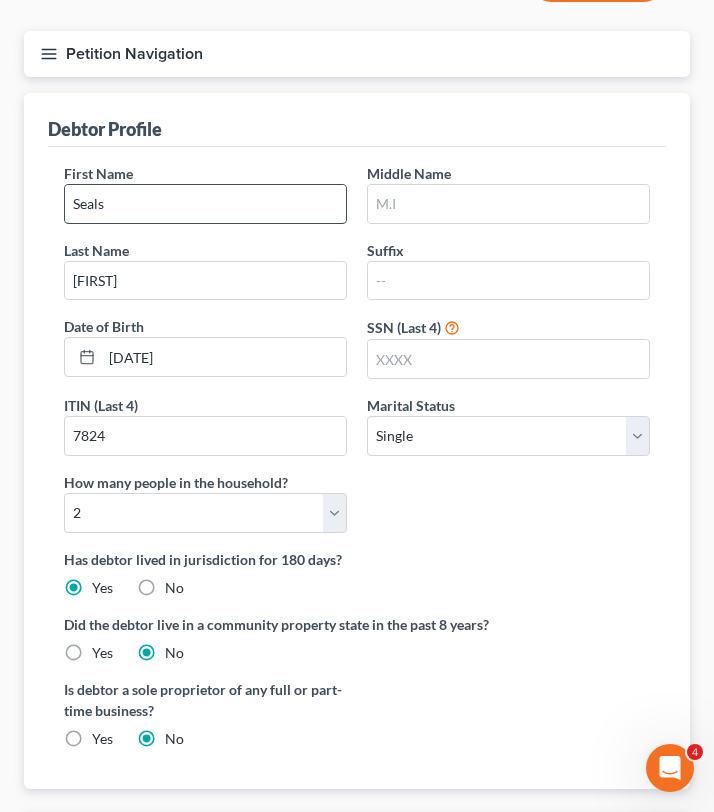 scroll, scrollTop: 567, scrollLeft: 0, axis: vertical 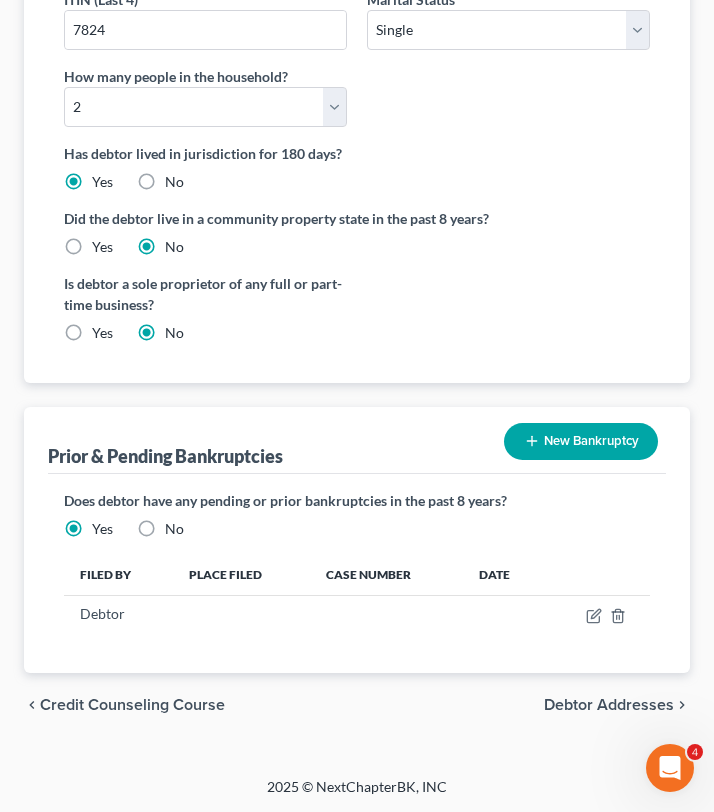 click on "Debtor Addresses" at bounding box center [609, 705] 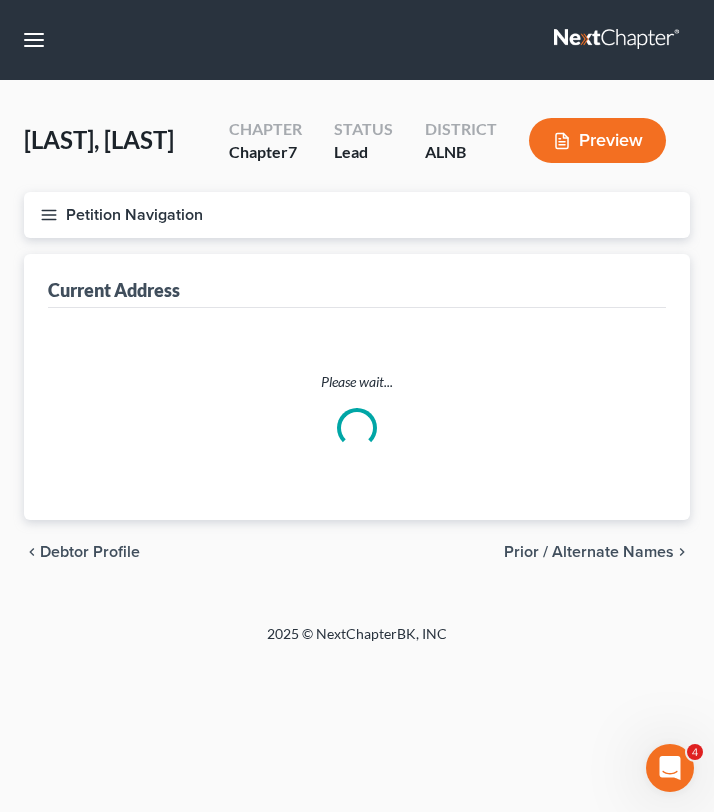 select on "0" 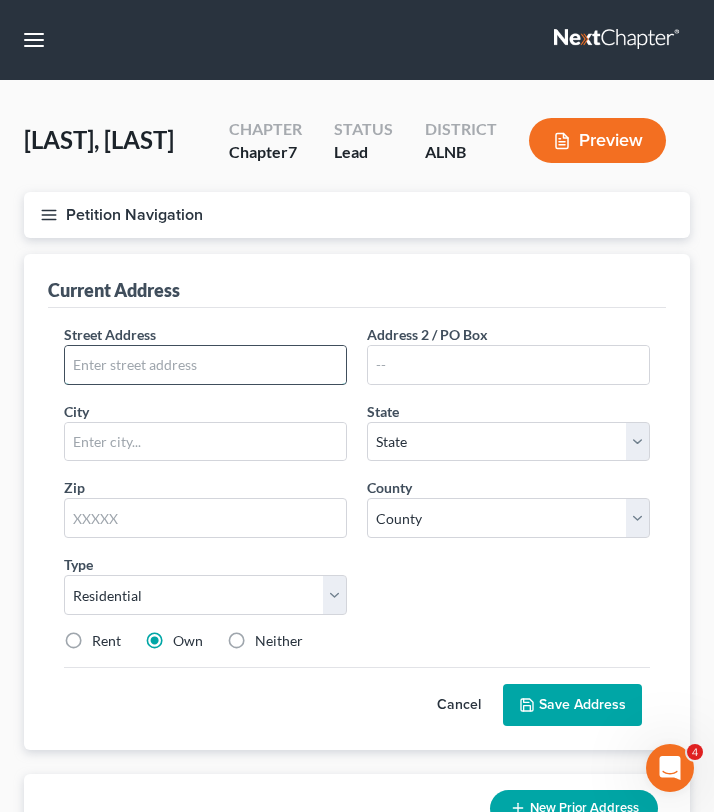click at bounding box center (205, 365) 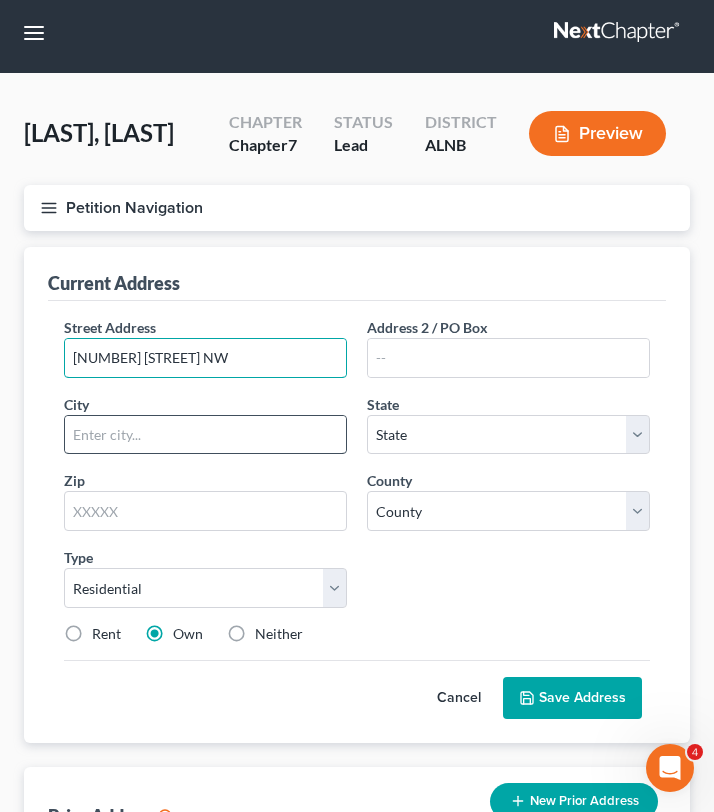 scroll, scrollTop: 4, scrollLeft: 0, axis: vertical 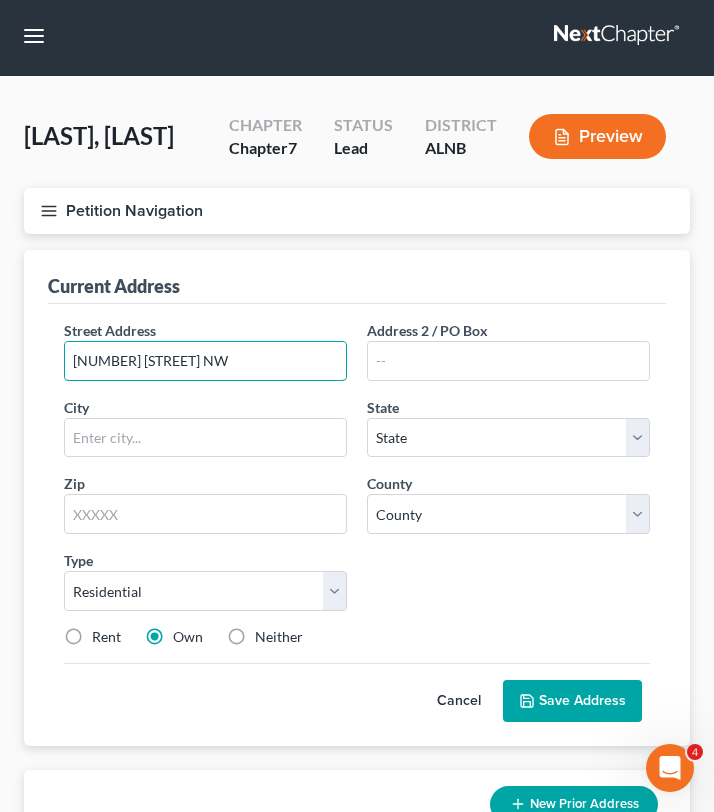 type on "[NUMBER] [STREET] NW" 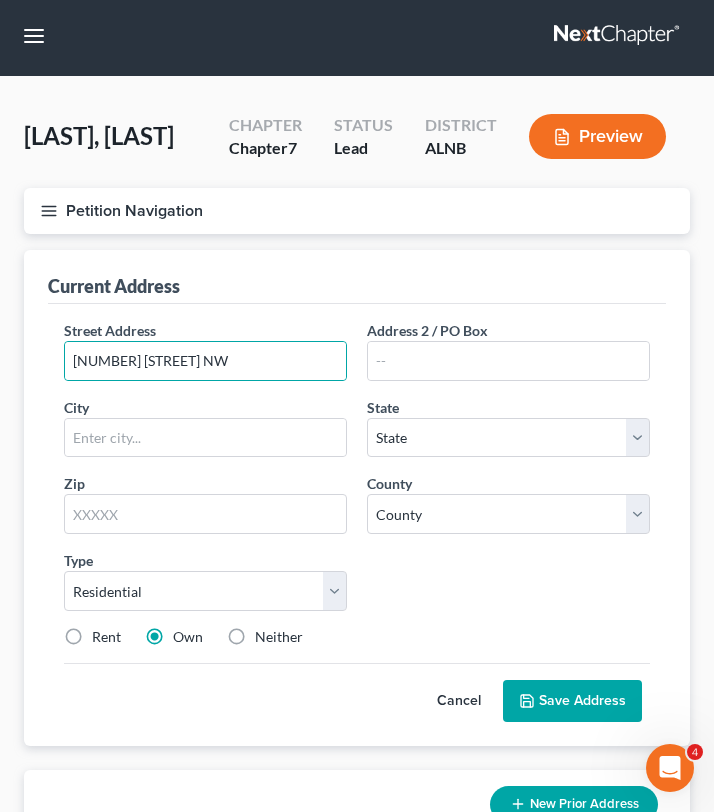 click on "Street Address
*
[NUMBER] [STREET] NW Address 2 / PO Box
City
*
State
*
State AL AK AR AZ CA CO CT DE DC FL GA GU HI ID IL IN IA KS KY LA ME MD MA MI MN MS MO MT NC ND NE NV NH NJ NM NY OH OK OR PA PR RI SC SD TN TX UT VI VA VT WA WV WI WY
Zip
*
County
*
County Type Select Residential Mailing Rental Business Rent Own Neither Save as Property" at bounding box center (357, 491) 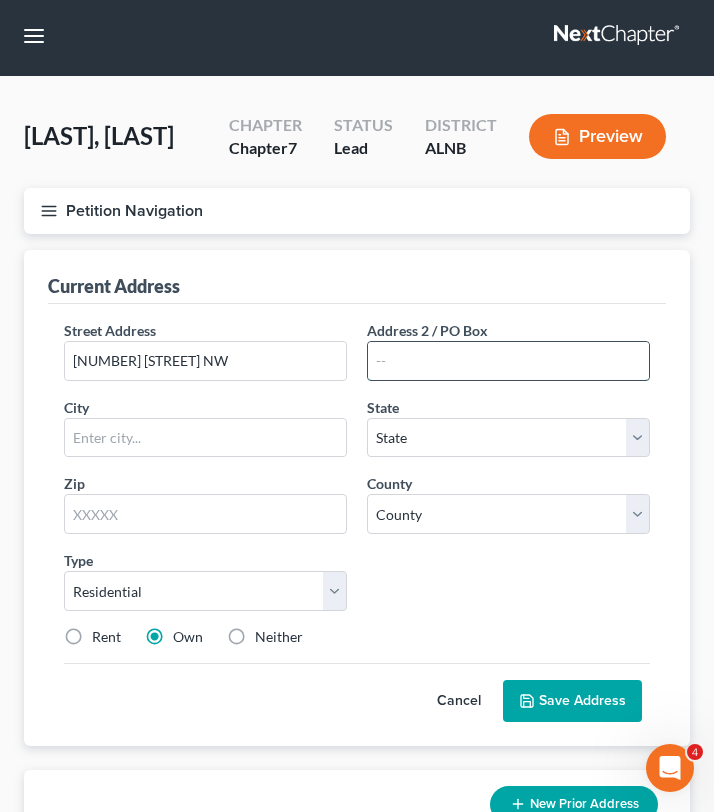 click at bounding box center (508, 361) 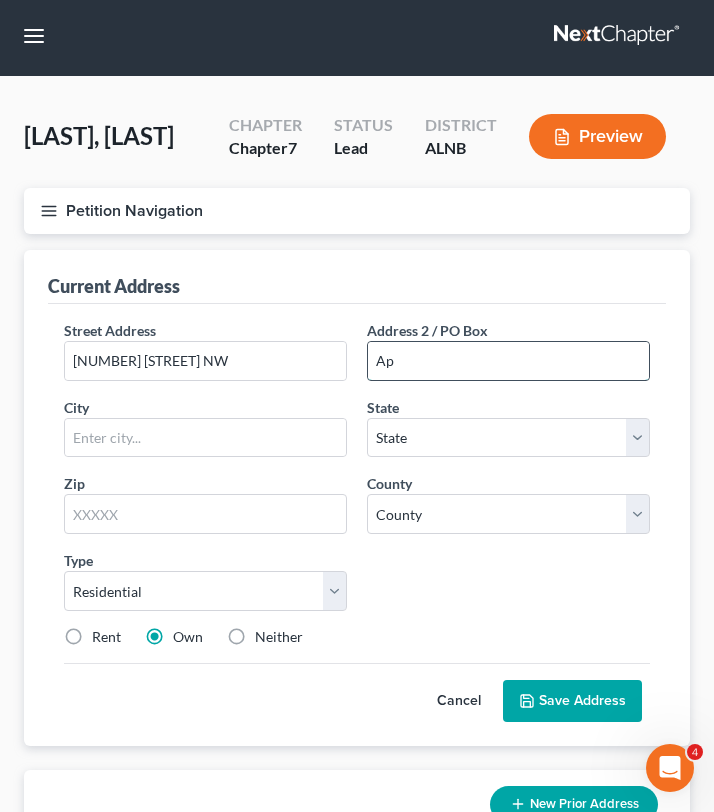 type on "A" 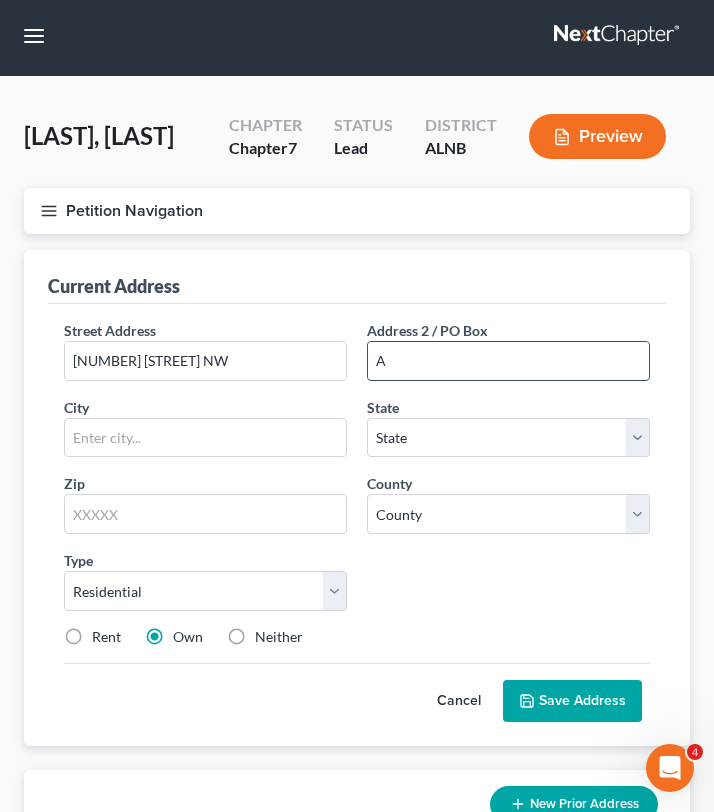 type 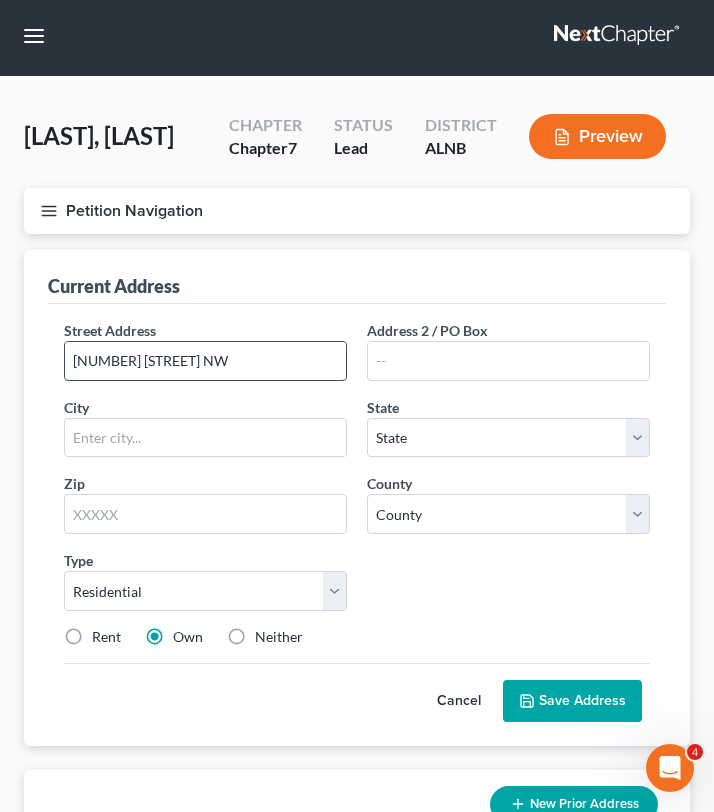 click on "[NUMBER] [STREET] NW" at bounding box center (205, 361) 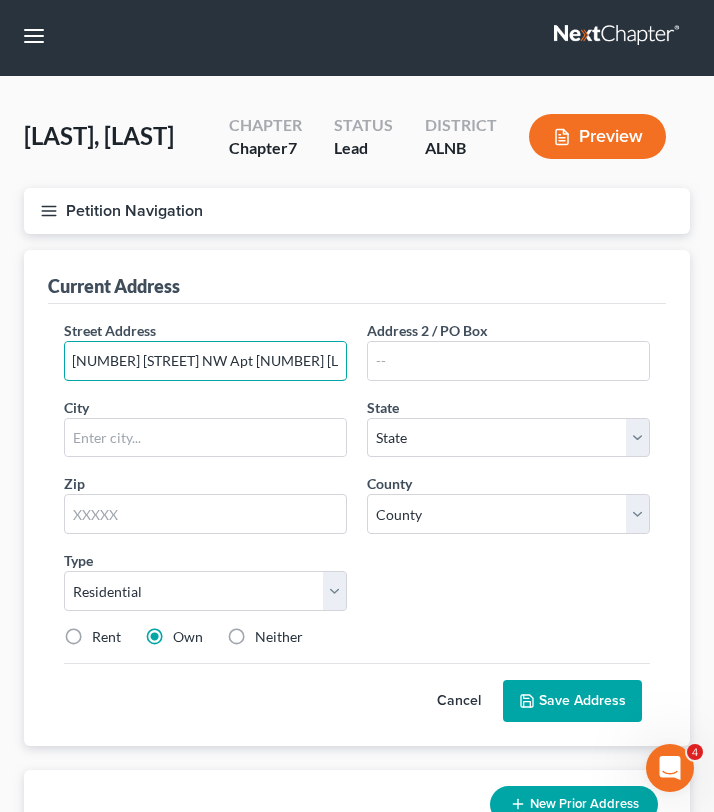 scroll, scrollTop: 0, scrollLeft: 0, axis: both 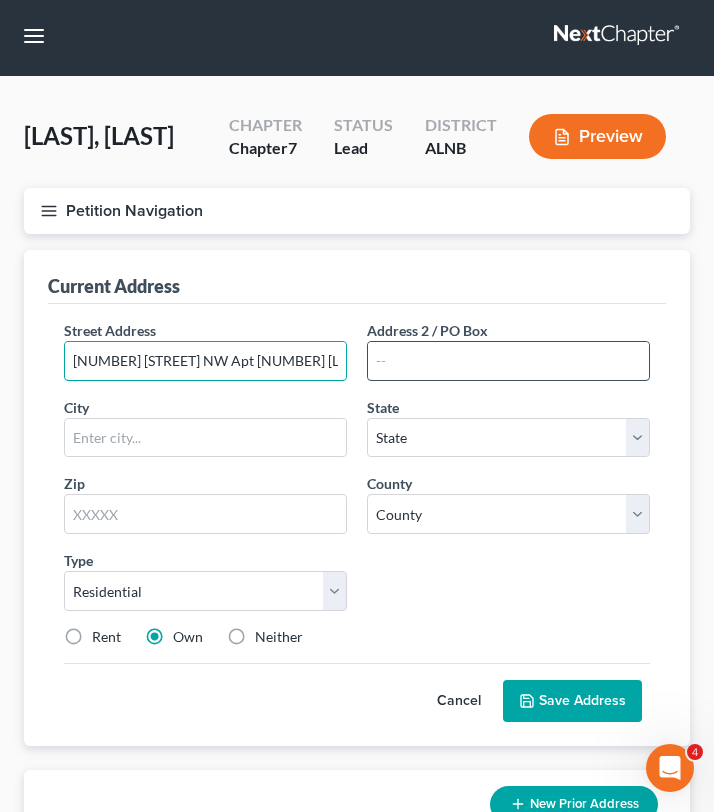 type on "[NUMBER] [STREET] NW Apt [NUMBER] [LAST]" 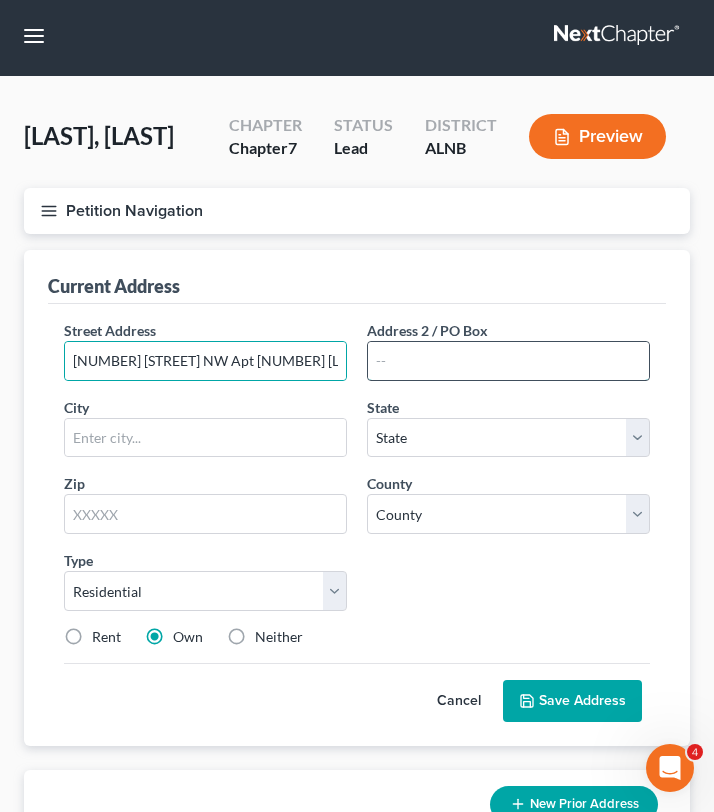 click at bounding box center [508, 361] 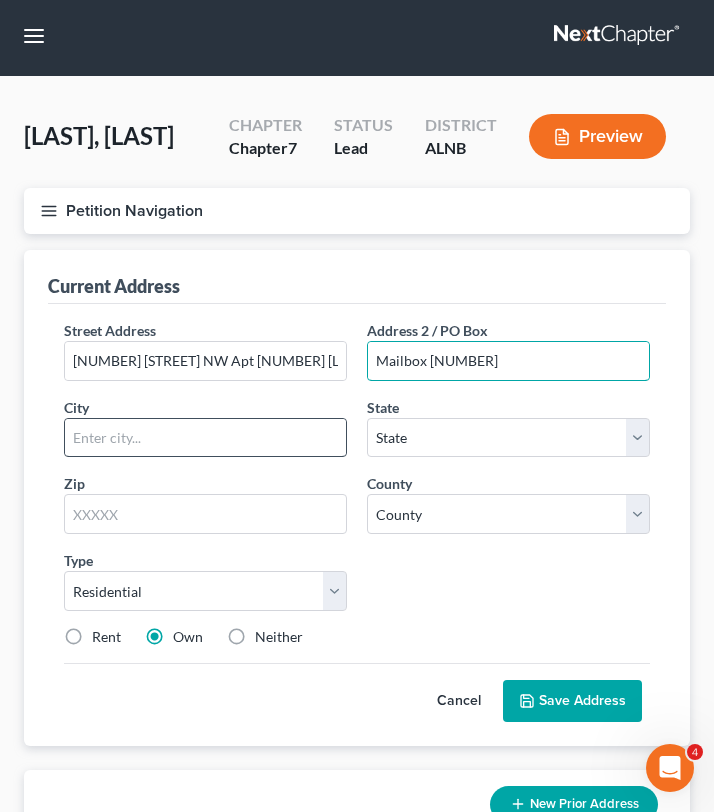 type on "Mailbox [NUMBER]" 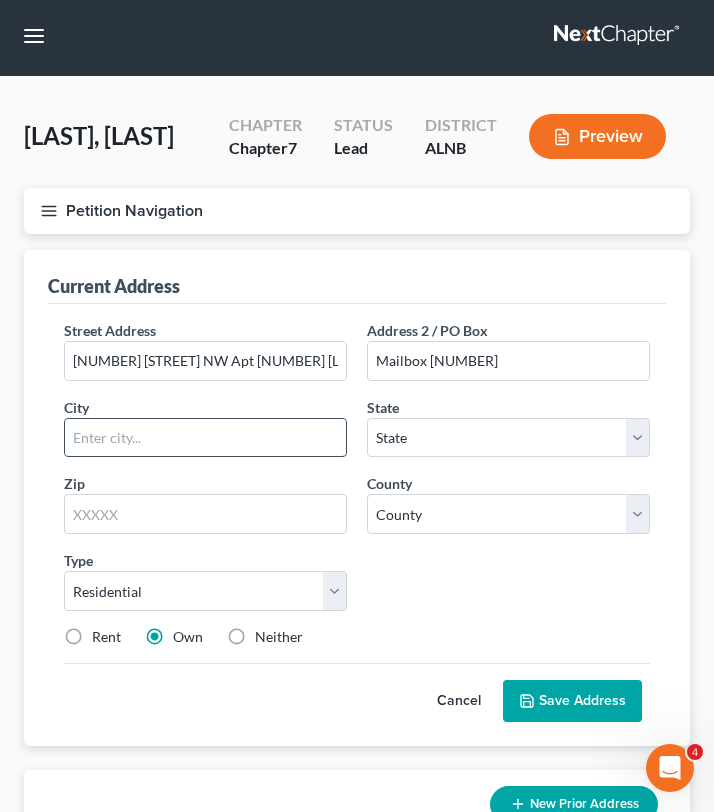 click at bounding box center (205, 438) 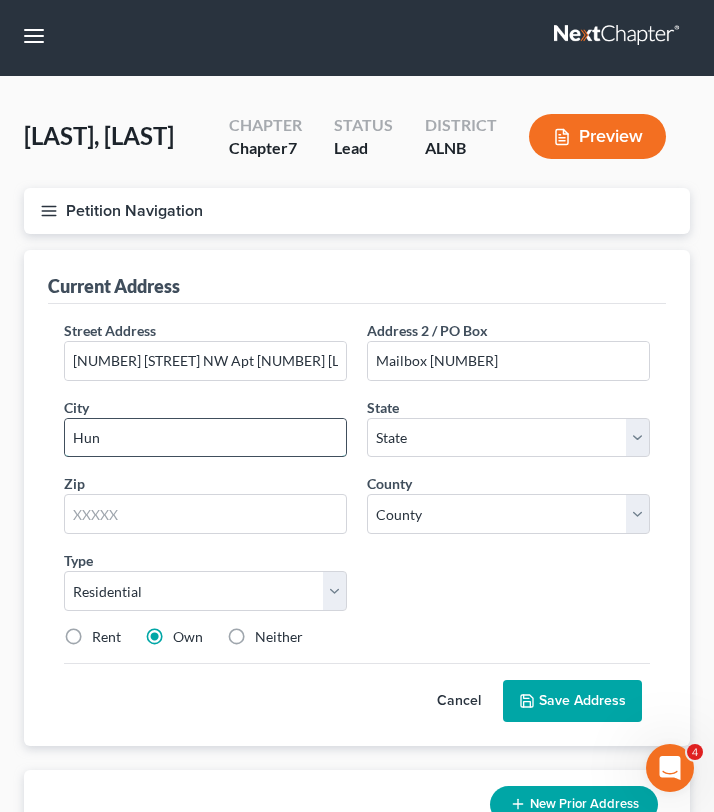 type on "[CITY]" 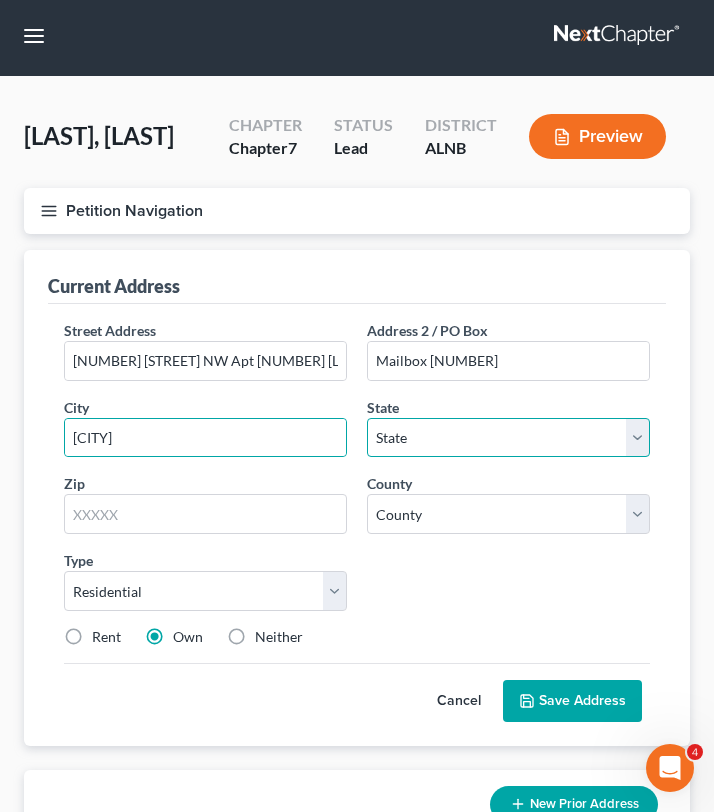 click on "State AL AK AR AZ CA CO CT DE DC FL GA GU HI ID IL IN IA KS KY LA ME MD MA MI MN MS MO MT NC ND NE NV NH NJ NM NY OH OK OR PA PR RI SC SD TN TX UT VI VA VT WA WV WI WY" at bounding box center [508, 438] 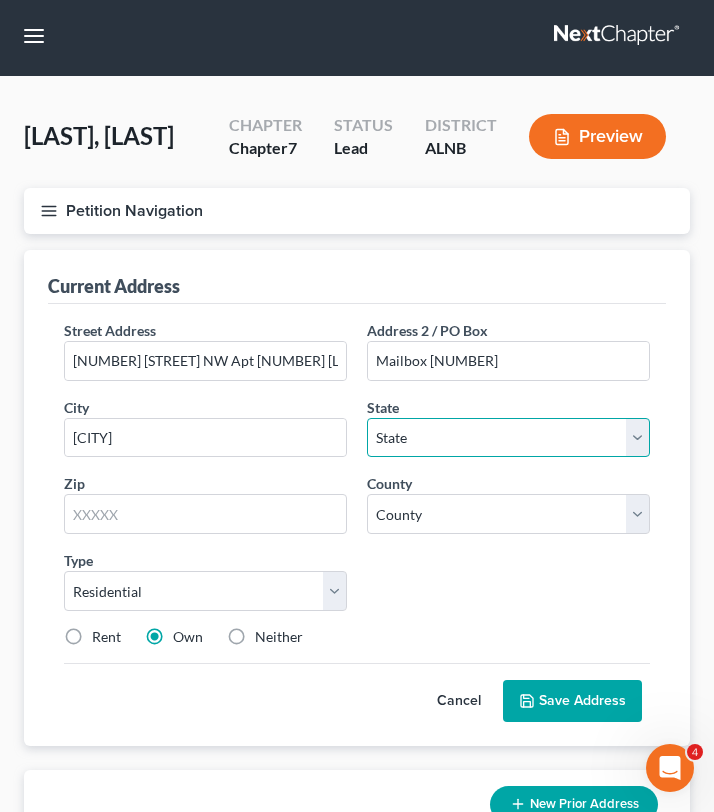 select on "0" 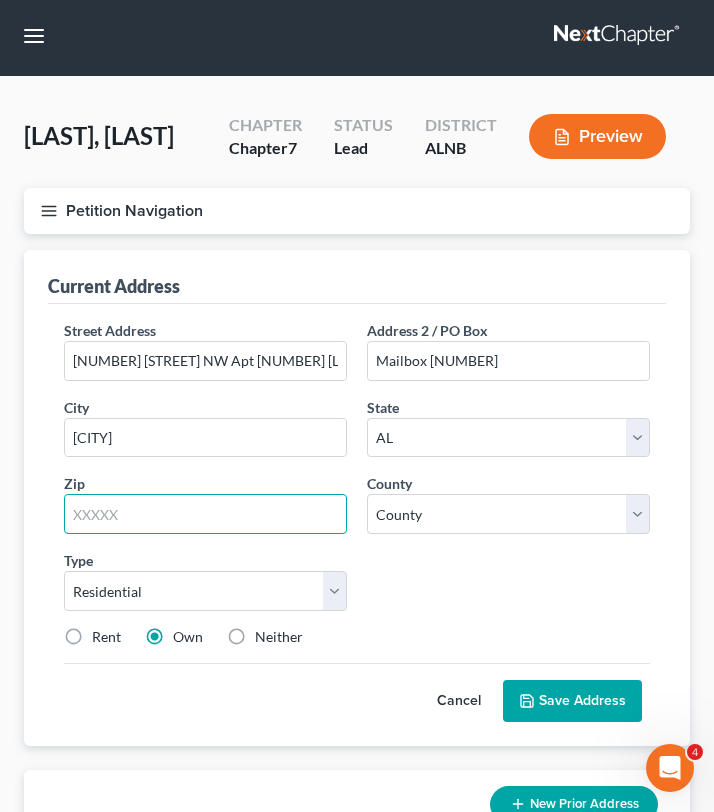 click at bounding box center [205, 514] 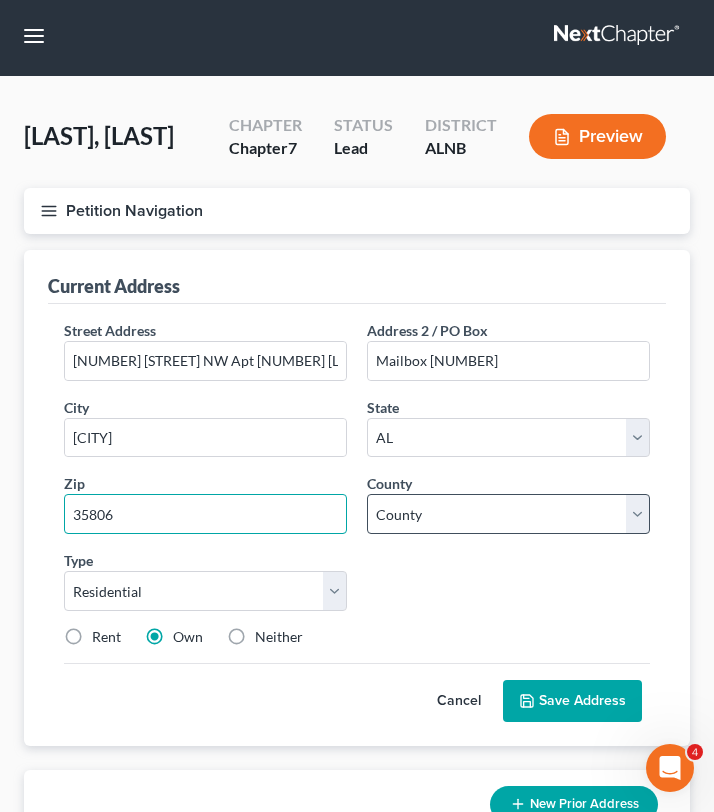 type on "35806" 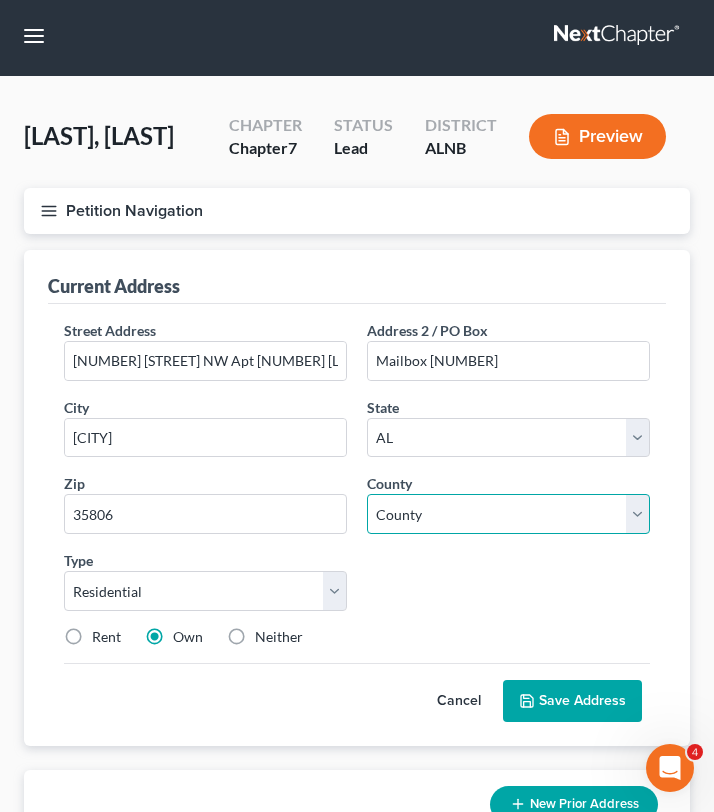 click on "County Autauga County Baldwin County Barbour County Bibb County Blount County Bullock County Butler County Calhoun County Chambers County Cherokee County Chilton County Choctaw County Clarke County Clay County Cleburne County Coffee County Colbert County Conecuh County Coosa County Covington County Crenshaw County Cullman County Dale County Dallas County DeKalb County Elmore County Escambia County Etowah County Fayette County Franklin County Geneva County Greene County Hale County Henry County Houston County Jackson County Jefferson County Lamar County Lauderdale County Lawrence County Lee County Limestone County Lowndes County Macon County Madison County Marengo County Marion County Marshall County Mobile County Monroe County Montgomery County Morgan County Perry County Pickens County Pike County Randolph County Russell County Shelby County St. Clair County Sumter County Talladega County Tallapoosa County Tuscaloosa County Walker County Washington County Wilcox County Winston County" at bounding box center [508, 514] 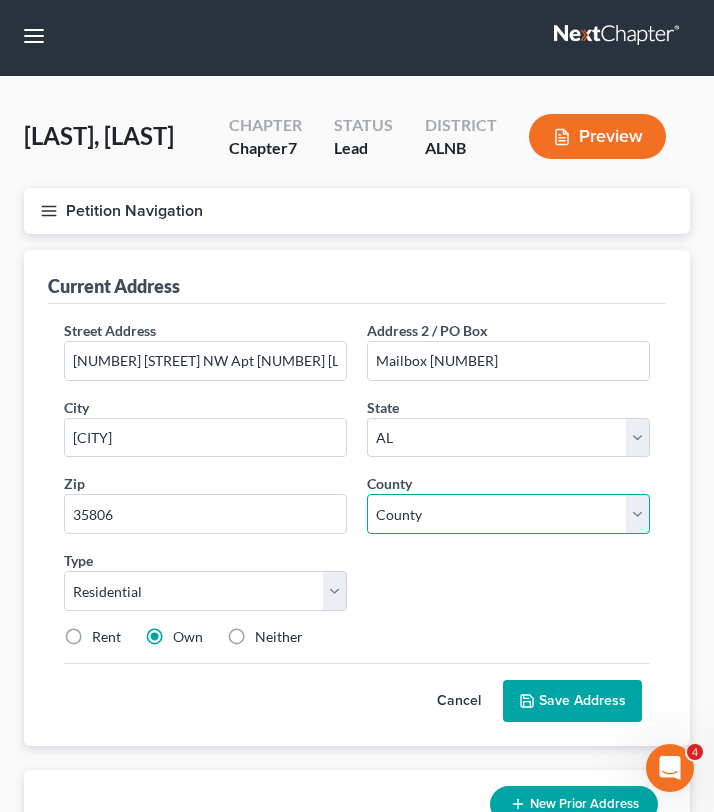 click on "County Autauga County Baldwin County Barbour County Bibb County Blount County Bullock County Butler County Calhoun County Chambers County Cherokee County Chilton County Choctaw County Clarke County Clay County Cleburne County Coffee County Colbert County Conecuh County Coosa County Covington County Crenshaw County Cullman County Dale County Dallas County DeKalb County Elmore County Escambia County Etowah County Fayette County Franklin County Geneva County Greene County Hale County Henry County Houston County Jackson County Jefferson County Lamar County Lauderdale County Lawrence County Lee County Limestone County Lowndes County Macon County Madison County Marengo County Marion County Marshall County Mobile County Monroe County Montgomery County Morgan County Perry County Pickens County Pike County Randolph County Russell County Shelby County St. Clair County Sumter County Talladega County Tallapoosa County Tuscaloosa County Walker County Washington County Wilcox County Winston County" at bounding box center [508, 514] 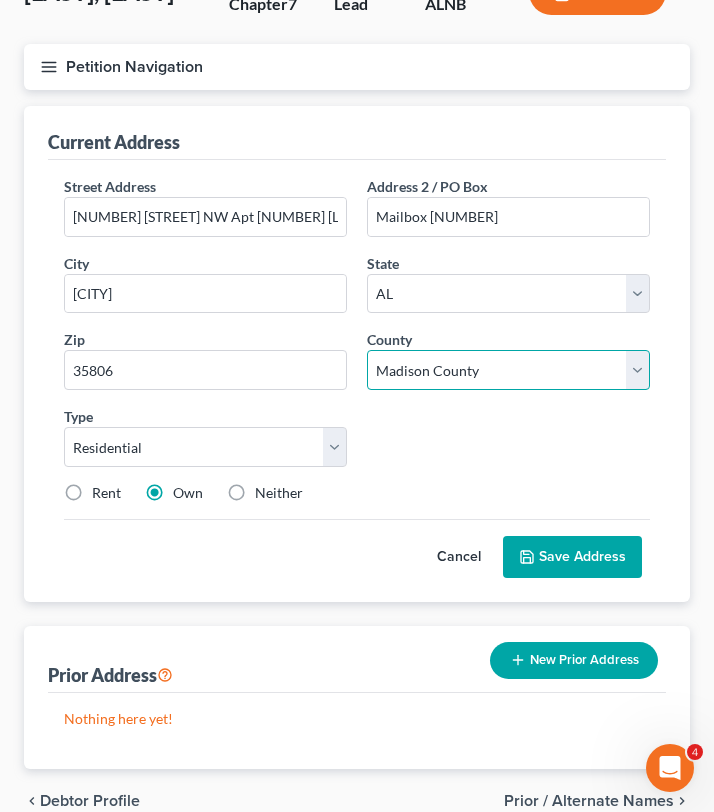 scroll, scrollTop: 162, scrollLeft: 0, axis: vertical 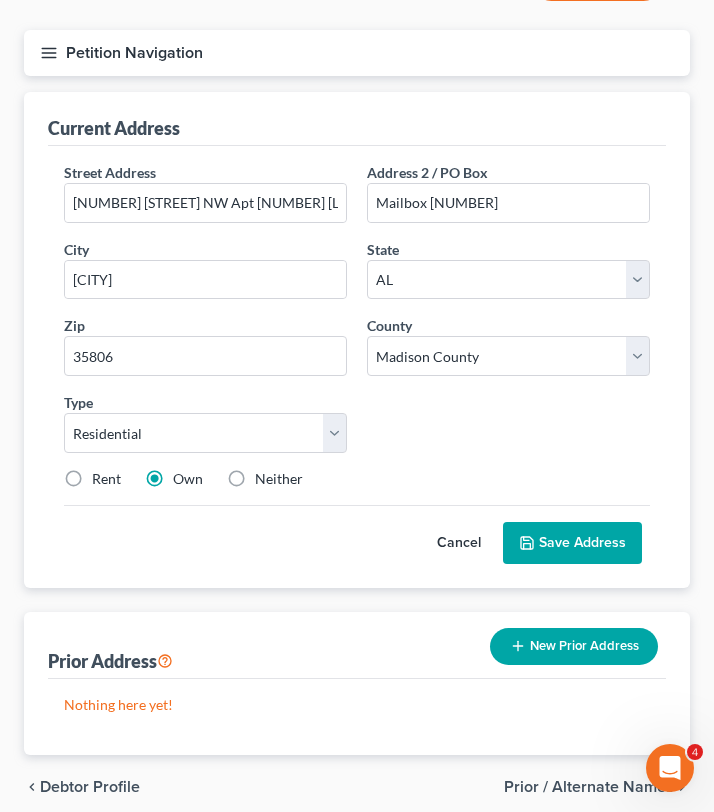 click on "Rent" at bounding box center [106, 479] 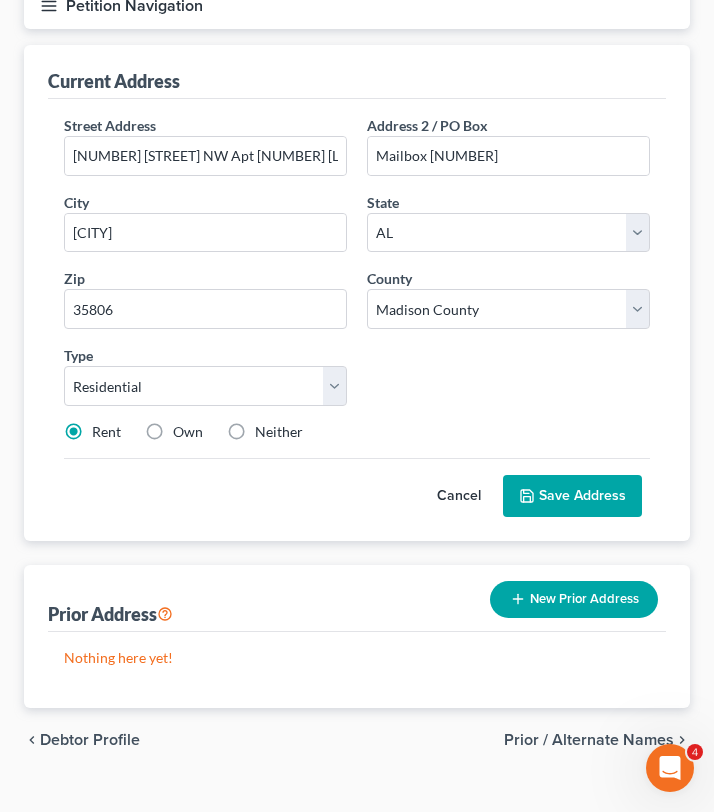 scroll, scrollTop: 243, scrollLeft: 0, axis: vertical 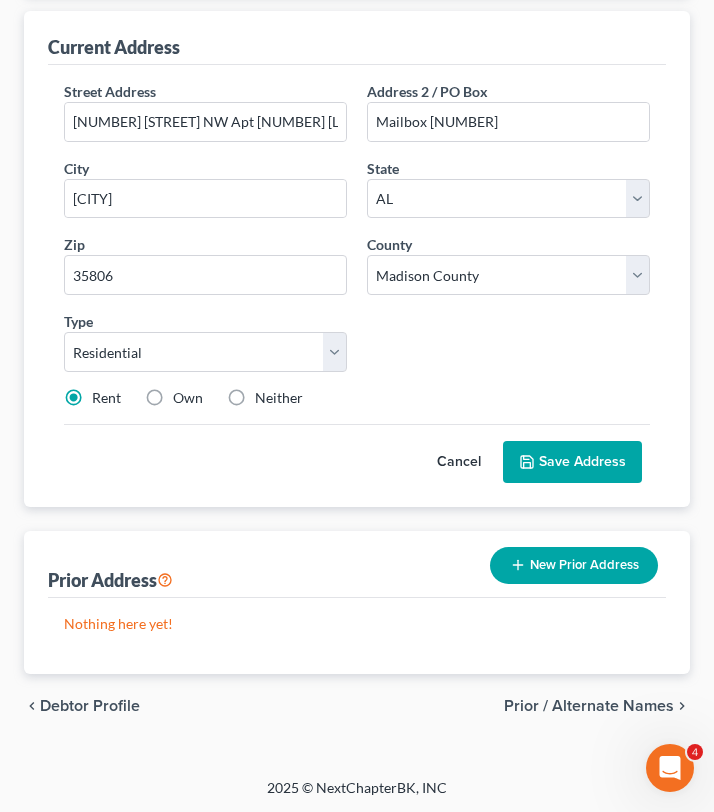 click on "Save Address" at bounding box center [572, 462] 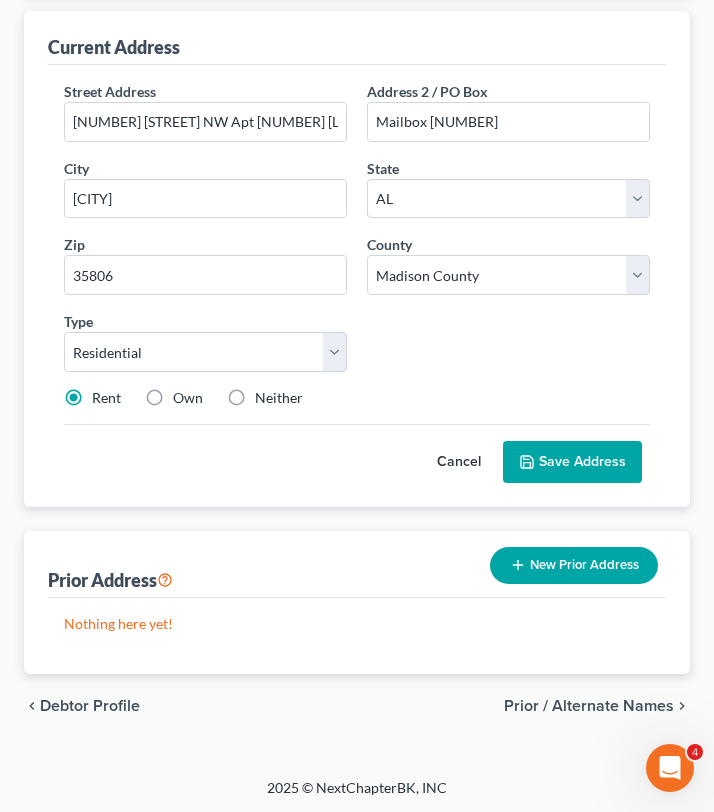 scroll, scrollTop: 0, scrollLeft: 0, axis: both 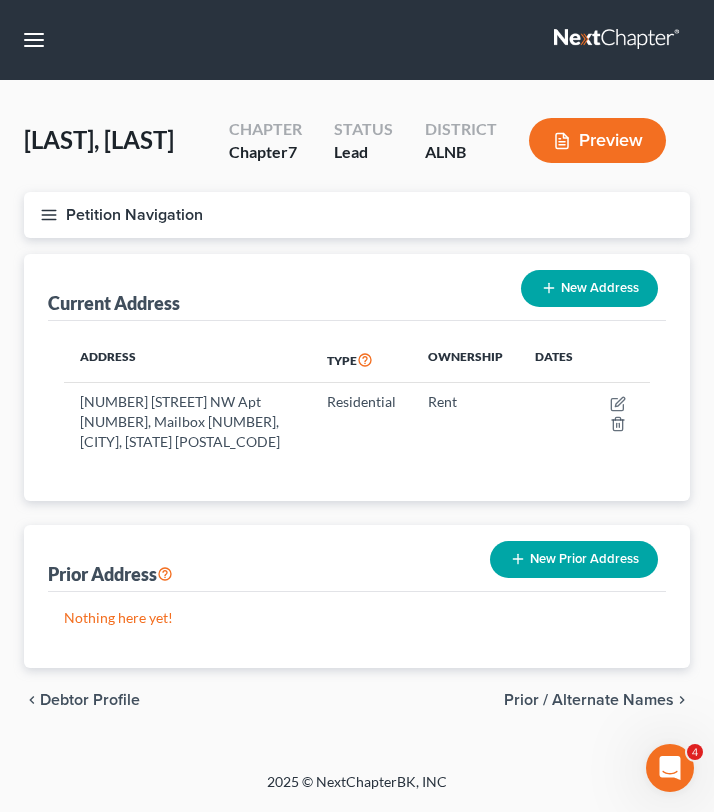 click on "Petition Navigation" at bounding box center [357, 215] 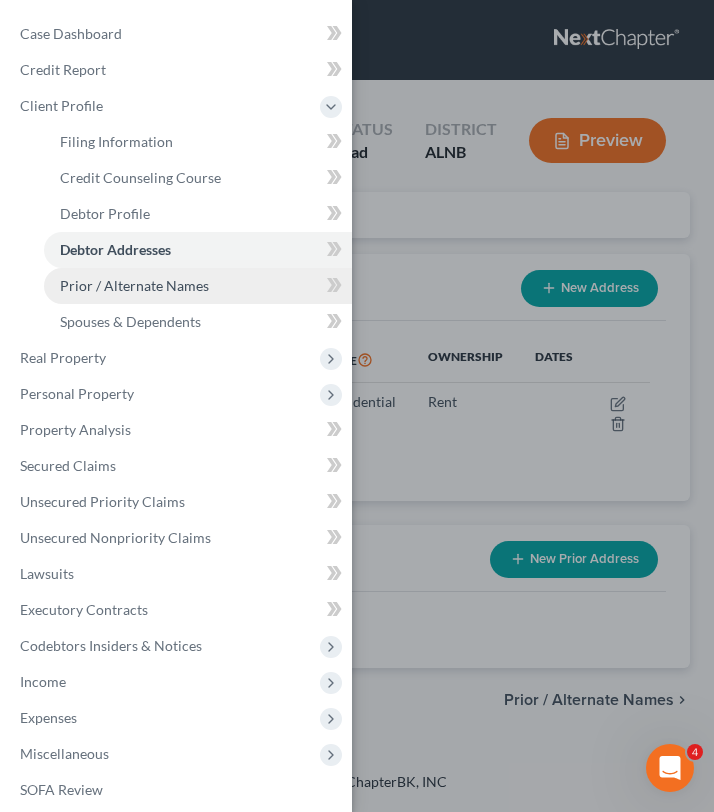 click on "Prior / Alternate Names" at bounding box center [134, 285] 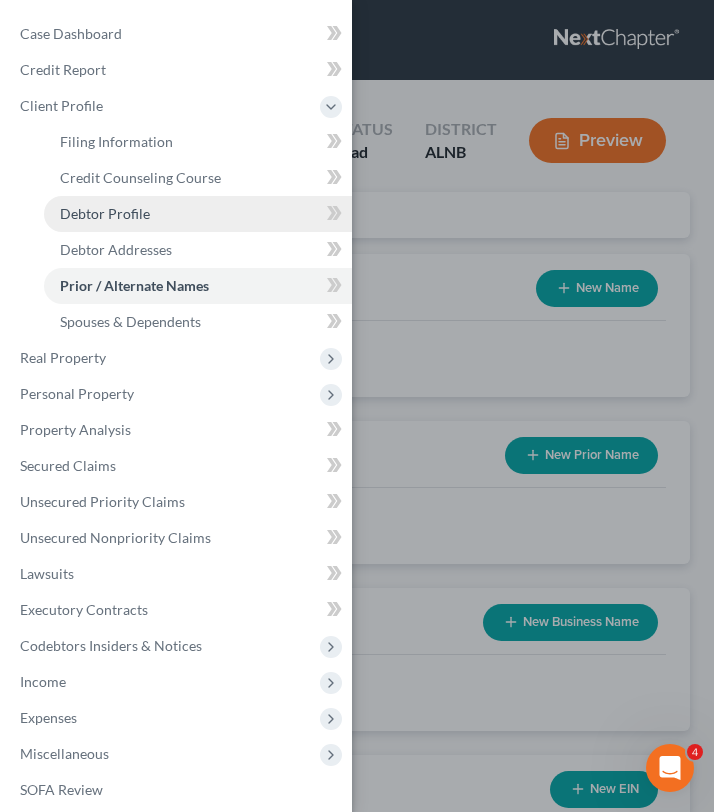 click on "Debtor Profile" at bounding box center [198, 214] 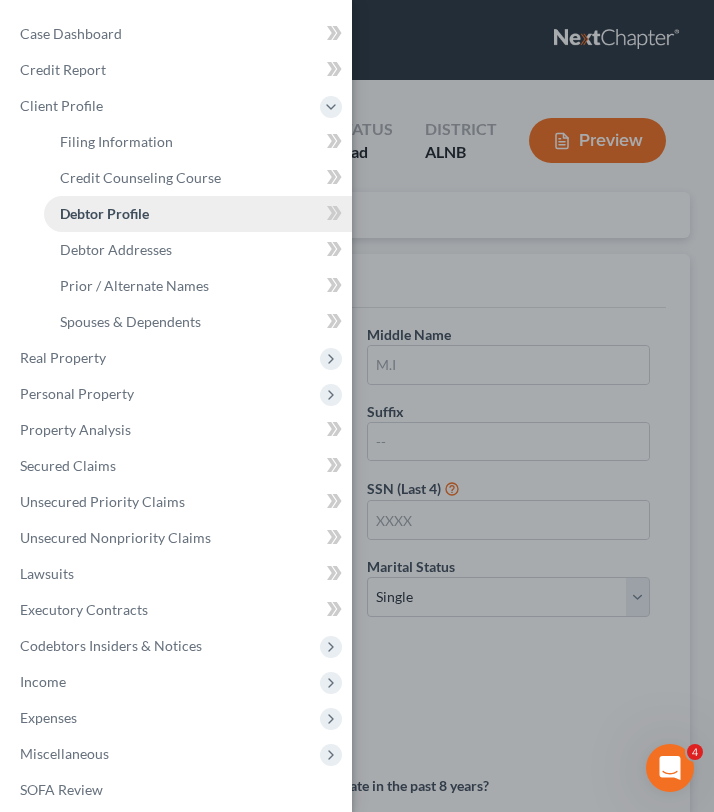 radio on "true" 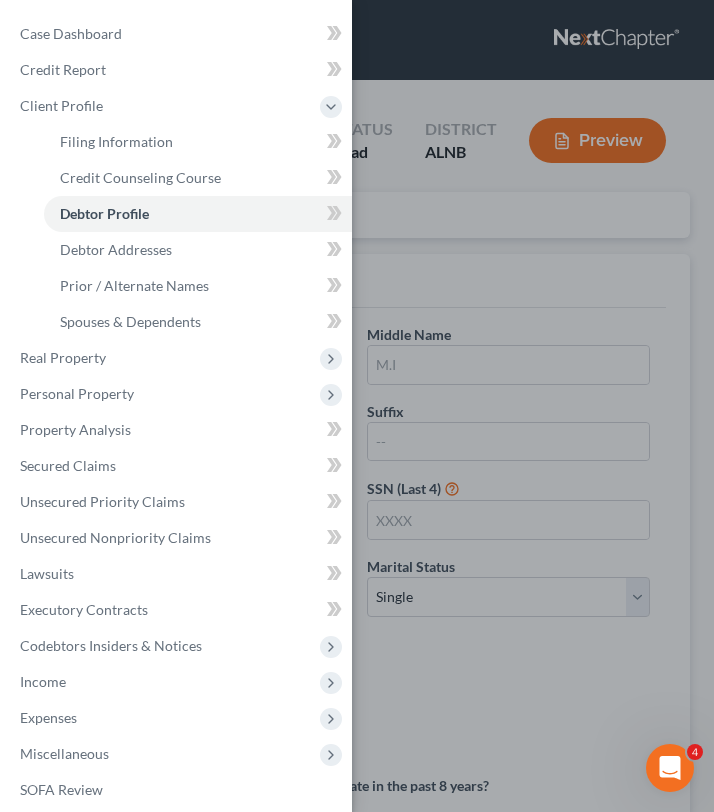 click on "Case Dashboard
Payments
Invoices
Payments
Payments
Credit Report
Client Profile" at bounding box center [357, 406] 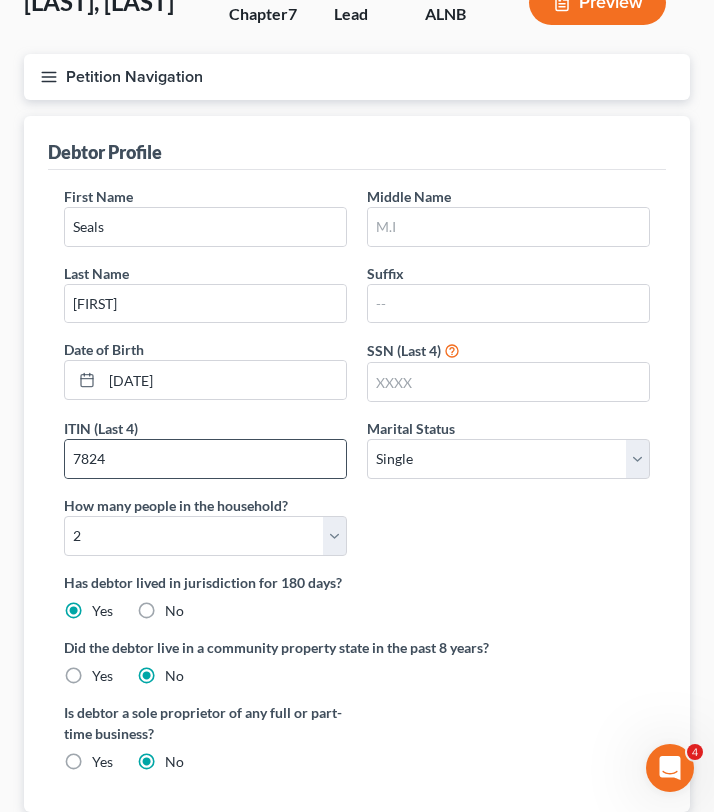 scroll, scrollTop: 136, scrollLeft: 0, axis: vertical 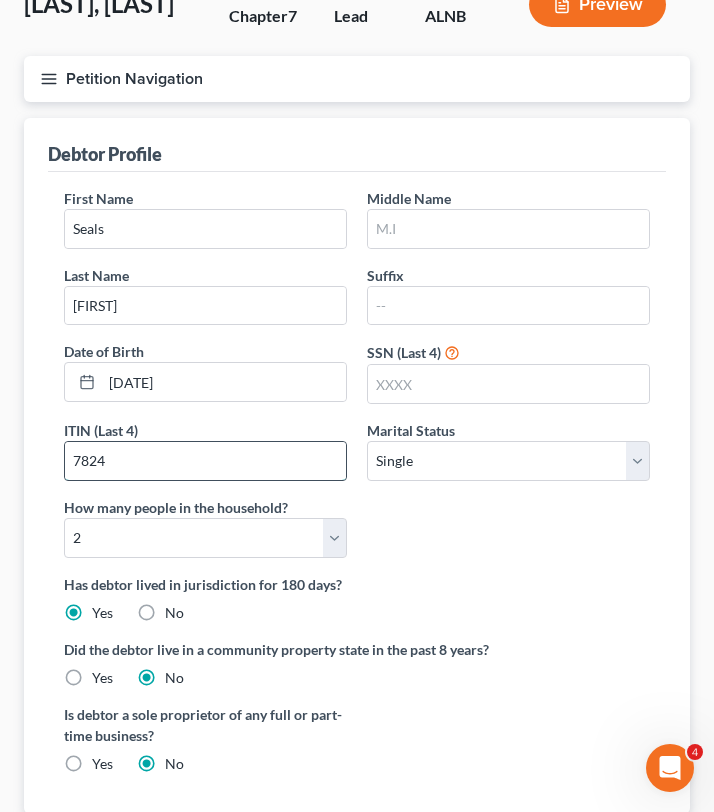 click on "7824" at bounding box center (205, 461) 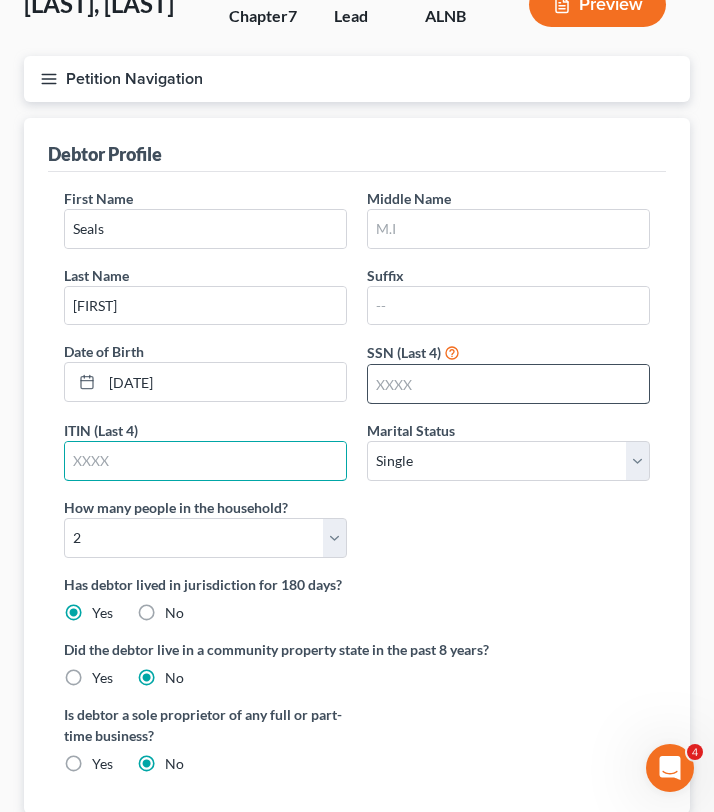 type 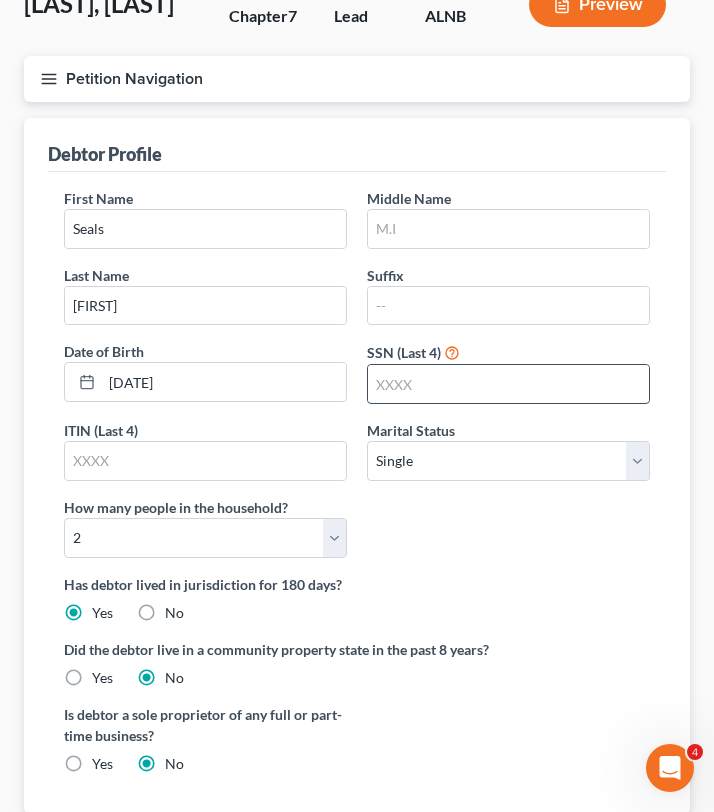 click at bounding box center (508, 384) 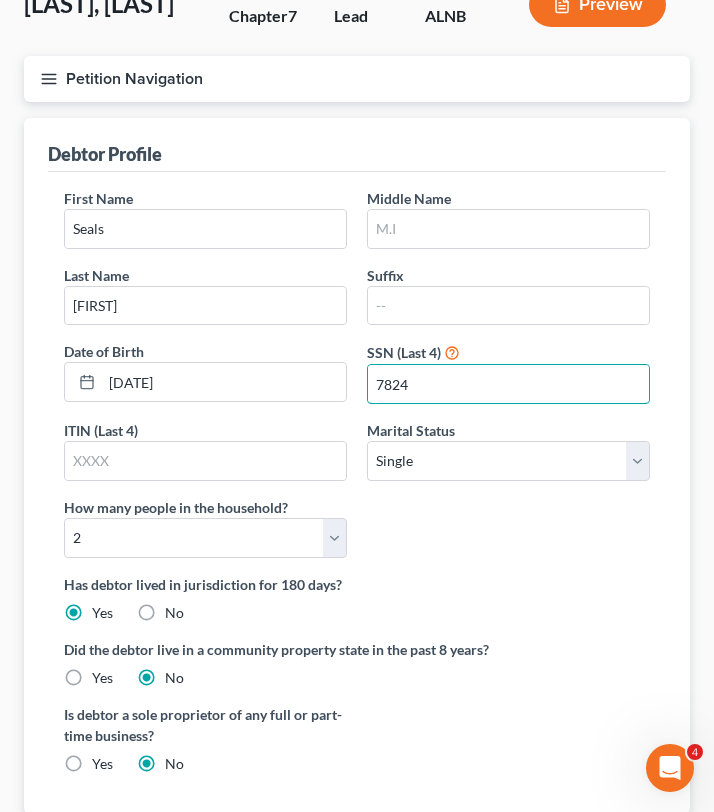 type on "7824" 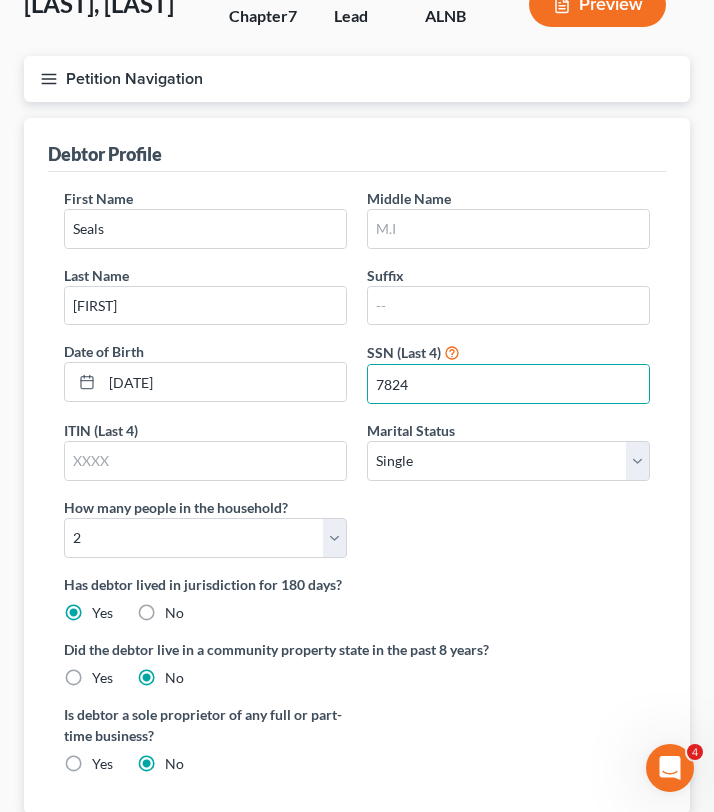 click on "[FIRST] [LAST] [MIDDLE] [LAST] Date of Birth         [DATE] SSN (Last 4)   [NUMBER] ITIN (Last 4) Marital Status Select Single Married Separated Divorced Widowed How many people in the household? Select 1 2 3 4 5 6 7 8 9 10 11 12 13 14 15 16 17 18 19 20" at bounding box center [357, 381] 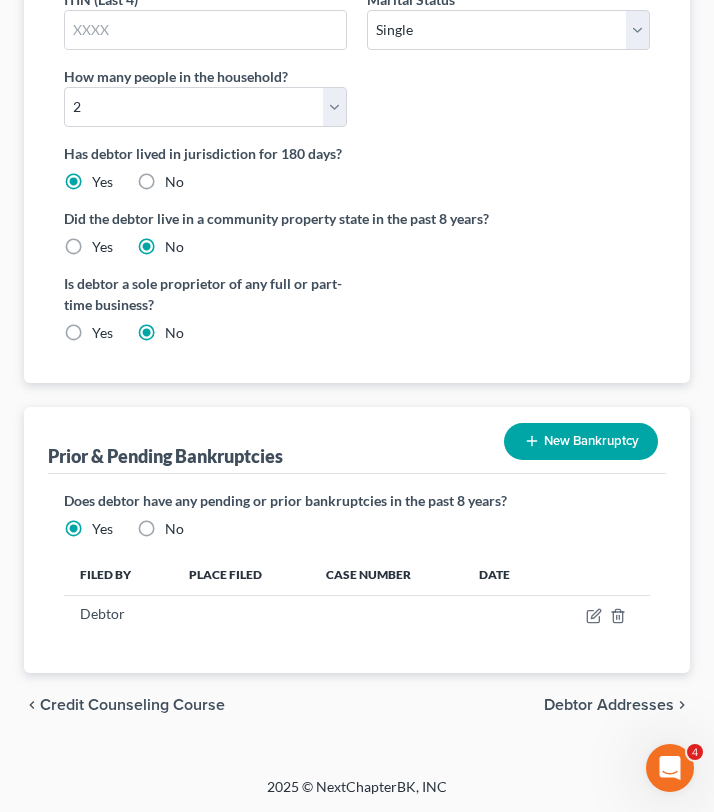 scroll, scrollTop: 0, scrollLeft: 0, axis: both 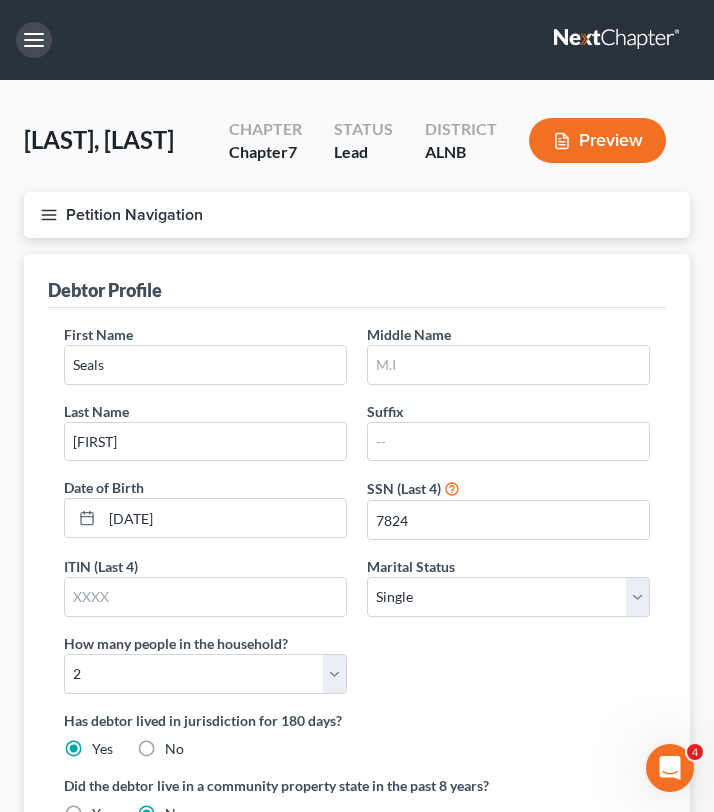 click at bounding box center [34, 40] 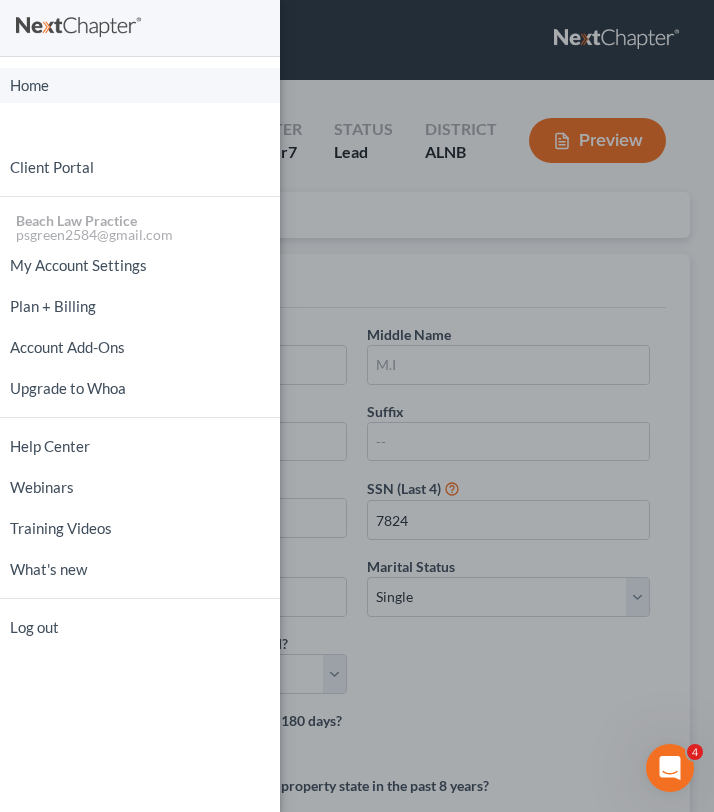 click on "Home" at bounding box center [140, 85] 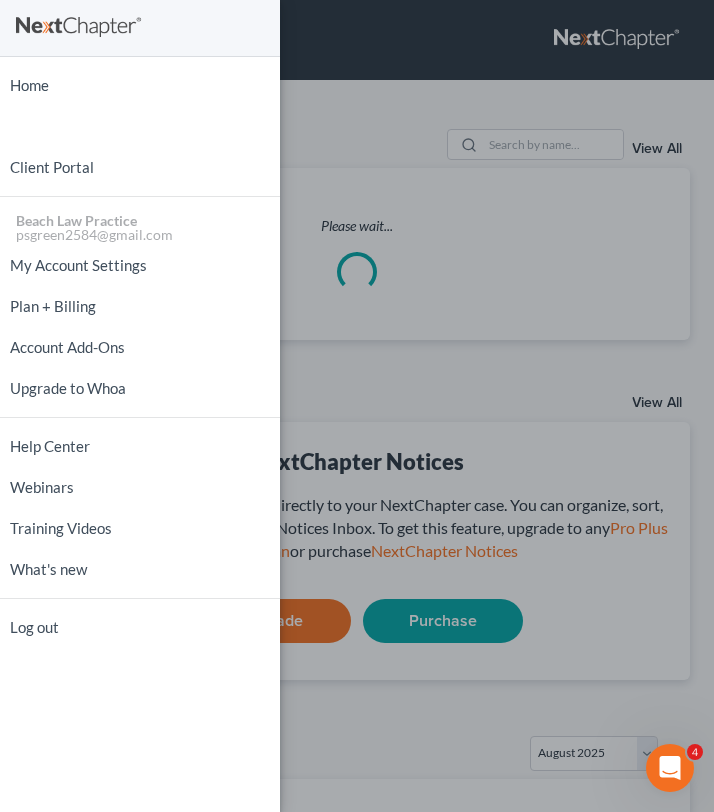 click on "Home New Case Client Portal Beach Law Practice psgreen2584@gmail.com My Account Settings Plan + Billing Account Add-Ons Upgrade to Whoa Help Center Webinars Training Videos What's new Log out" at bounding box center (357, 406) 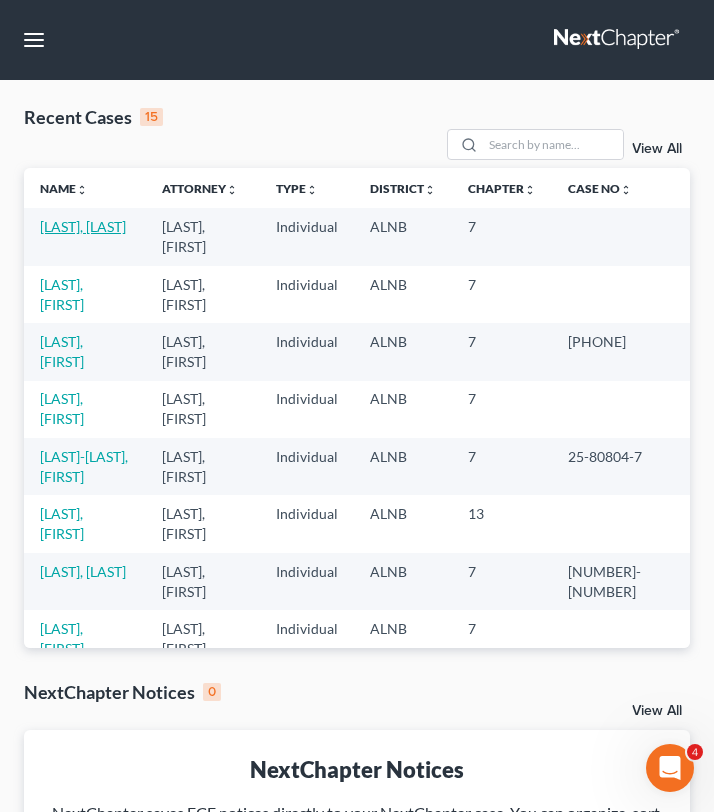 click on "[LAST], [LAST]" at bounding box center (83, 226) 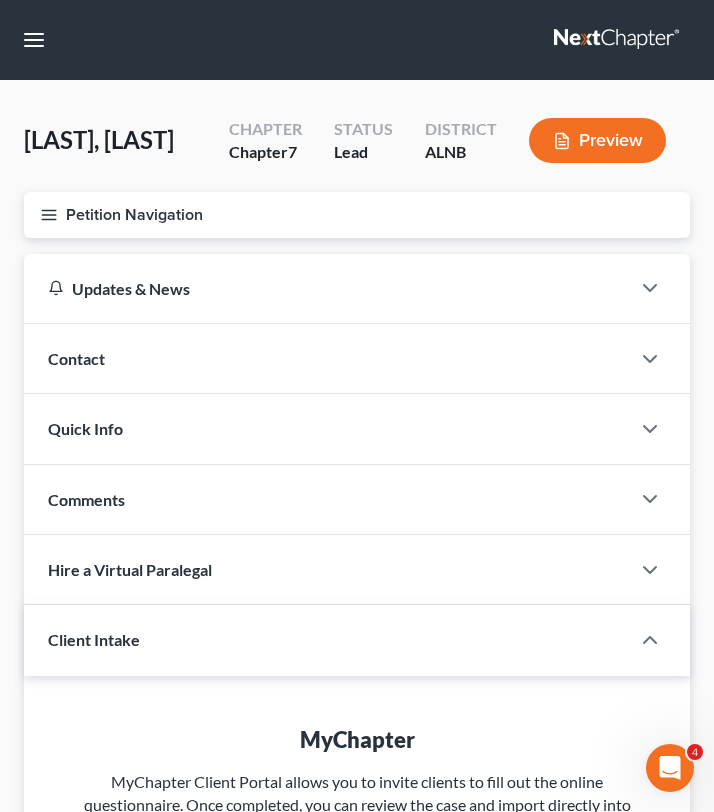 click on "Petition Navigation" at bounding box center [357, 215] 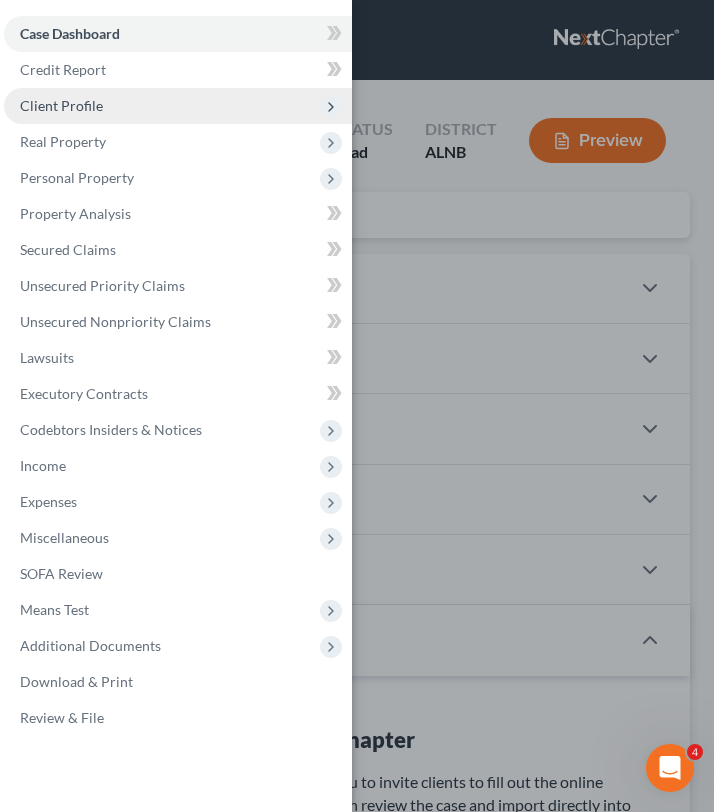 click on "Client Profile" at bounding box center [178, 106] 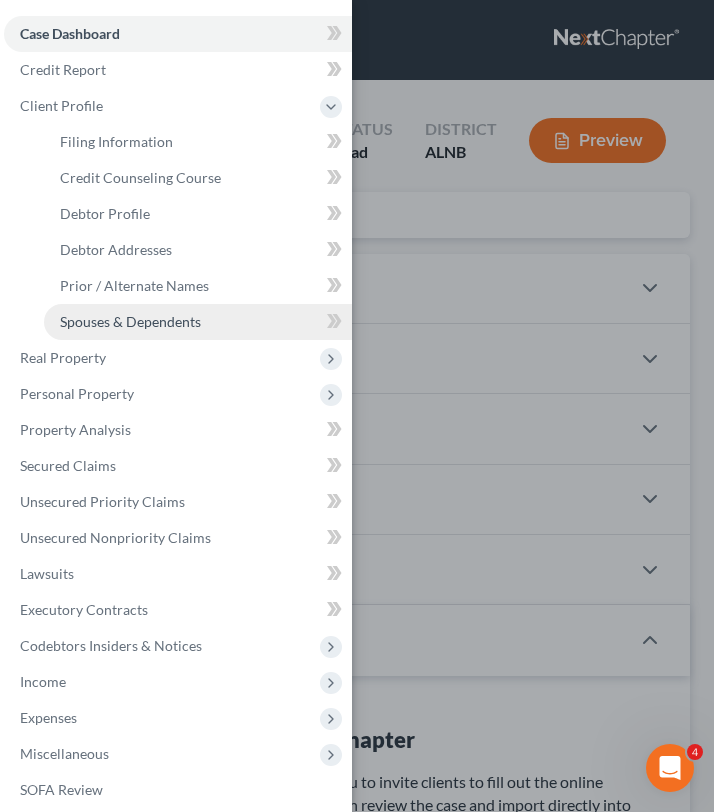 click on "Spouses & Dependents" at bounding box center [130, 321] 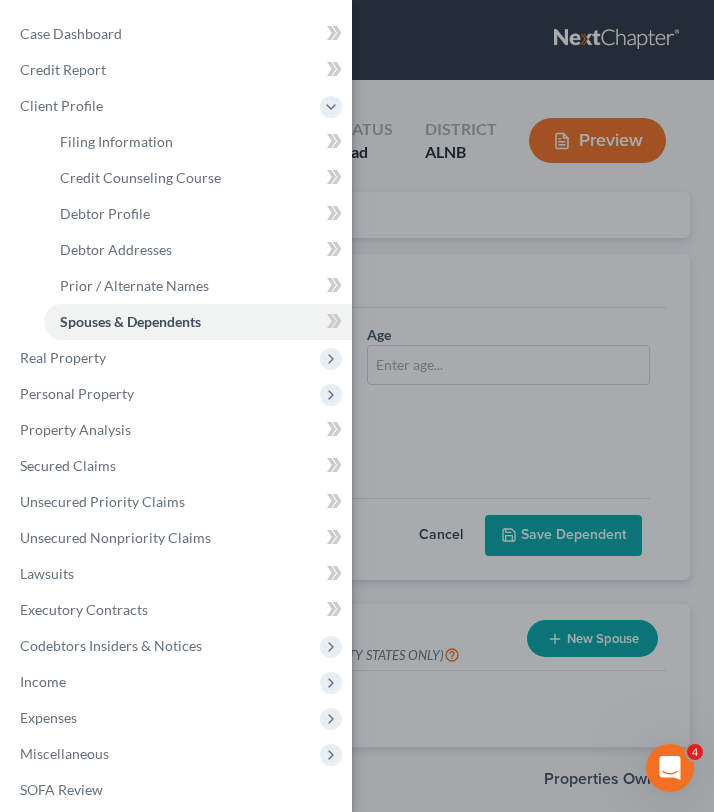click on "Case Dashboard
Payments
Invoices
Payments
Payments
Credit Report
Client Profile" at bounding box center (357, 406) 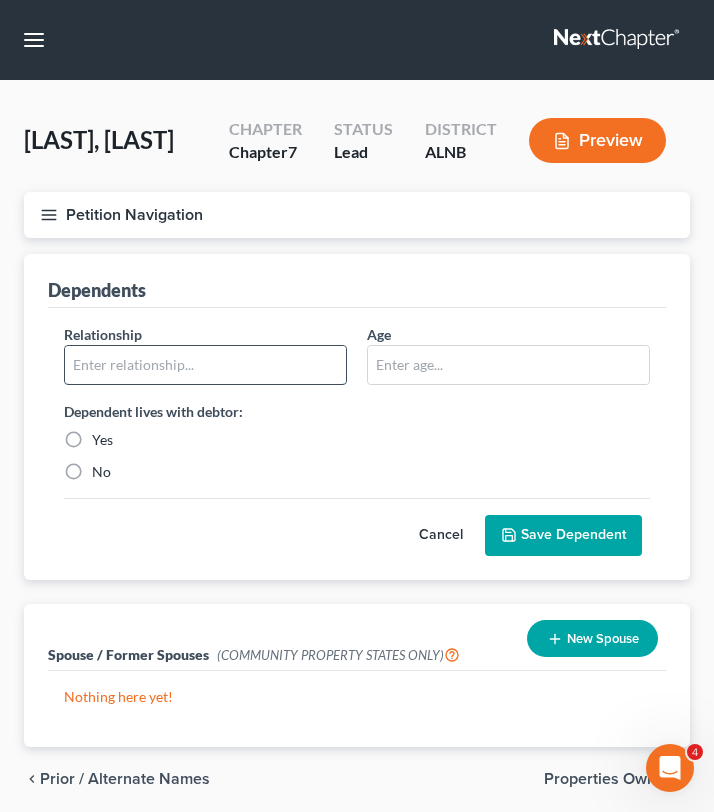 click at bounding box center (205, 365) 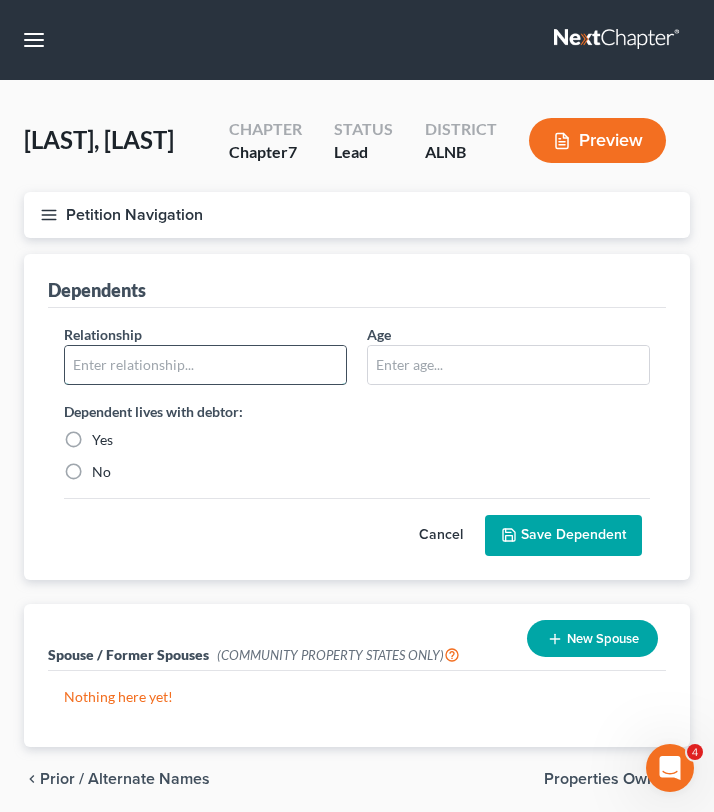 type on "Daughter" 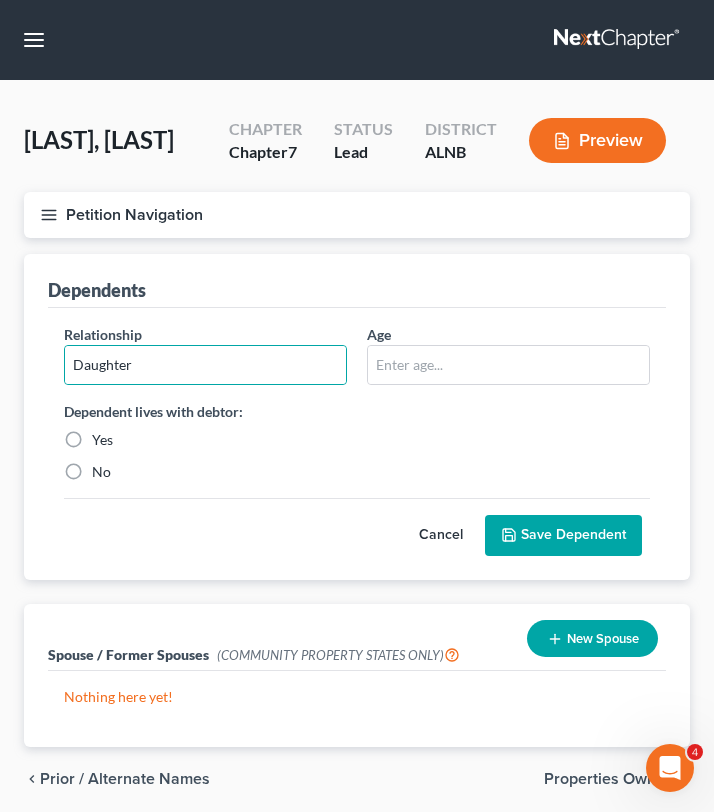 click on "Yes" at bounding box center [102, 440] 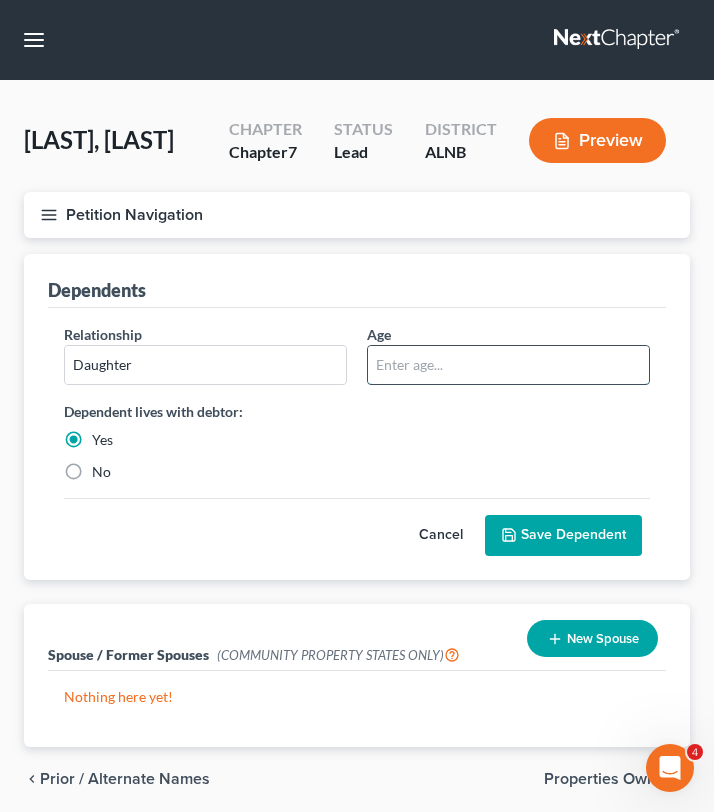 click at bounding box center (508, 365) 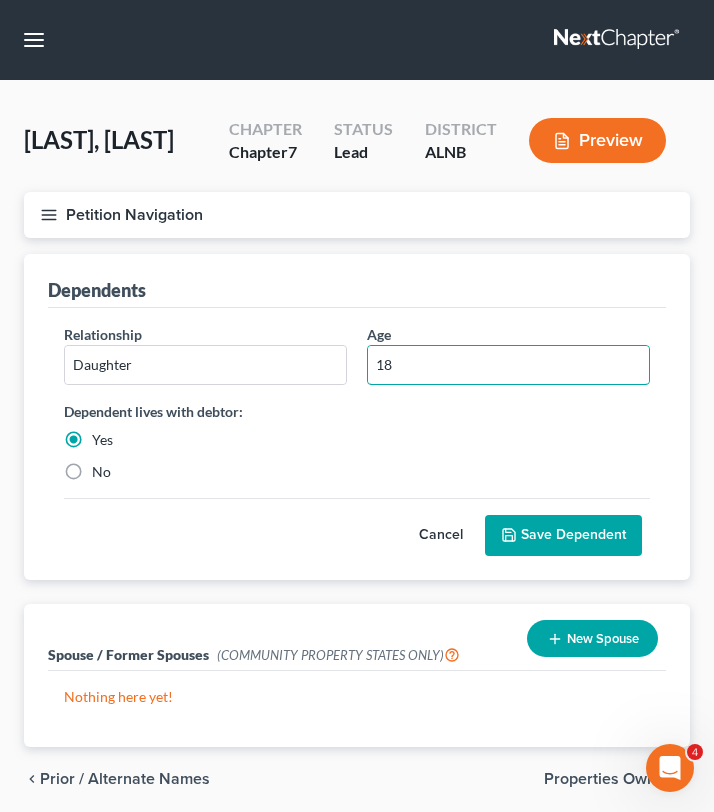 type on "18" 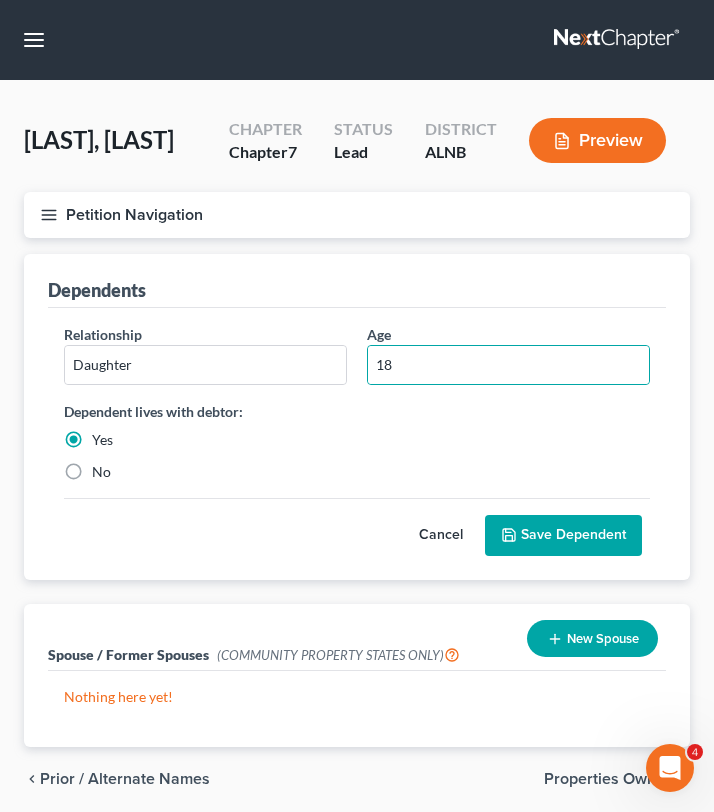 click on "Save Dependent" at bounding box center (563, 536) 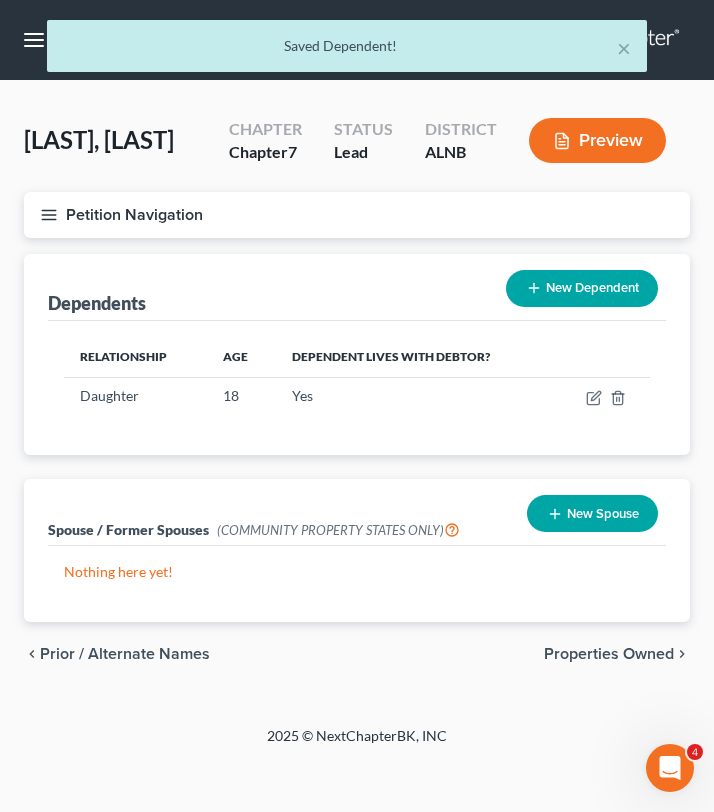 click on "Petition Navigation" at bounding box center [357, 215] 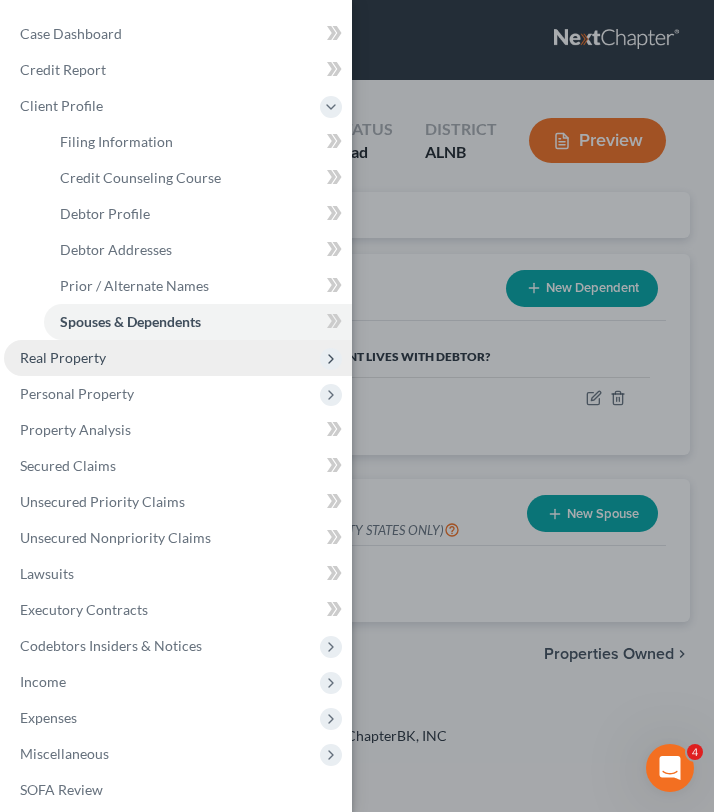 click on "Real Property" at bounding box center [178, 358] 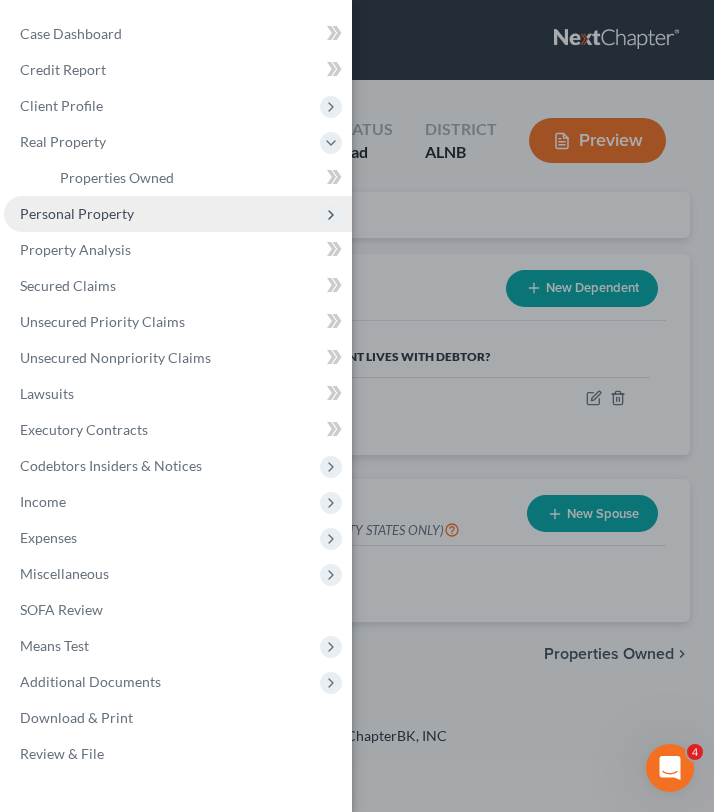 click on "Personal Property" at bounding box center [77, 213] 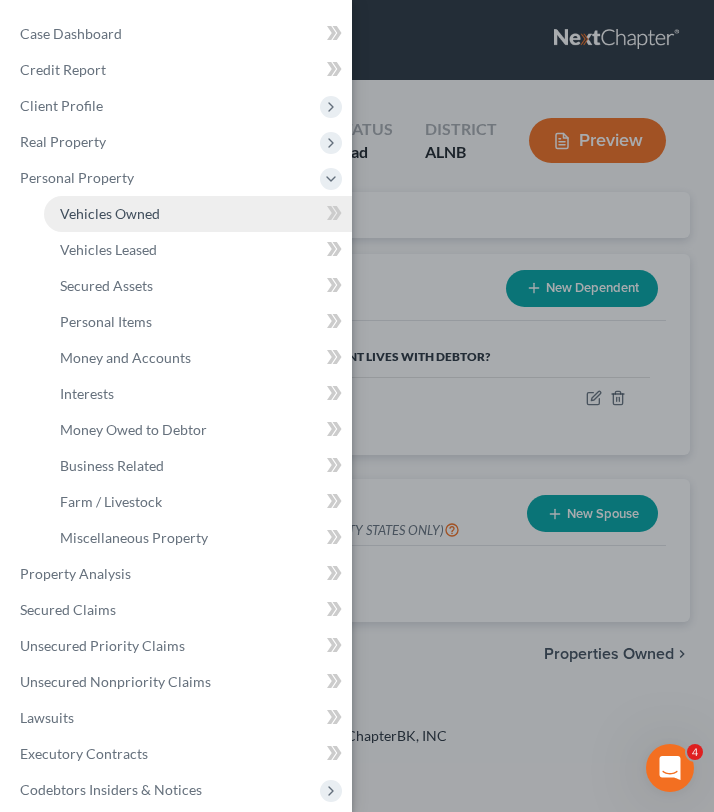 click on "Vehicles Owned" at bounding box center [110, 213] 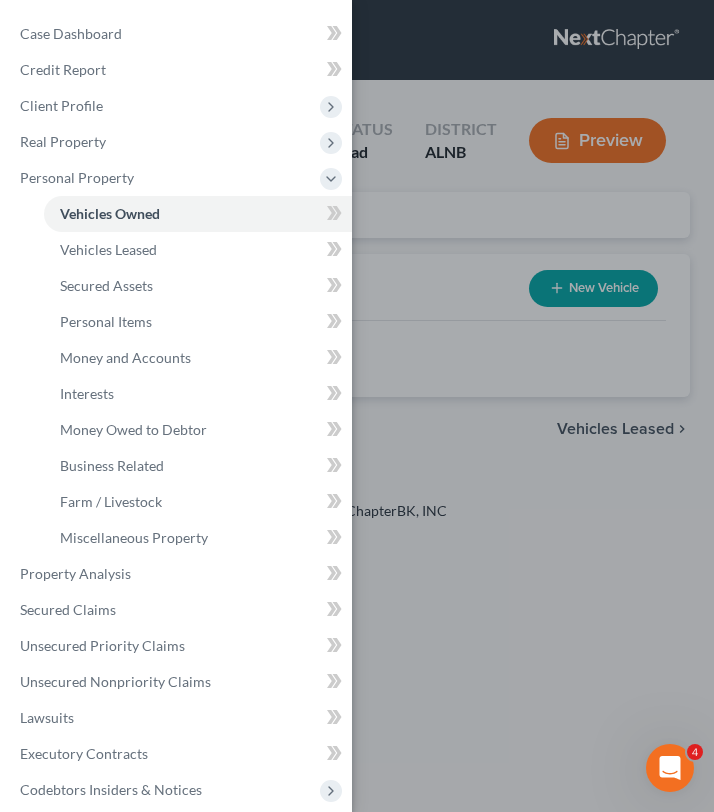 click on "Case Dashboard
Payments
Invoices
Payments
Payments
Credit Report
Client Profile" at bounding box center [357, 406] 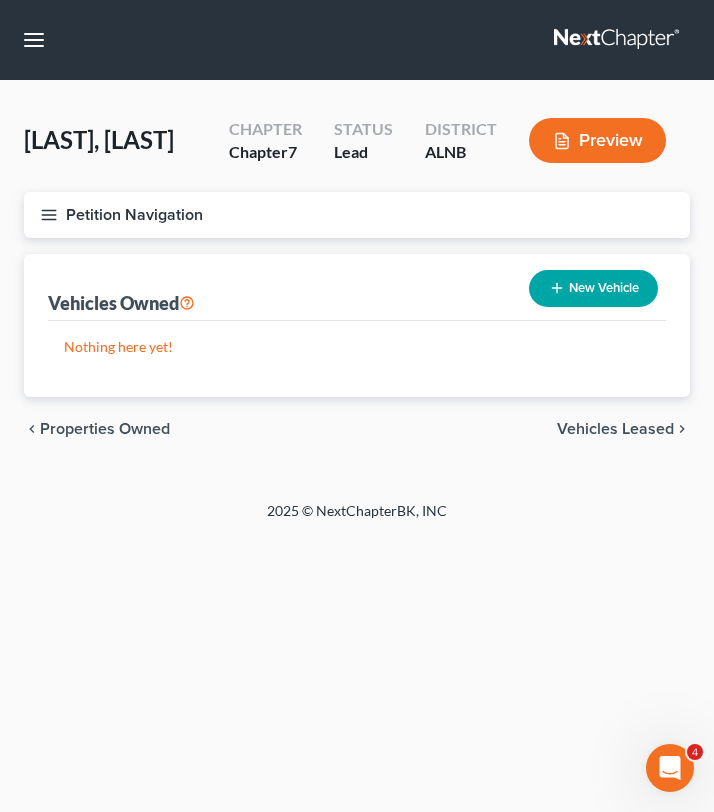 click on "New Vehicle" at bounding box center (593, 288) 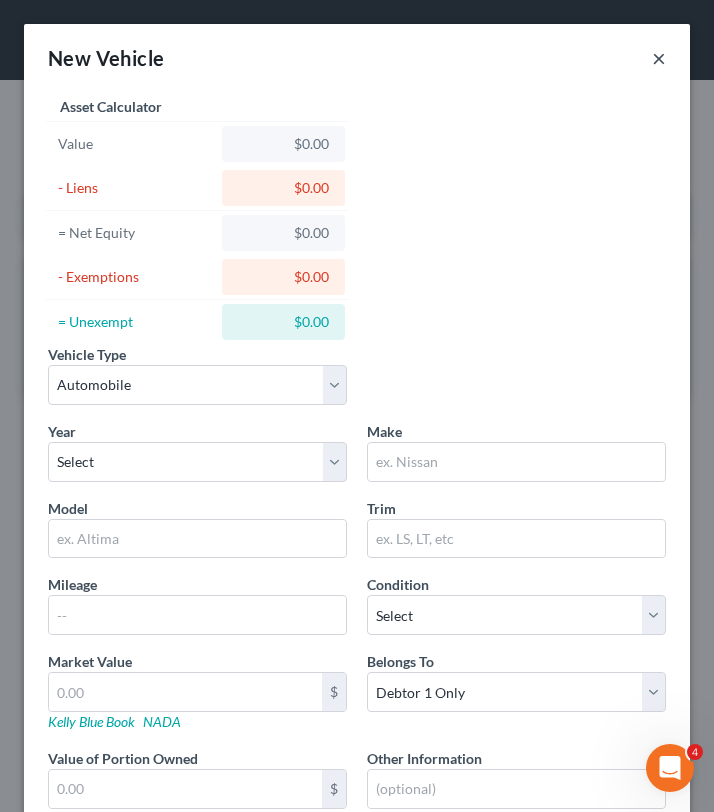 click on "×" at bounding box center (659, 58) 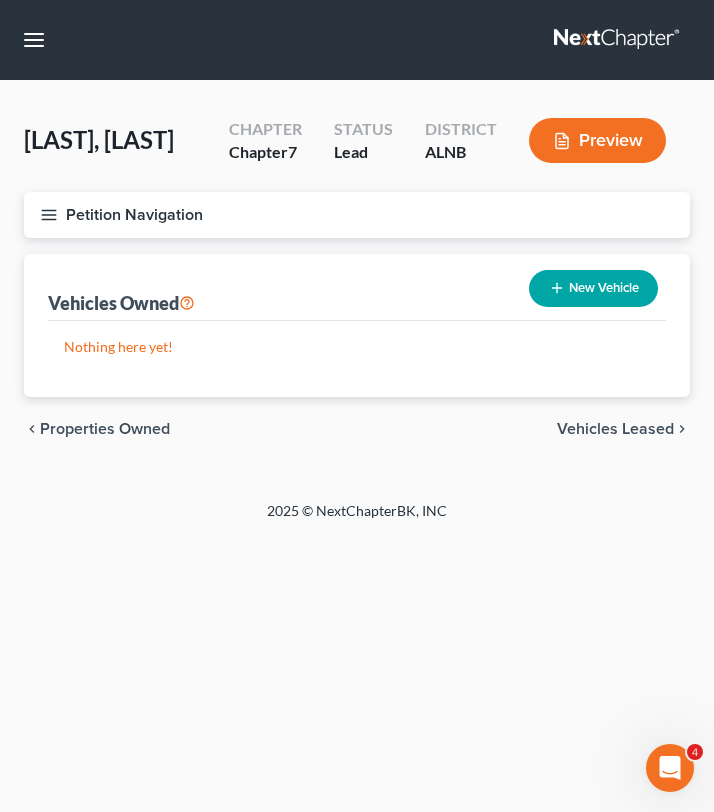 click on "New Vehicle" at bounding box center (593, 288) 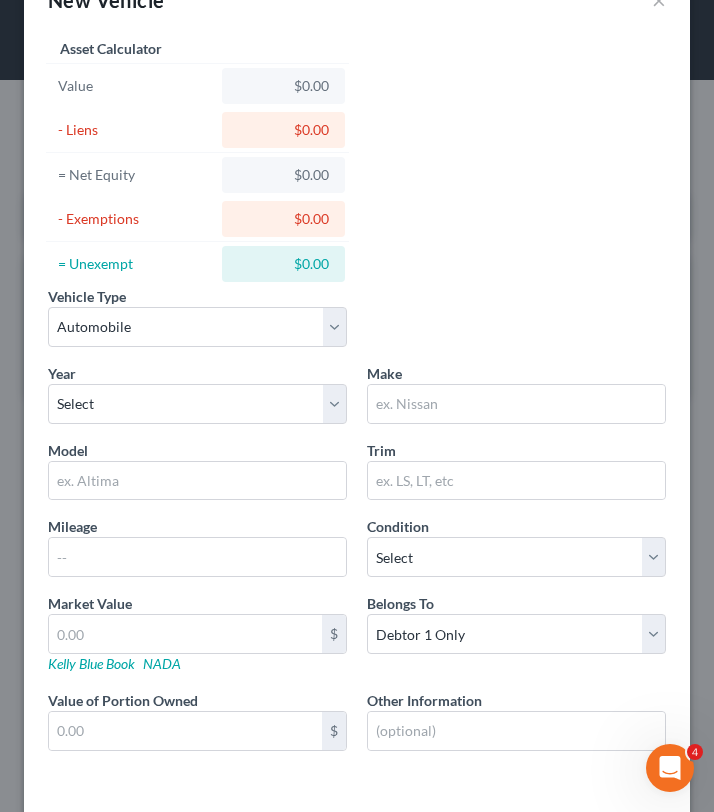 scroll, scrollTop: 87, scrollLeft: 0, axis: vertical 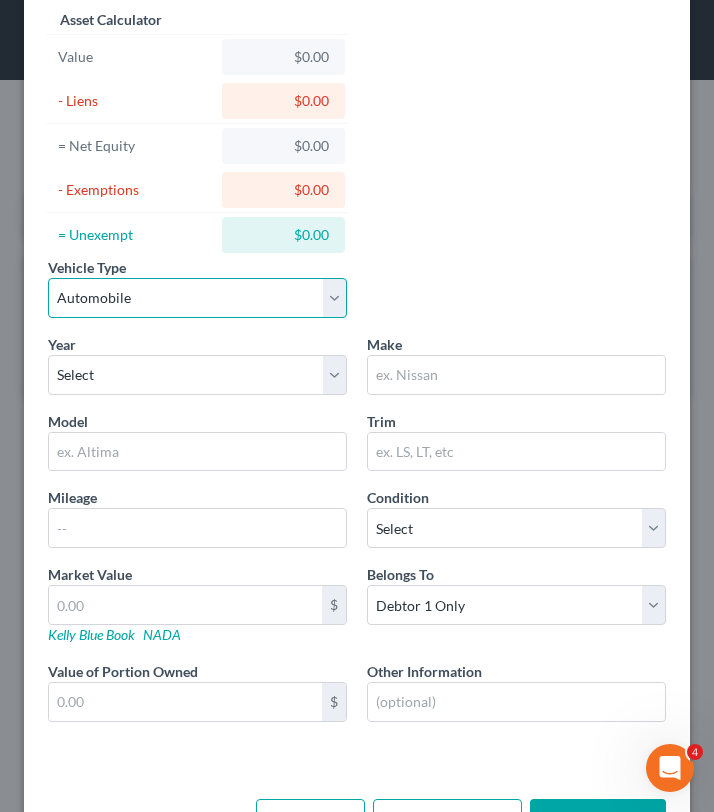click on "Select Automobile Truck Trailer Watercraft Aircraft Motor Home Atv Other Vehicle" at bounding box center [197, 298] 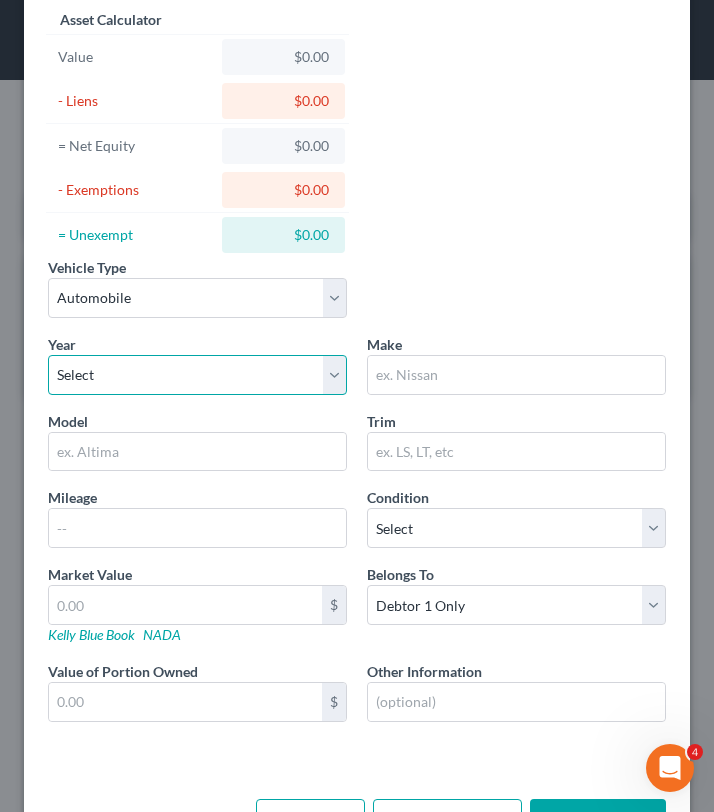 click on "Select 2026 2025 2024 2023 2022 2021 2020 2019 2018 2017 2016 2015 2014 2013 2012 2011 2010 2009 2008 2007 2006 2005 2004 2003 2002 2001 2000 1999 1998 1997 1996 1995 1994 1993 1992 1991 1990 1989 1988 1987 1986 1985 1984 1983 1982 1981 1980 1979 1978 1977 1976 1975 1974 1973 1972 1971 1970 1969 1968 1967 1966 1965 1964 1963 1962 1961 1960 1959 1958 1957 1956 1955 1954 1953 1952 1951 1950 1949 1948 1947 1946 1945 1944 1943 1942 1941 1940 1939 1938 1937 1936 1935 1934 1933 1932 1931 1930 1929 1928 1927 1926 1925 1924 1923 1922 1921 1920 1919 1918 1917 1916 1915 1914 1913 1912 1911 1910 1909 1908 1907 1906 1905 1904 1903 1902 1901" at bounding box center (197, 375) 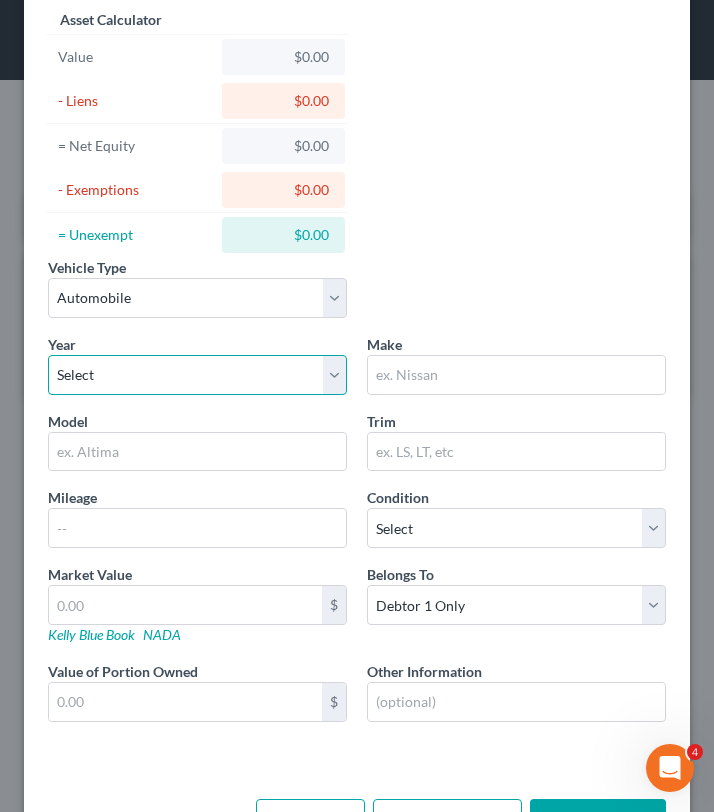 select on "7" 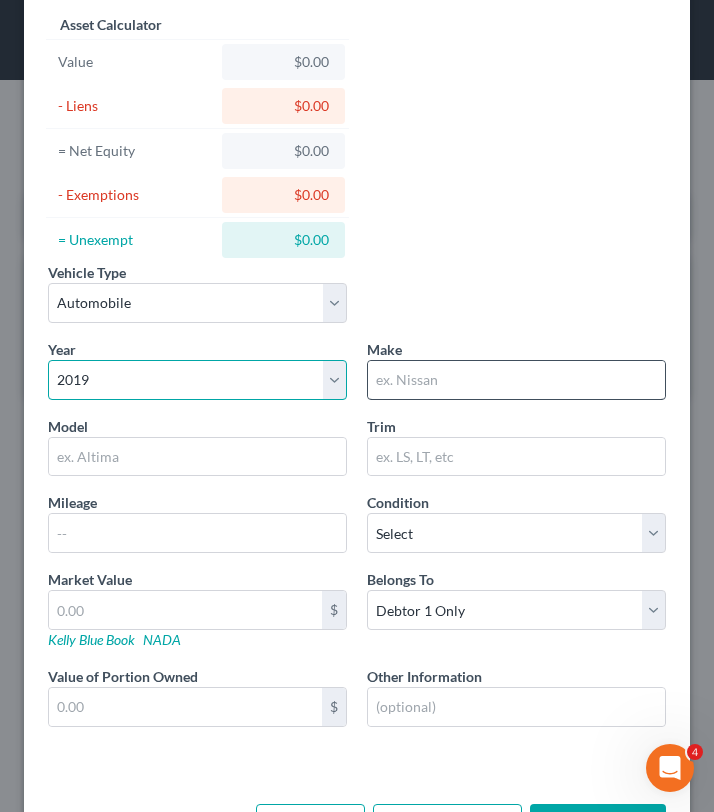 scroll, scrollTop: 155, scrollLeft: 0, axis: vertical 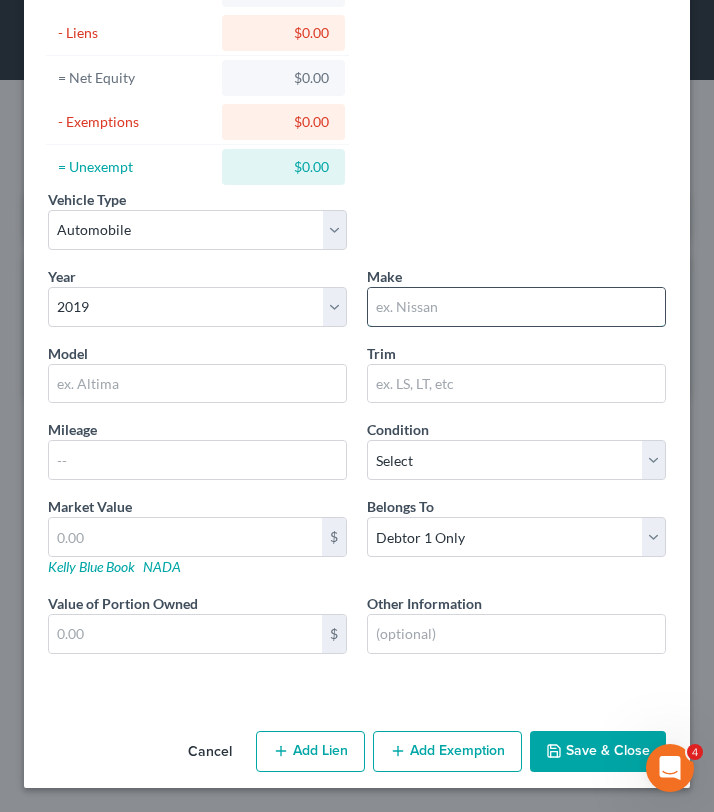click at bounding box center [516, 307] 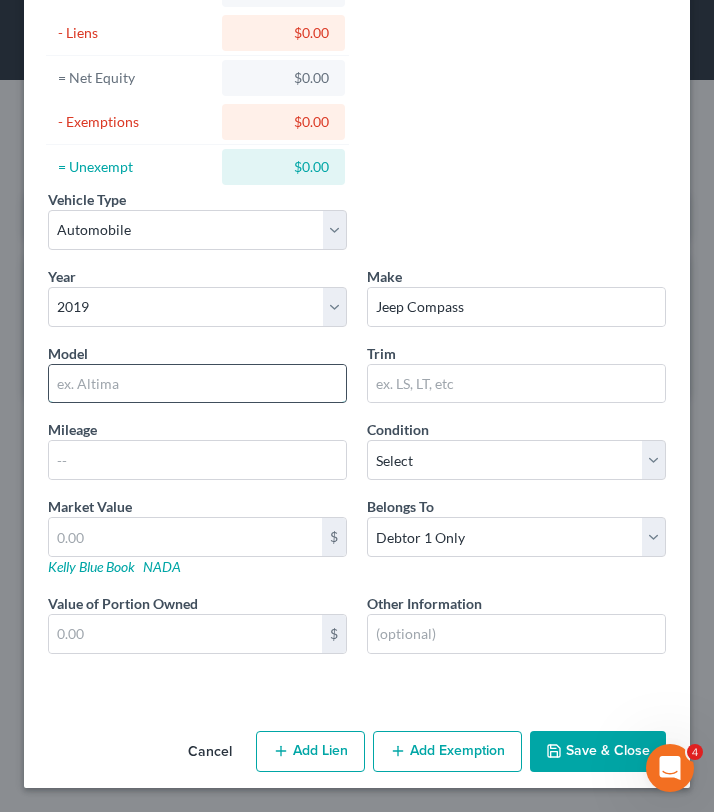 click at bounding box center [197, 384] 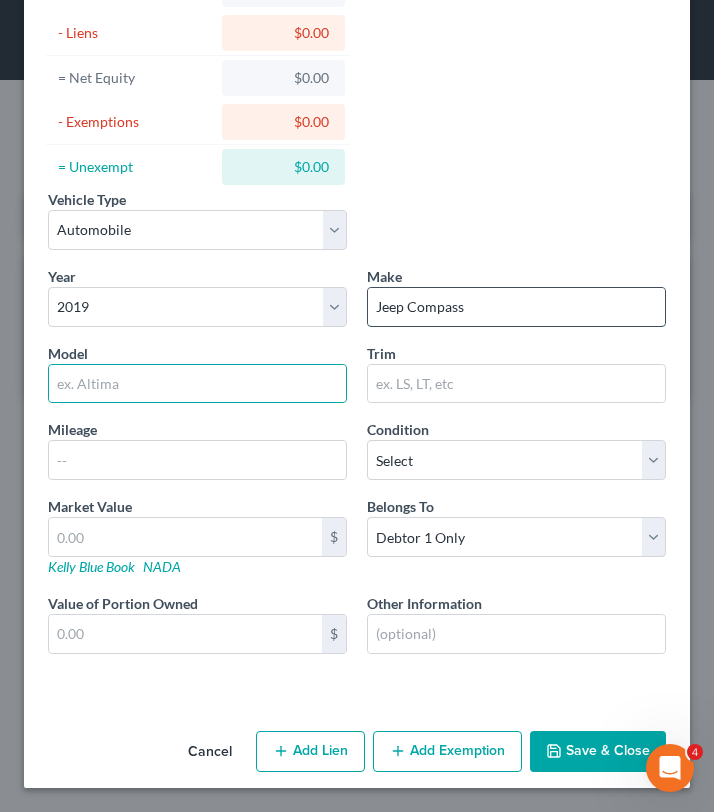 click on "Jeep Compass" at bounding box center [516, 307] 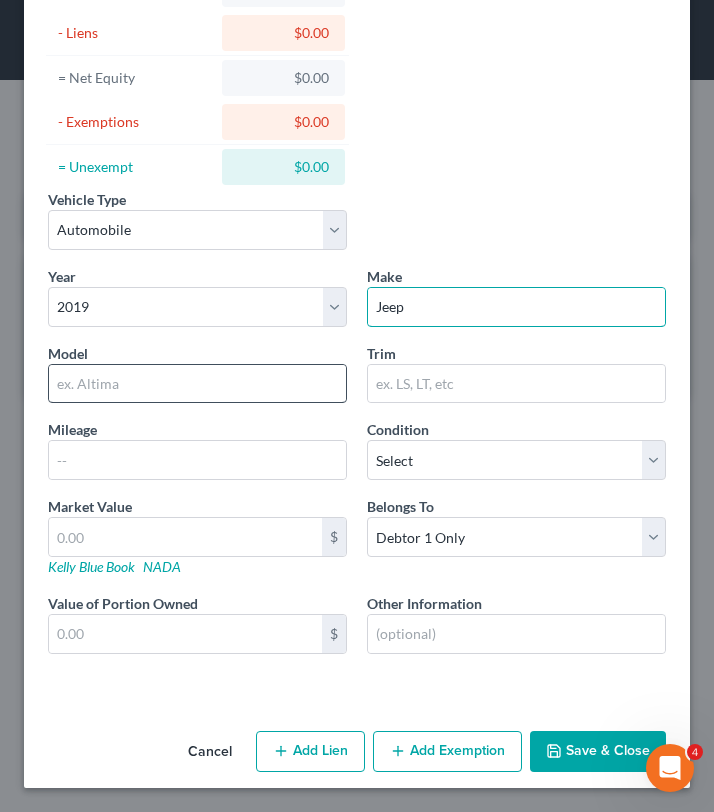 type on "Jeep" 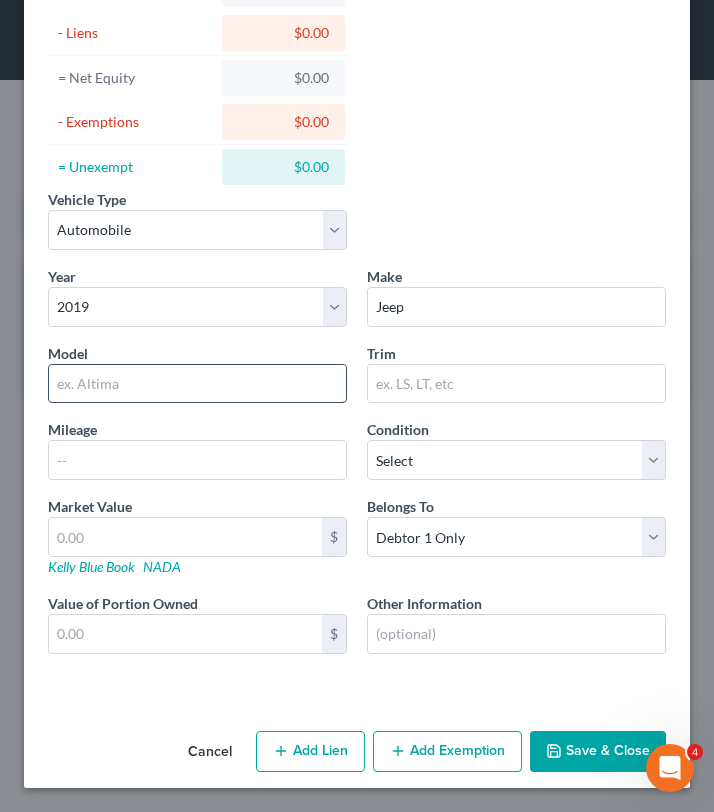 click at bounding box center [197, 384] 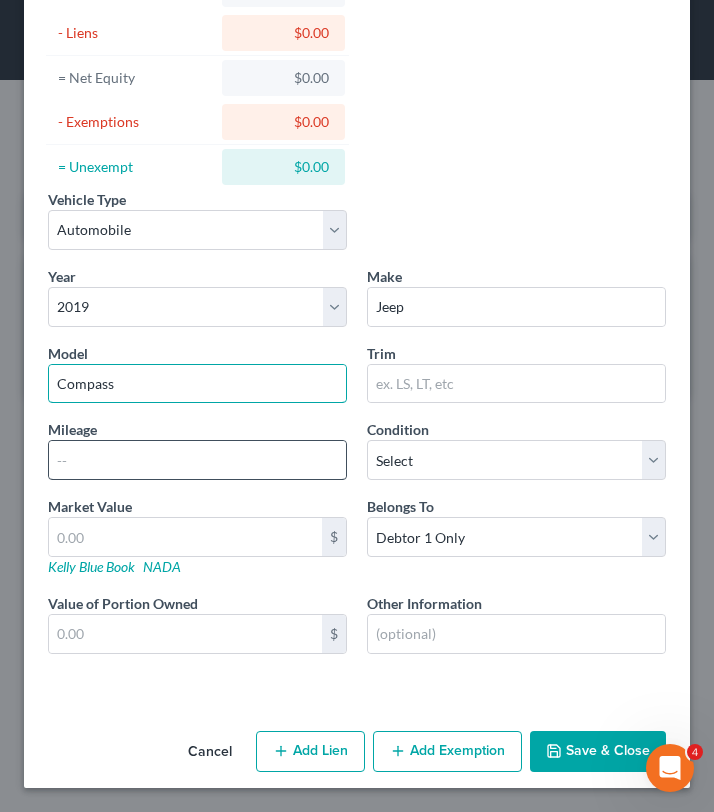 type on "Compass" 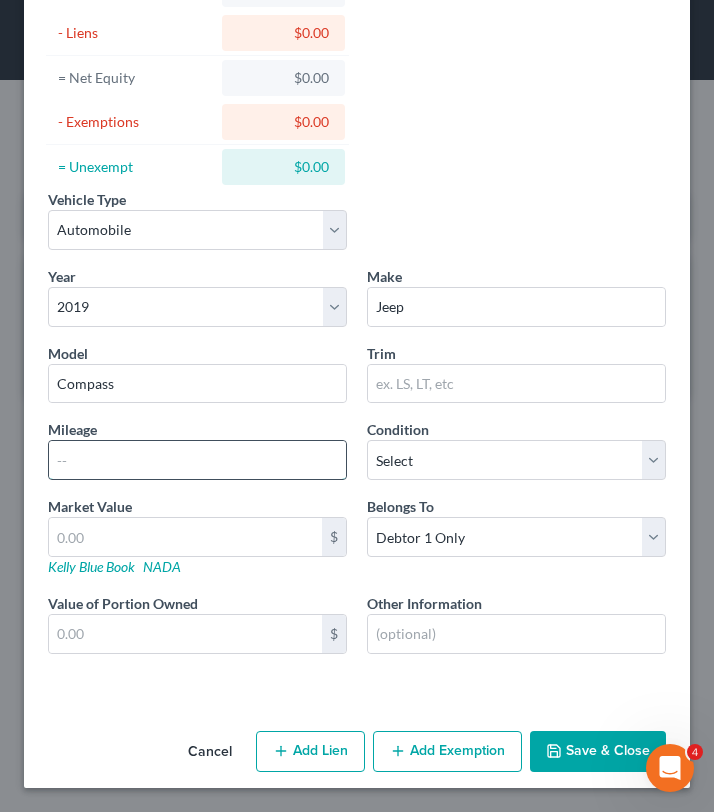 click at bounding box center [197, 460] 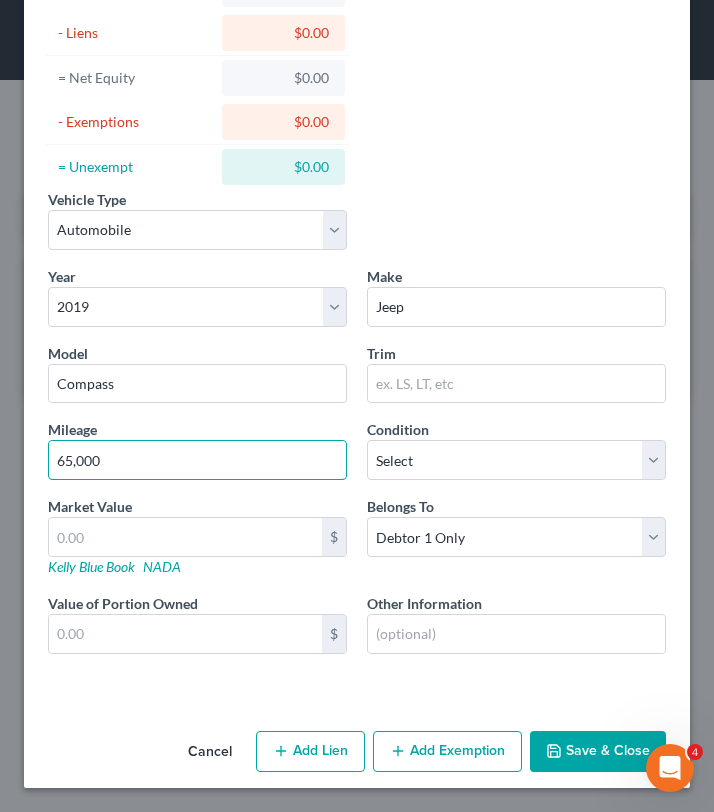 type on "65,000" 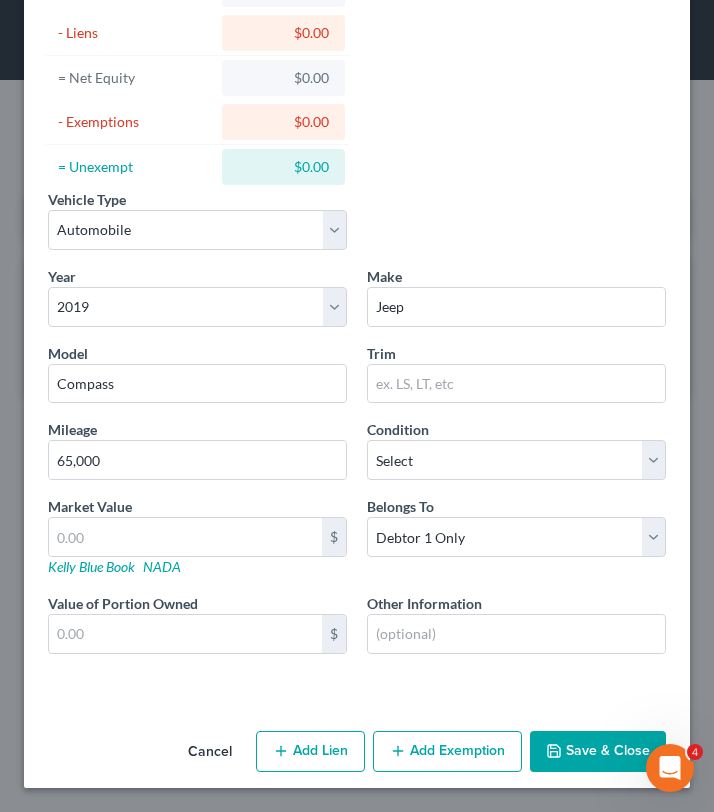 click on "Year Select 2026 2025 2024 2023 2022 2021 2020 2019 2018 2017 2016 2015 2014 2013 2012 2011 2010 2009 2008 2007 2006 2005 2004 2003 2002 2001 2000 1999 1998 1997 1996 1995 1994 1993 1992 1991 1990 1989 1988 1987 1986 1985 1984 1983 1982 1981 1980 1979 1978 1977 1976 1975 1974 1973 1972 1971 1970 1969 1968 1967 1966 1965 1964 1963 1962 1961 1960 1959 1958 1957 1956 1955 1954 1953 1952 1951 1950 1949 1948 1947 1946 1945 1944 1943 1942 1941 1940 1939 1938 1937 1936 1935 1934 1933 1932 1931 1930 1929 1928 1927 1926 1925 1924 1923 1922 1921 1920 1919 1918 1917 1916 1915 1914 1913 1912 1911 1910 1909 1908 1907 1906 1905 1904 1903 1902 1901
Make
*
Jeep Model Compass Trim Mileage 65,000 Condition Select Excellent Very Good Good Fair Poor Market Value $ Kelly Blue Book NADA
Belongs To
*
Select Debtor 1 Only Debtor 2 Only Debtor 1 And Debtor 2 Only At Least One Of The Debtors And Another Community Property Value of Portion Owned $ Other Information
Liens
Select" at bounding box center (357, 476) 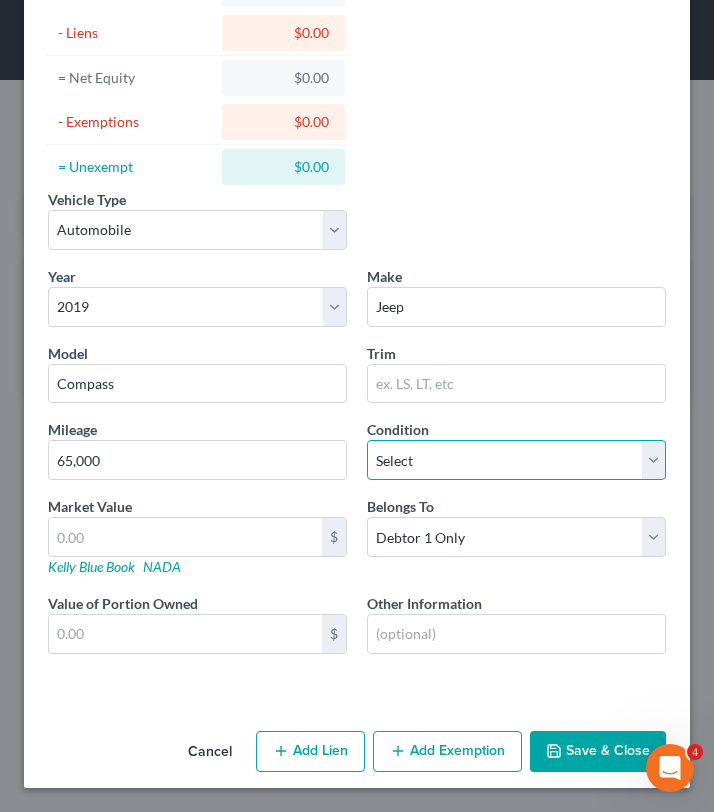 click on "Select Excellent Very Good Good Fair Poor" at bounding box center (516, 460) 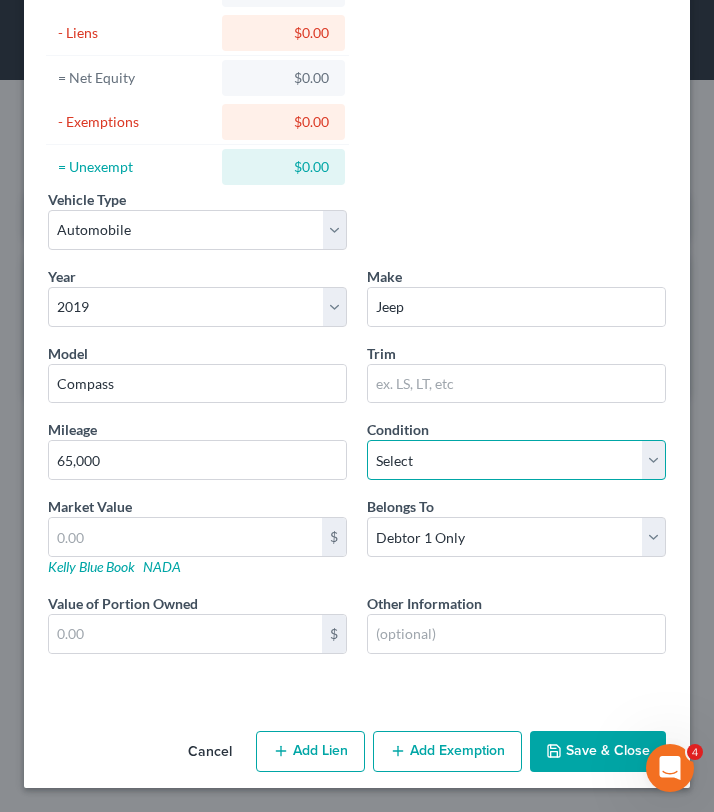 select on "2" 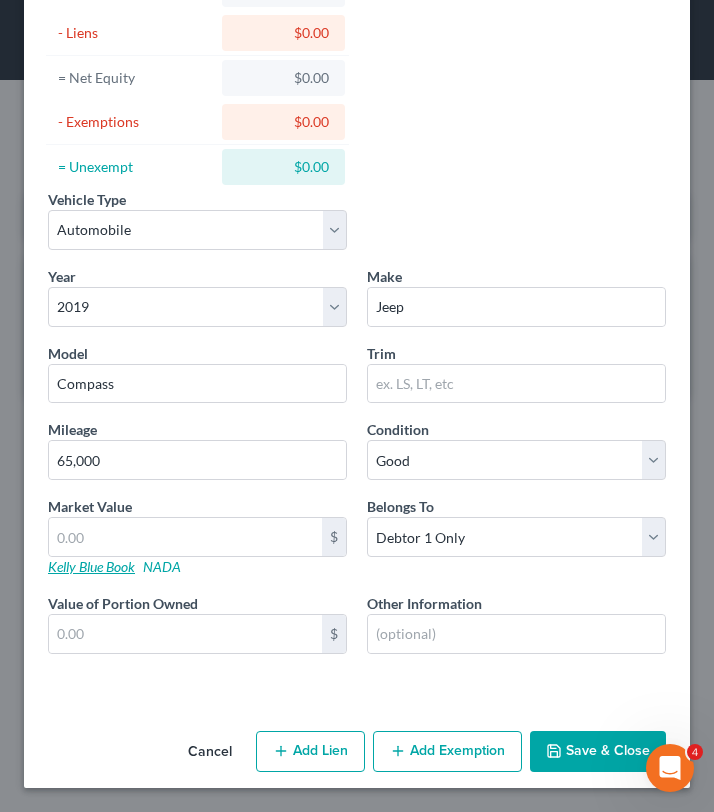click on "Kelly Blue Book" at bounding box center (91, 566) 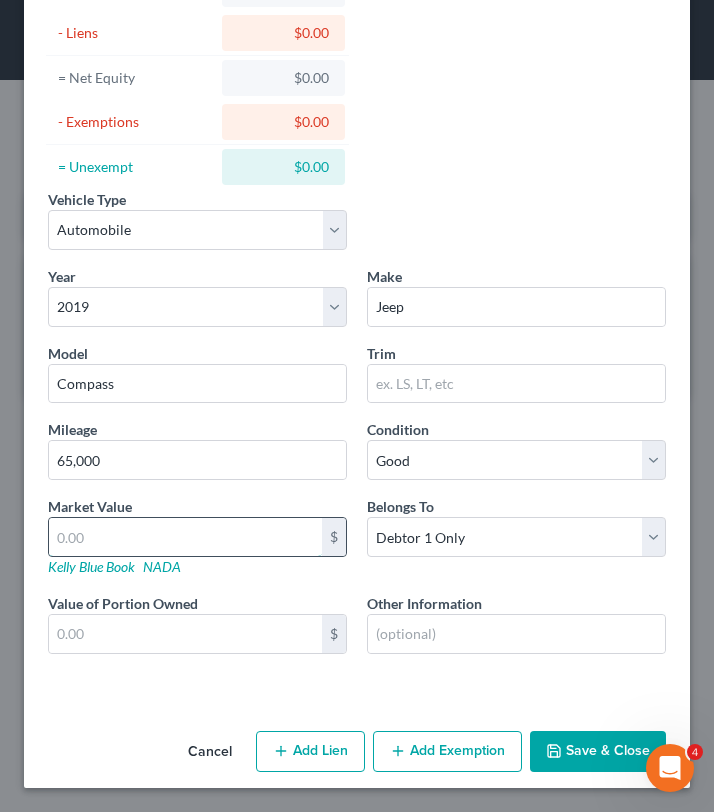 click at bounding box center [185, 537] 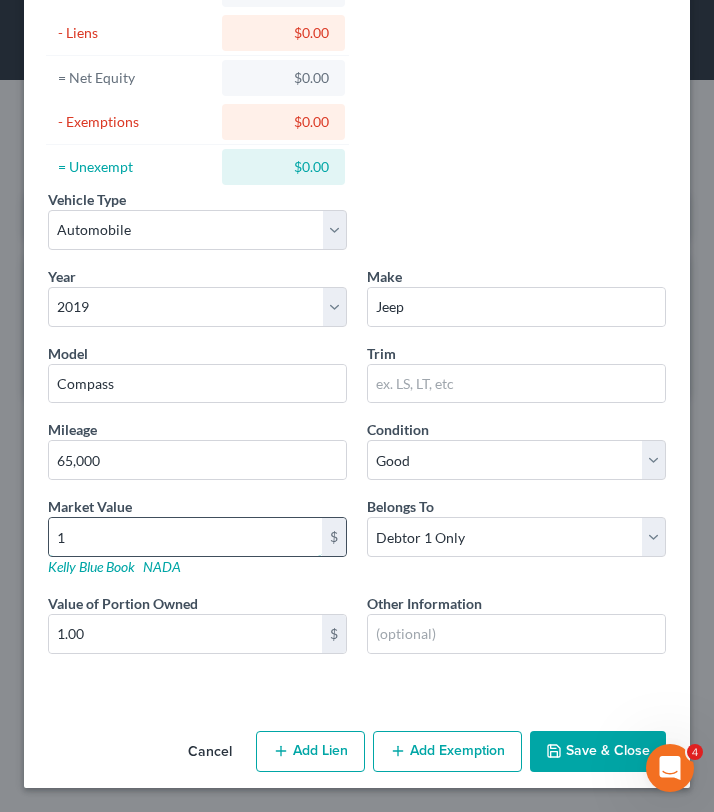type on "12" 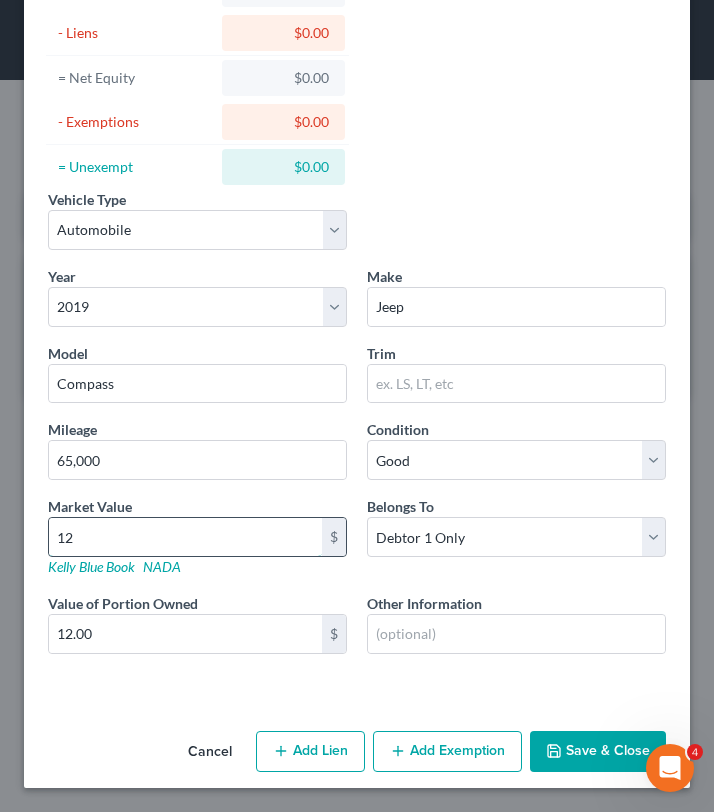 type on "126" 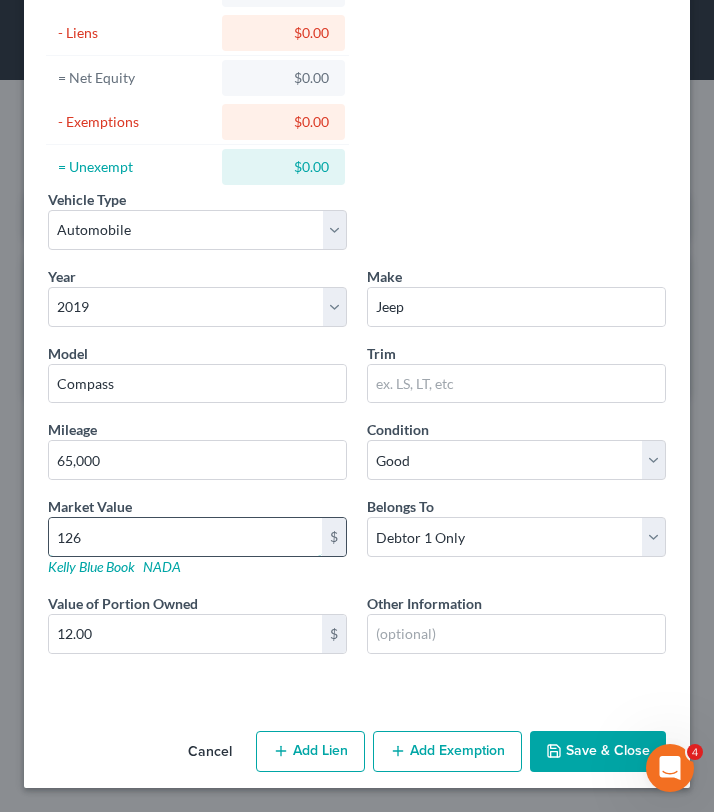 type on "126.00" 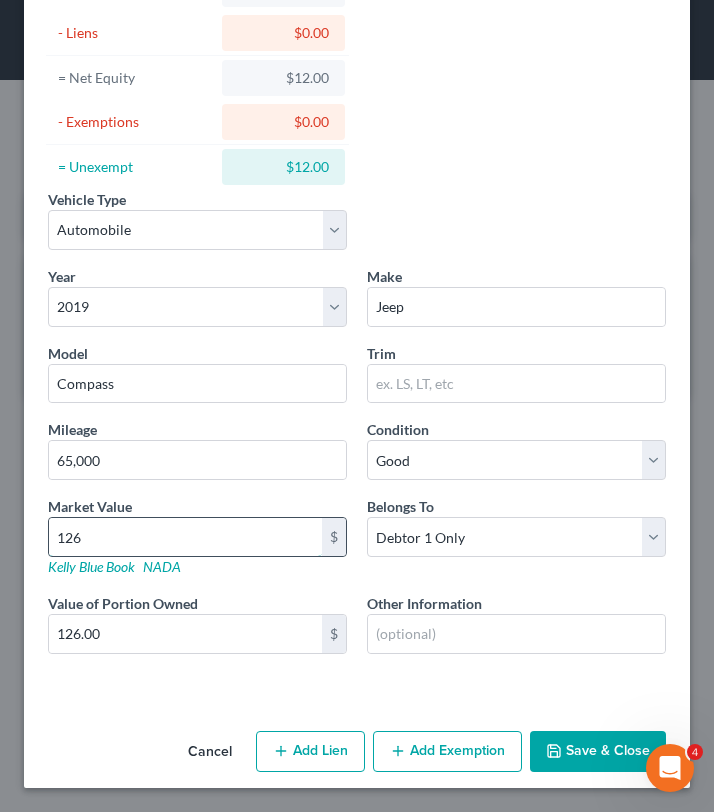type on "1261" 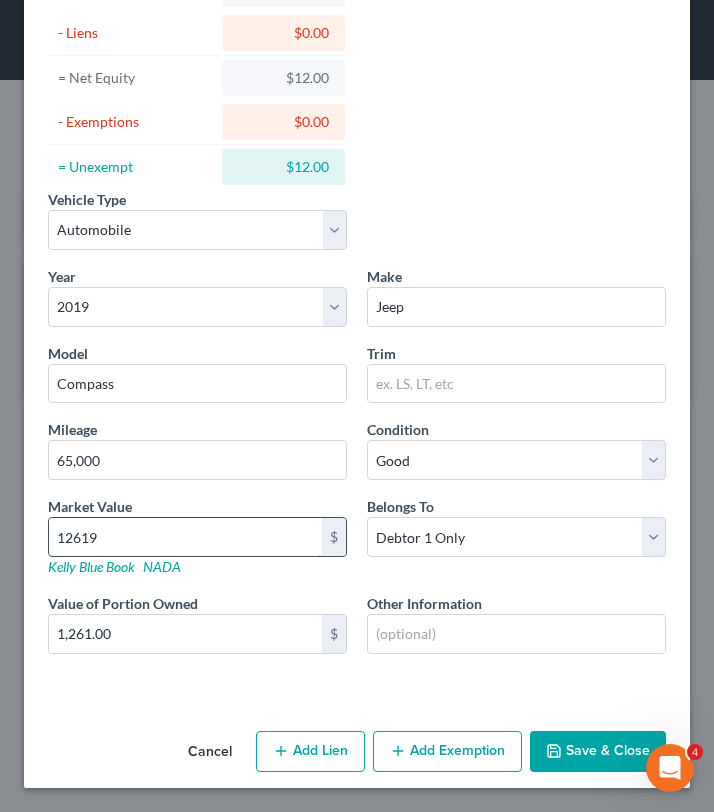 type on "12,619" 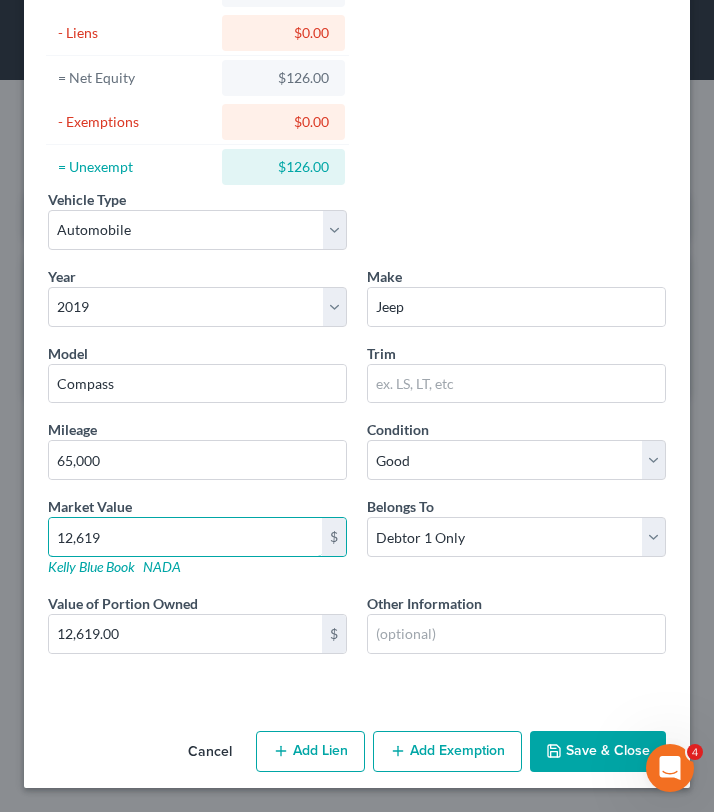 type on "12,619" 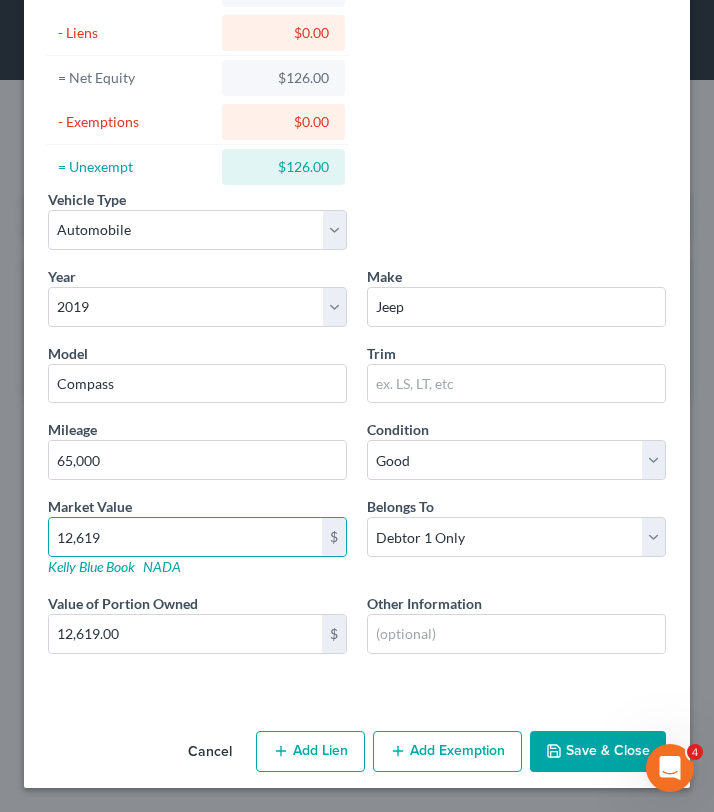 click on "Save & Close" at bounding box center [598, 752] 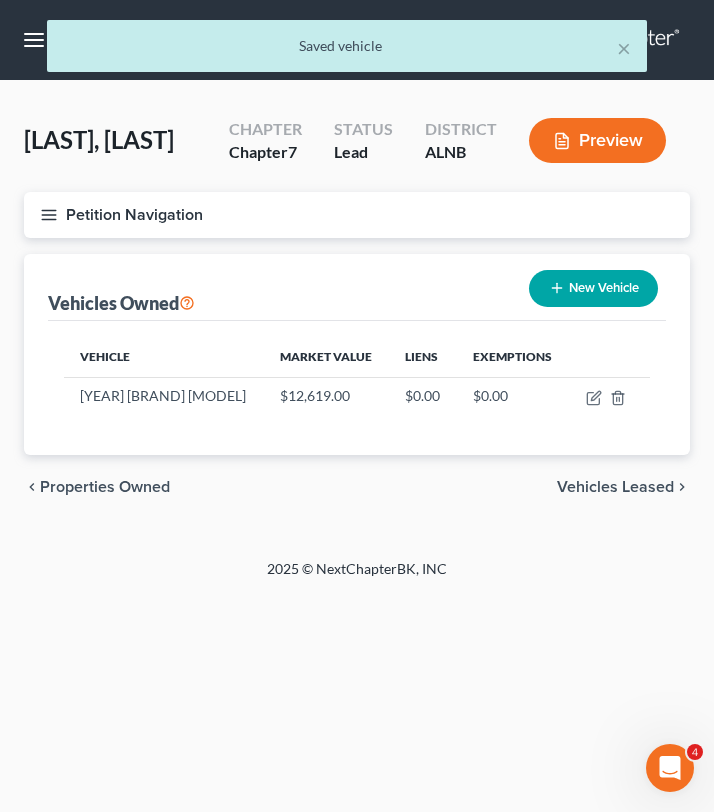 click on "New Vehicle" at bounding box center [593, 288] 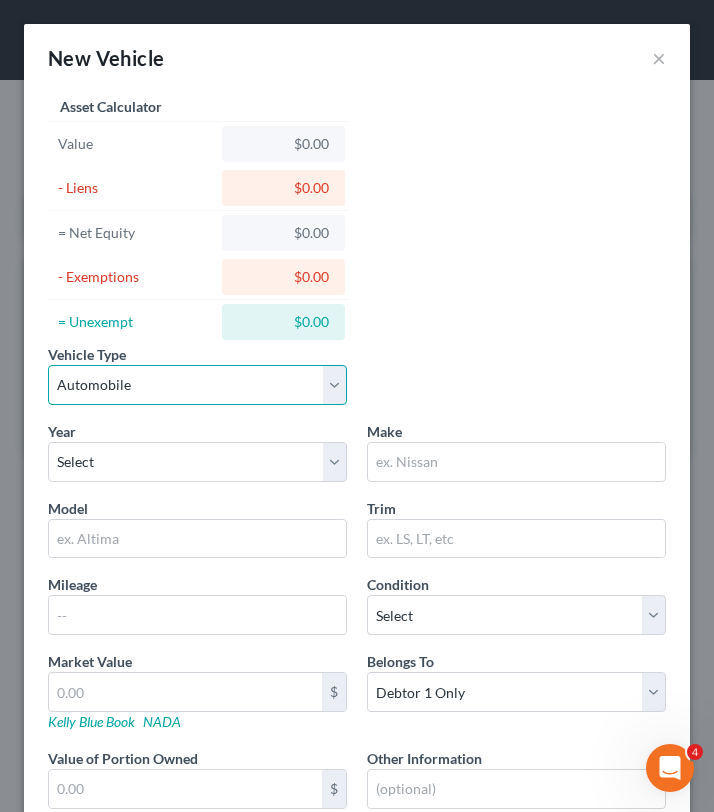 click on "Select Automobile Truck Trailer Watercraft Aircraft Motor Home Atv Other Vehicle" at bounding box center [197, 385] 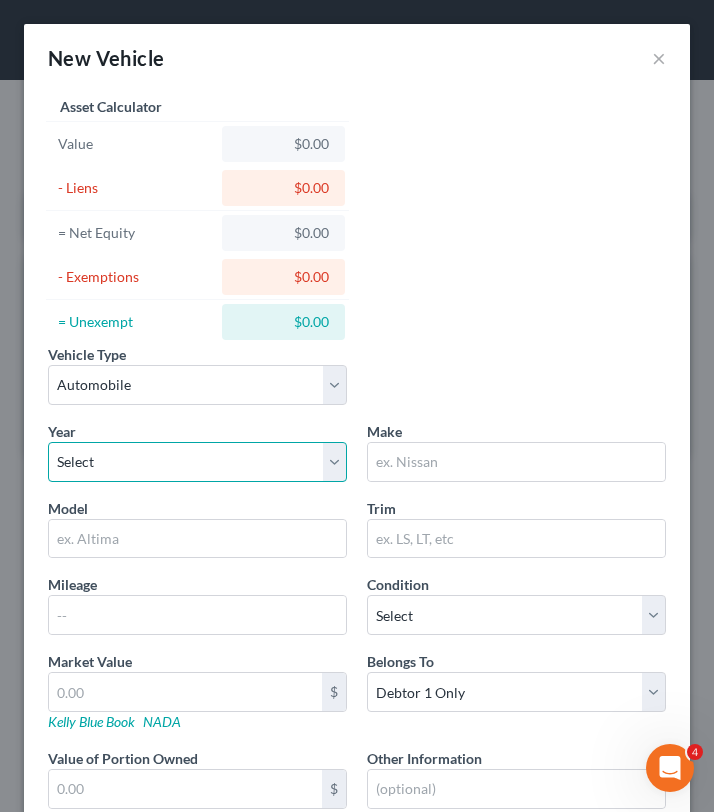 click on "Select 2026 2025 2024 2023 2022 2021 2020 2019 2018 2017 2016 2015 2014 2013 2012 2011 2010 2009 2008 2007 2006 2005 2004 2003 2002 2001 2000 1999 1998 1997 1996 1995 1994 1993 1992 1991 1990 1989 1988 1987 1986 1985 1984 1983 1982 1981 1980 1979 1978 1977 1976 1975 1974 1973 1972 1971 1970 1969 1968 1967 1966 1965 1964 1963 1962 1961 1960 1959 1958 1957 1956 1955 1954 1953 1952 1951 1950 1949 1948 1947 1946 1945 1944 1943 1942 1941 1940 1939 1938 1937 1936 1935 1934 1933 1932 1931 1930 1929 1928 1927 1926 1925 1924 1923 1922 1921 1920 1919 1918 1917 1916 1915 1914 1913 1912 1911 1910 1909 1908 1907 1906 1905 1904 1903 1902 1901" at bounding box center (197, 462) 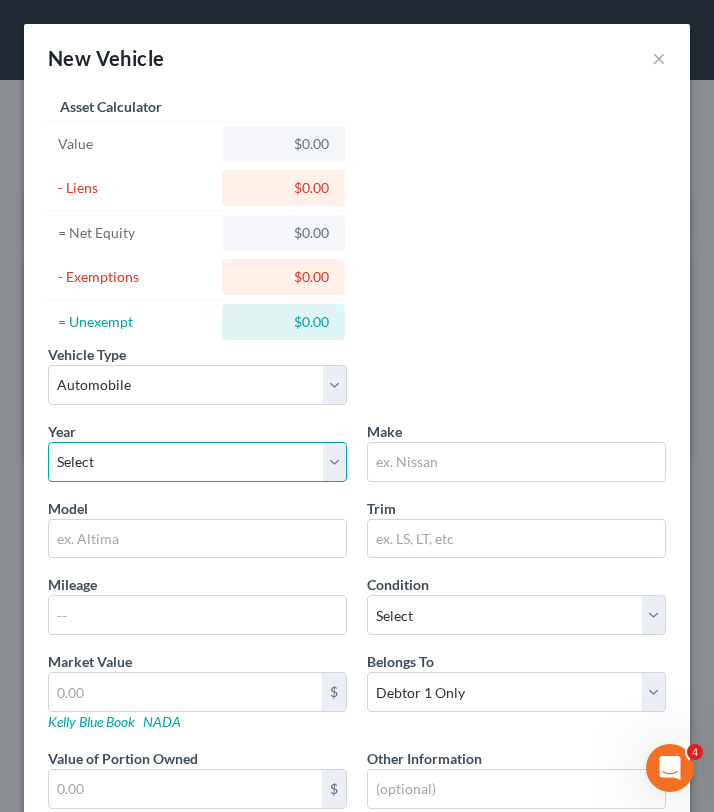 select on "15" 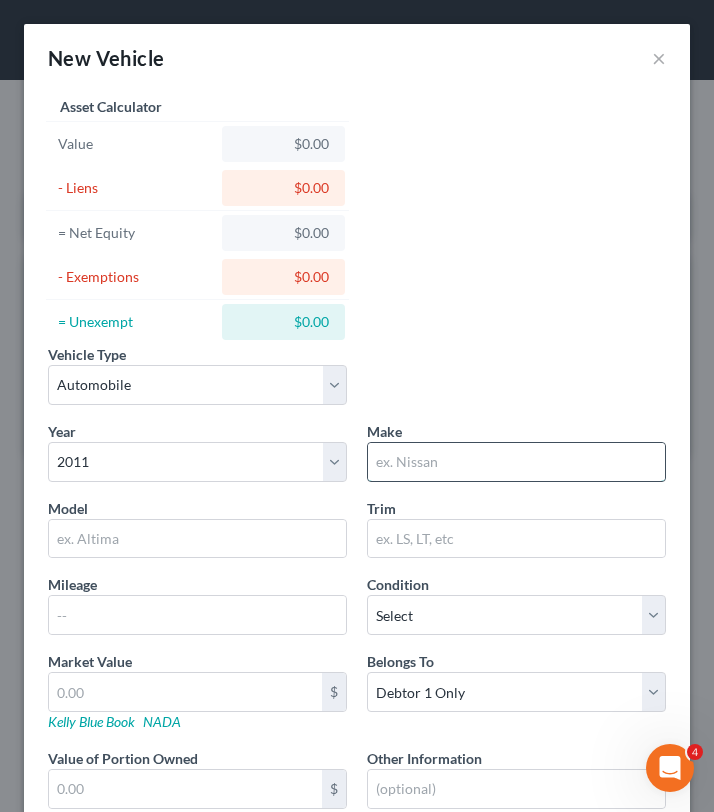 click at bounding box center [516, 462] 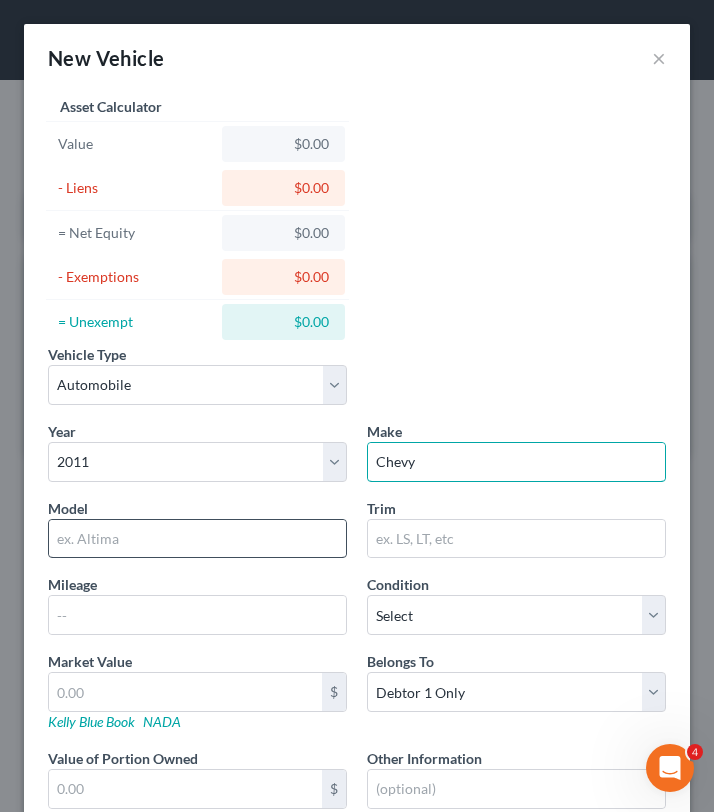 type on "Chevy" 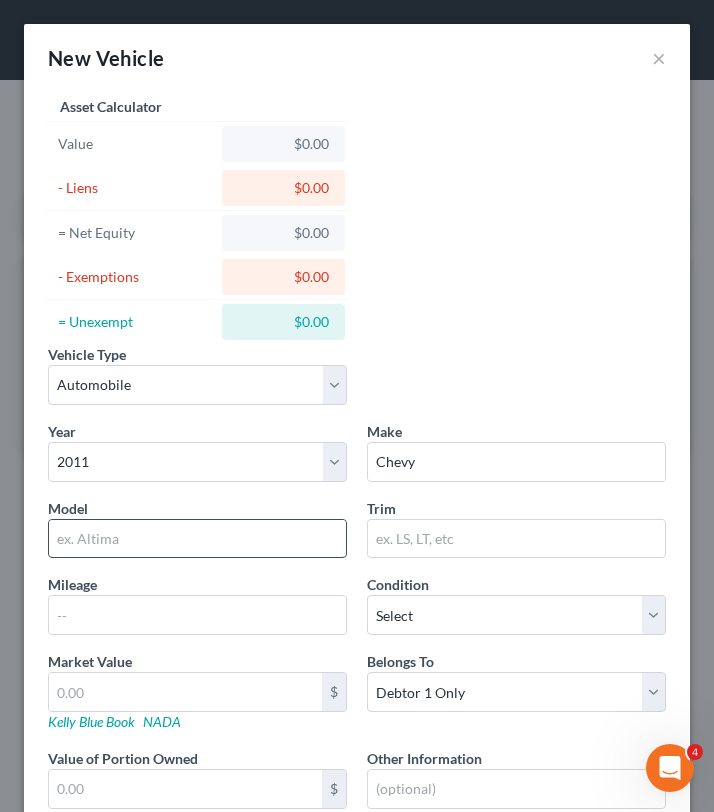 click at bounding box center (197, 539) 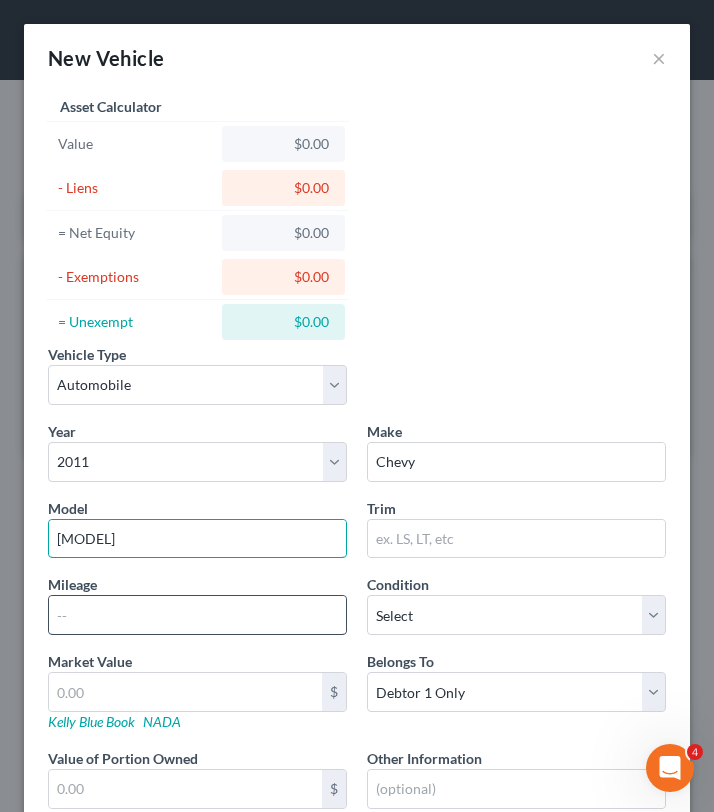 type on "[MODEL]" 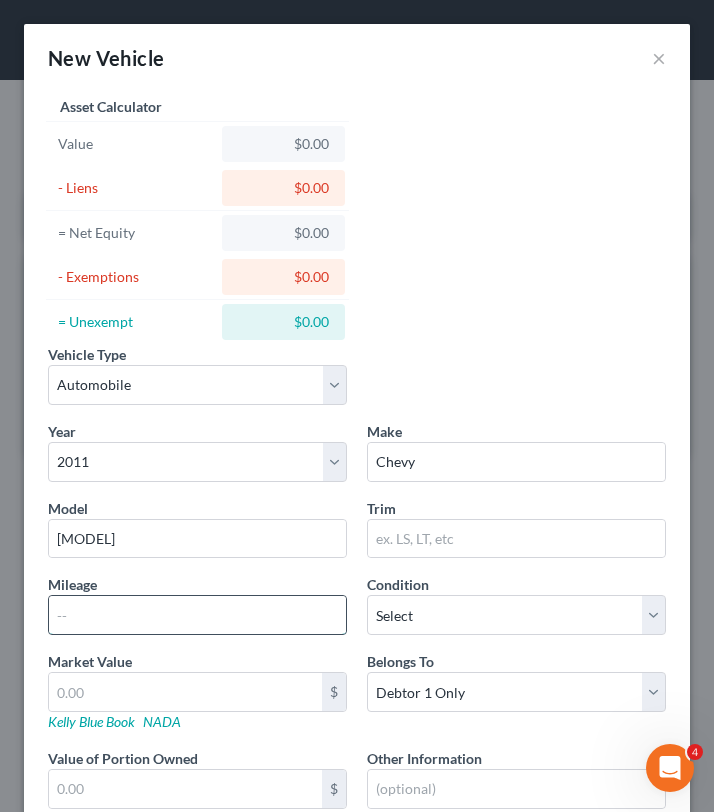 click at bounding box center [197, 615] 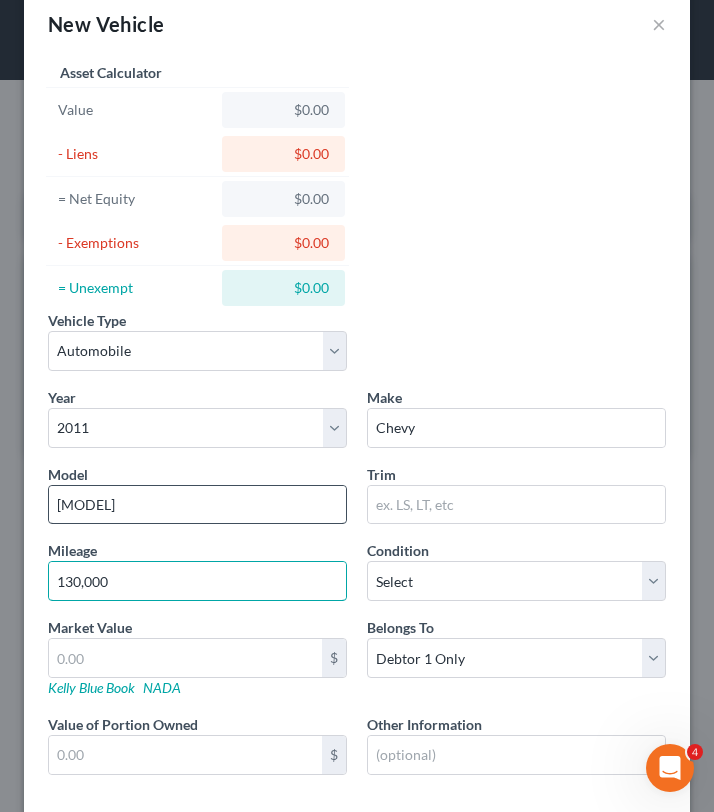 scroll, scrollTop: 36, scrollLeft: 0, axis: vertical 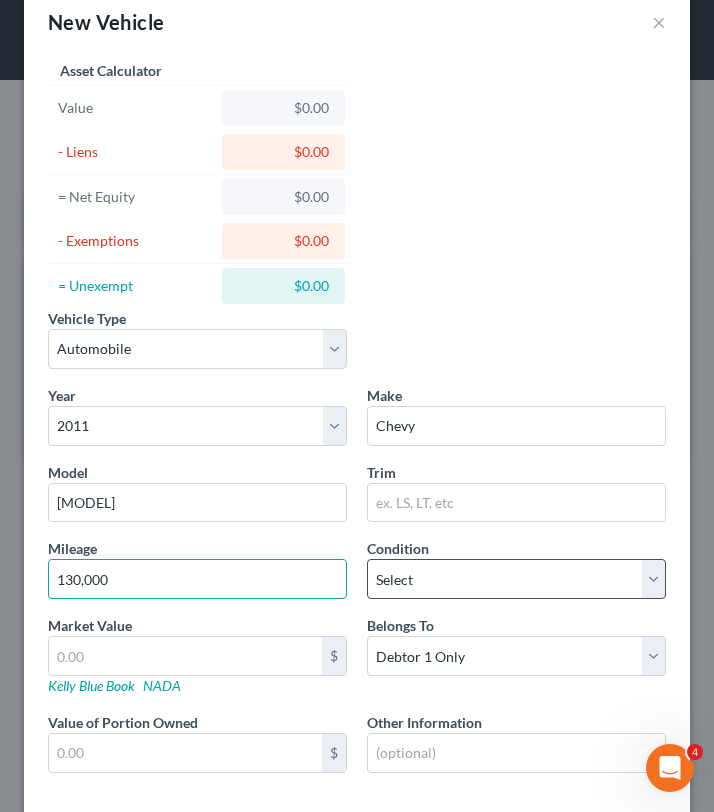 type on "130,000" 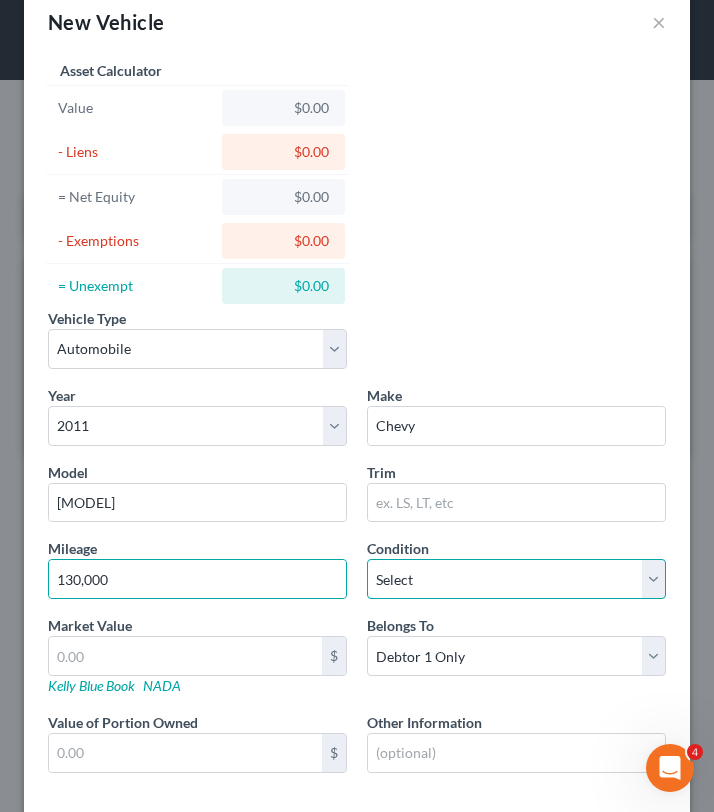 click on "Select Excellent Very Good Good Fair Poor" at bounding box center (516, 579) 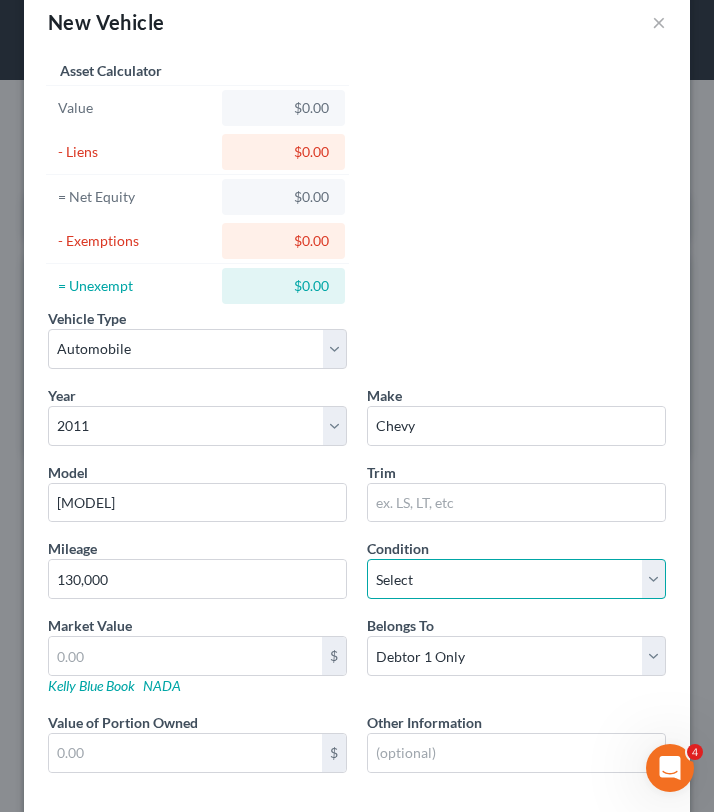 select on "4" 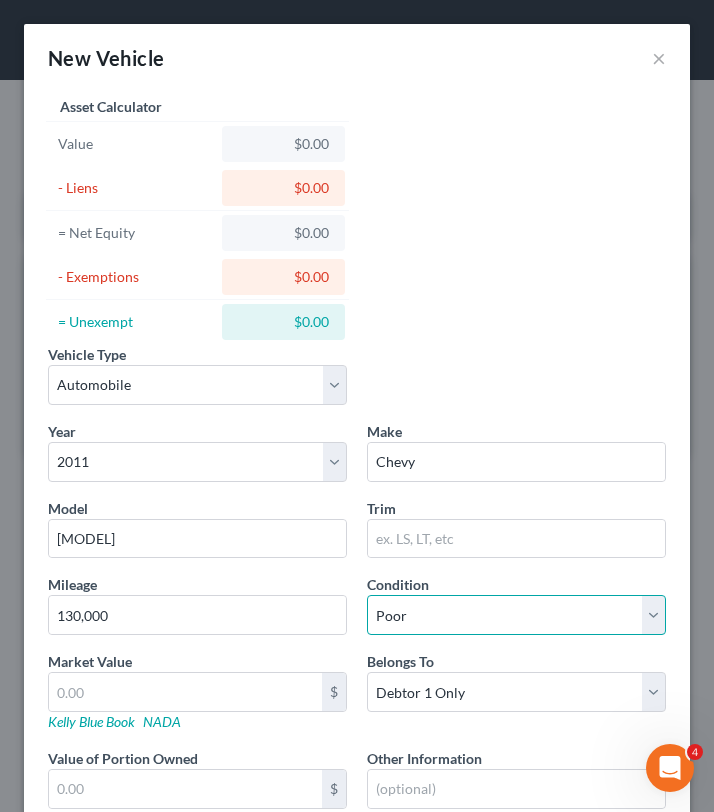 scroll, scrollTop: 155, scrollLeft: 0, axis: vertical 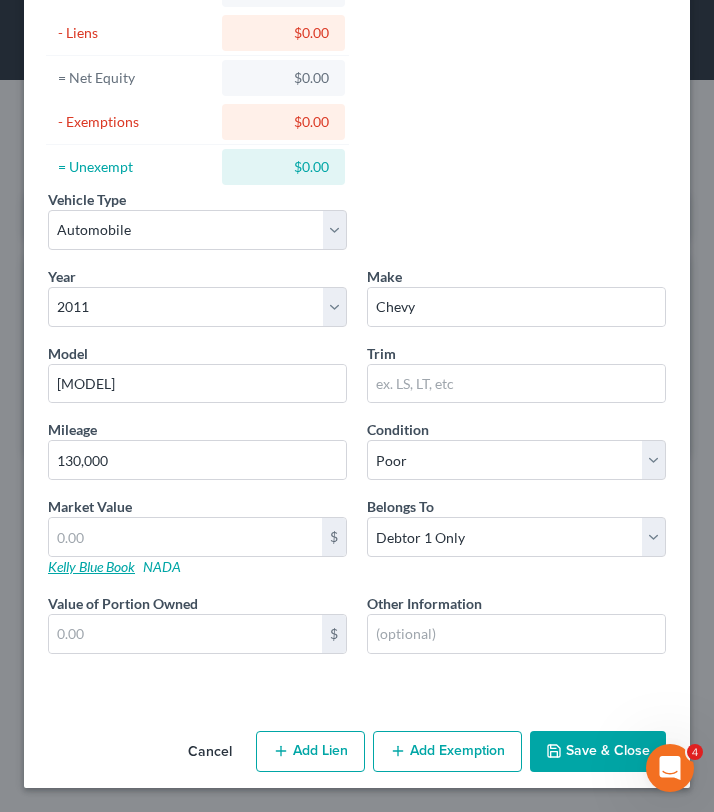 click on "Kelly Blue Book" at bounding box center [91, 566] 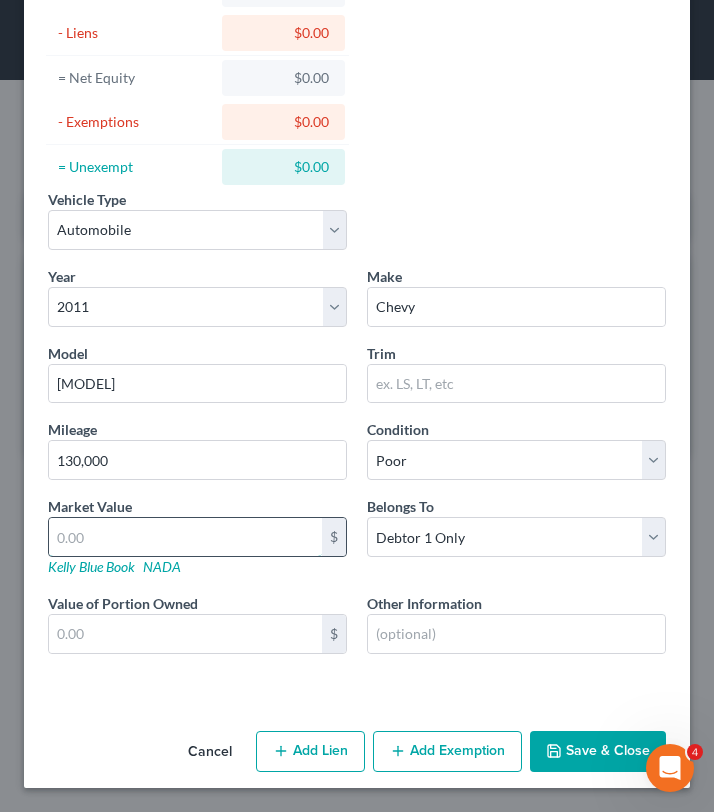 click at bounding box center (185, 537) 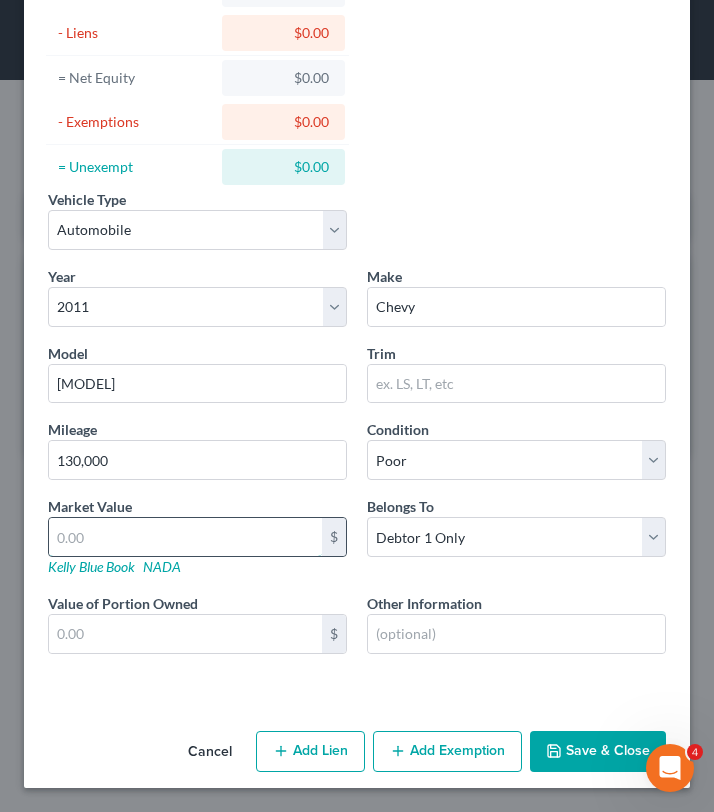 type on "3" 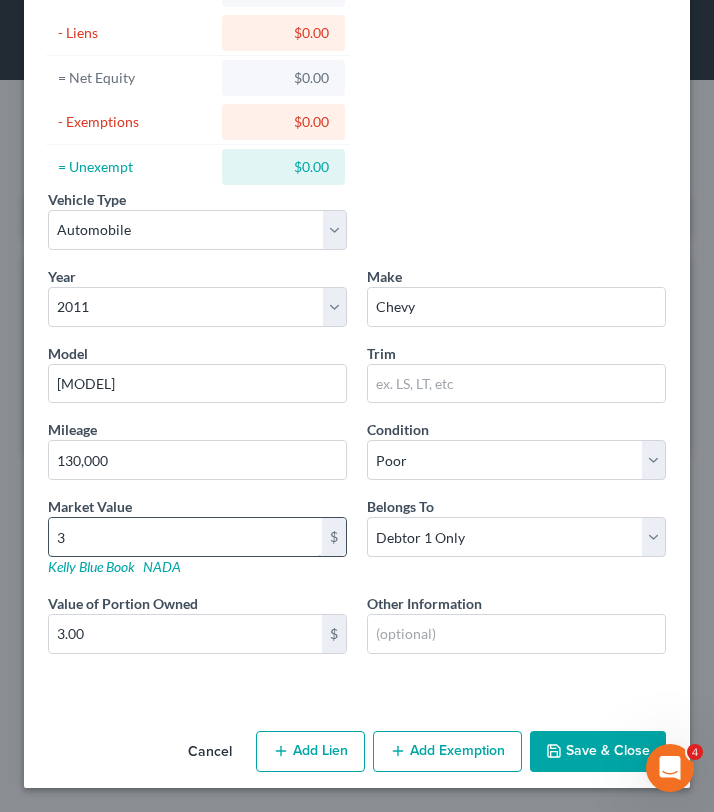 type on "33" 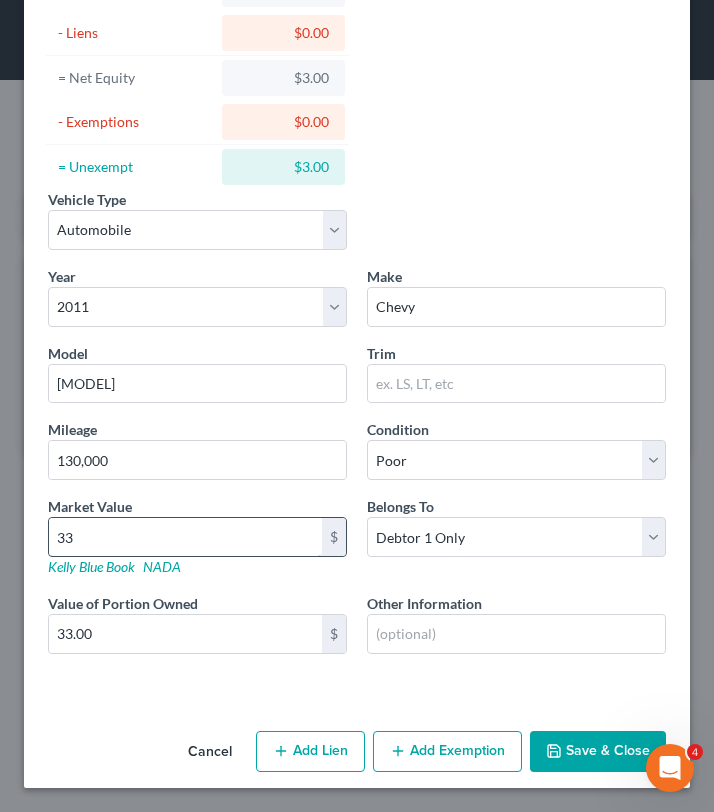 type on "3" 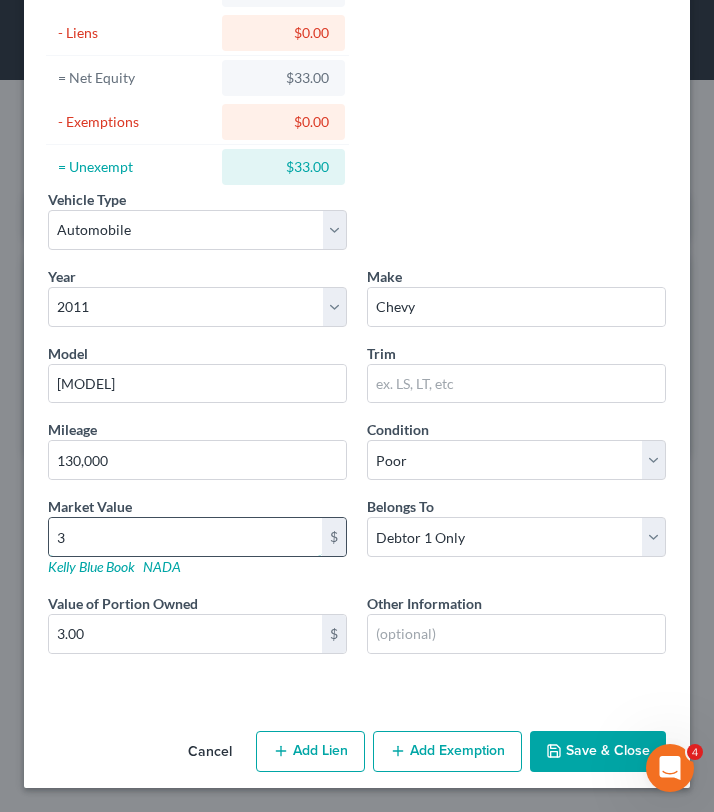type on "34" 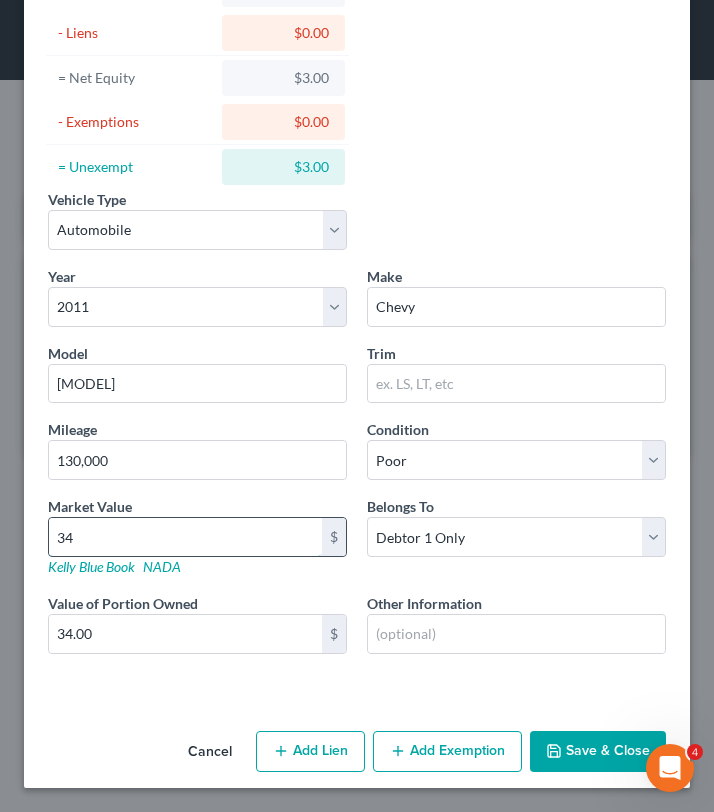 type on "3" 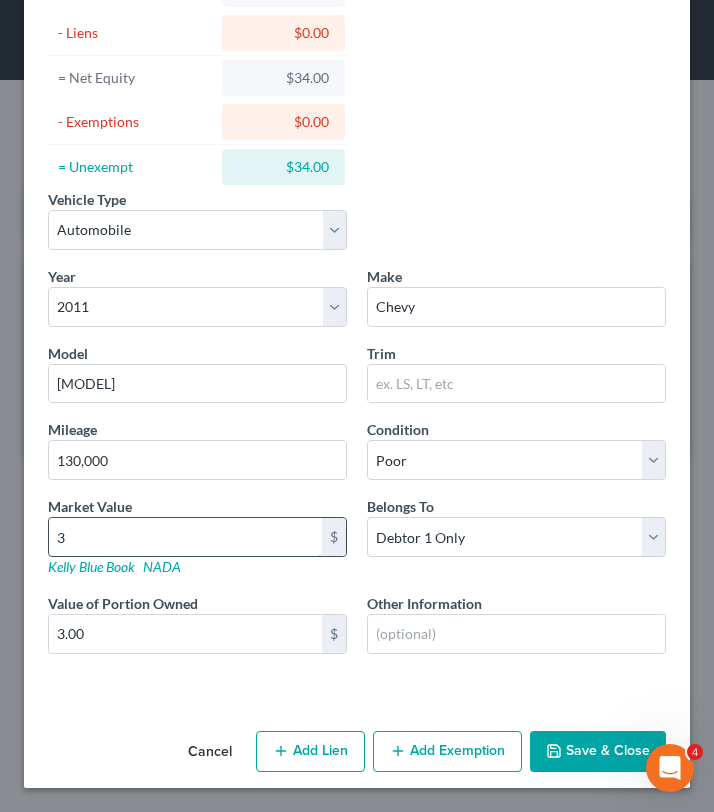 type on "33" 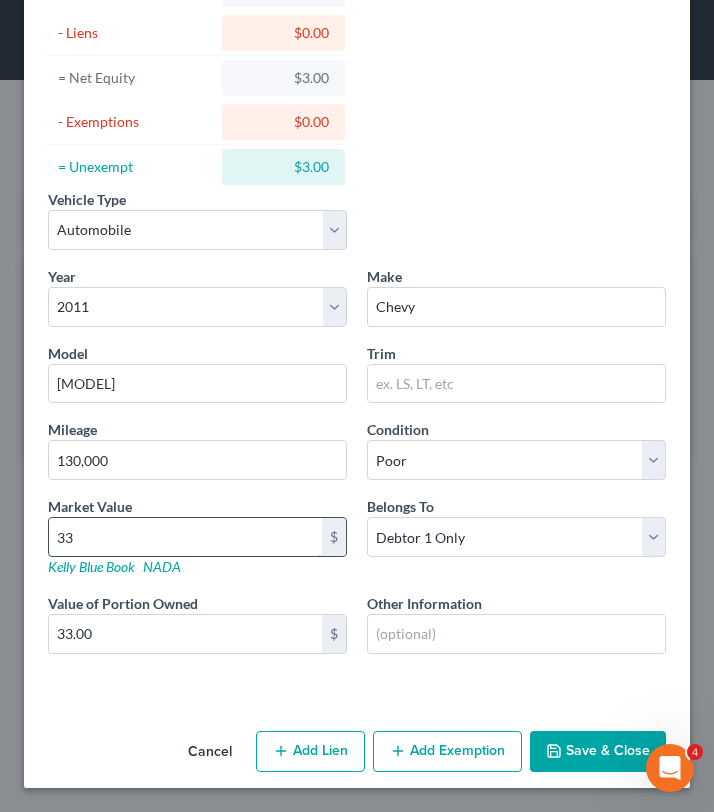 type on "3" 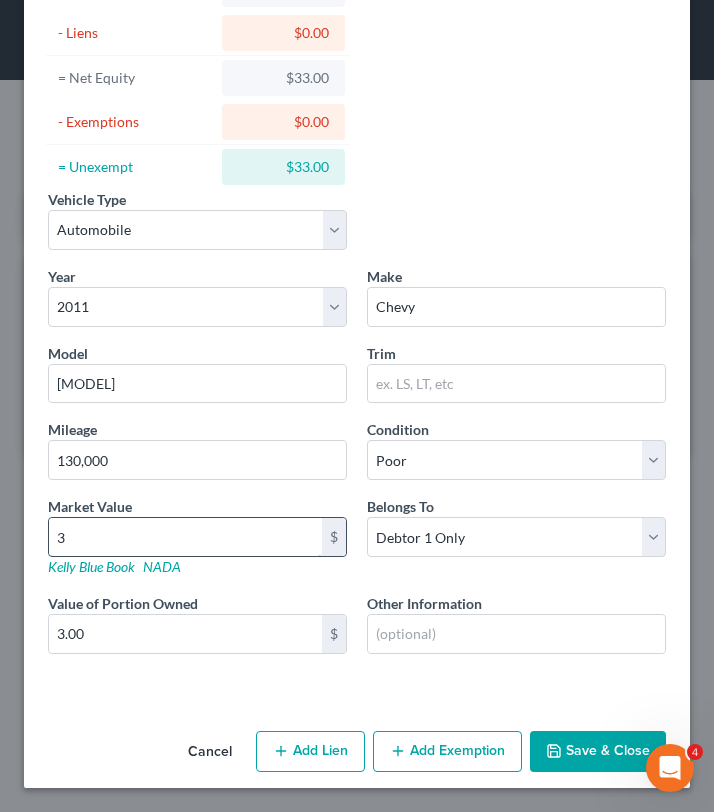 type on "33" 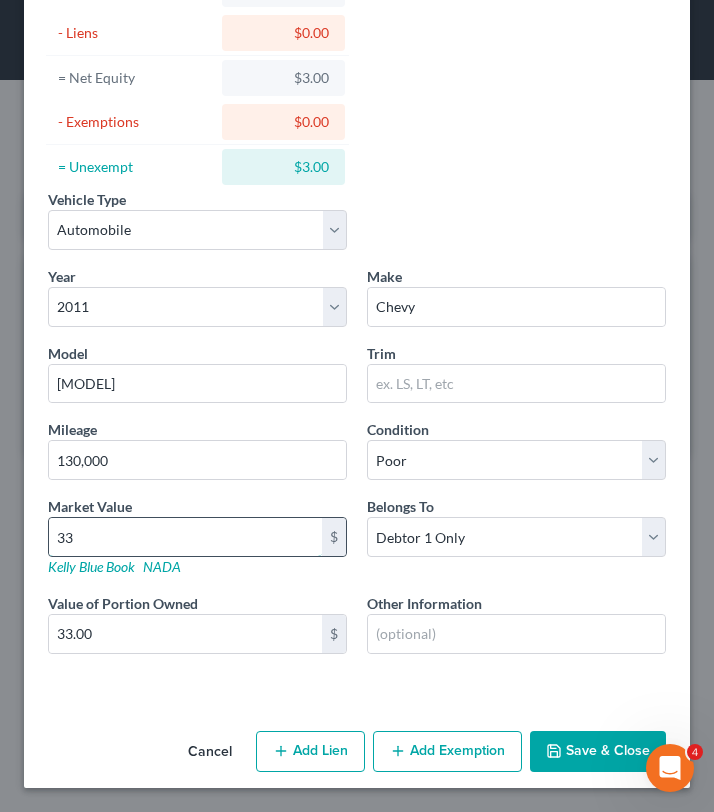 type on "334" 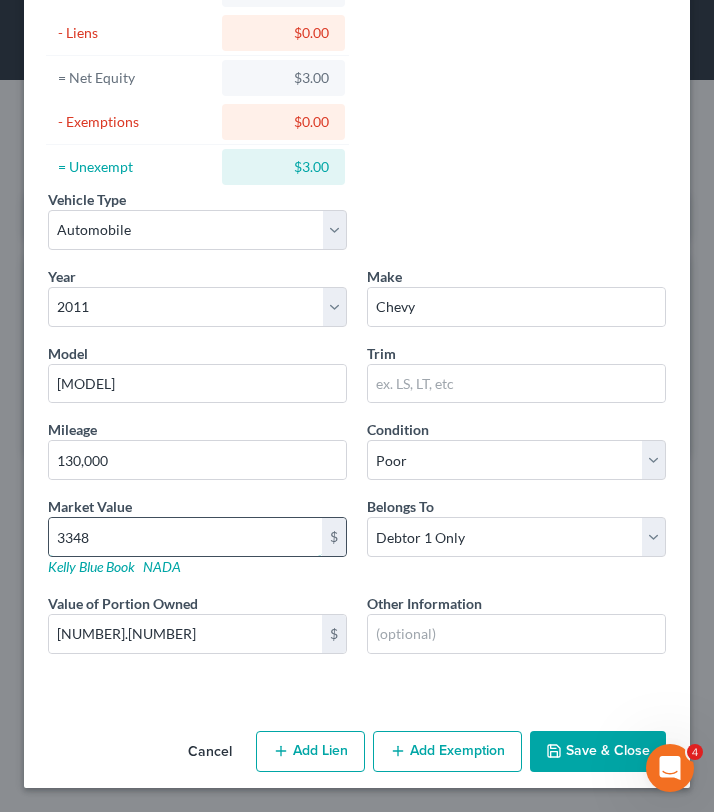 type on "3,348" 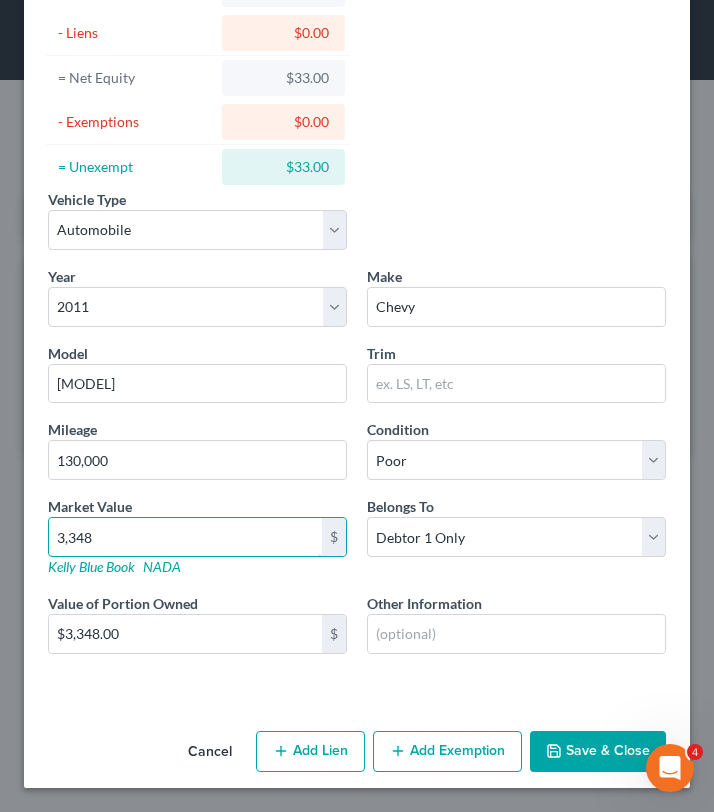 type on "3,348" 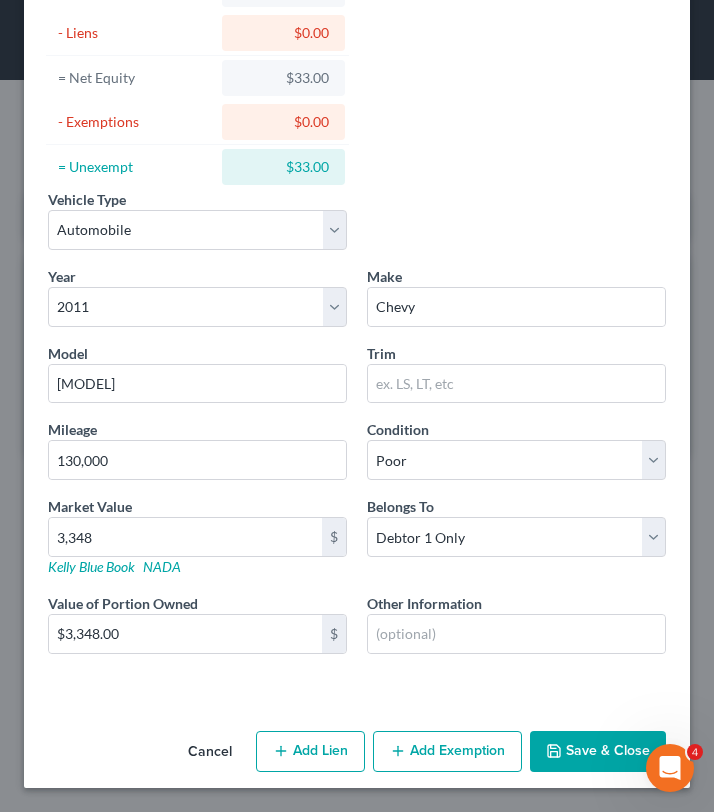 click on "Save & Close" at bounding box center (598, 752) 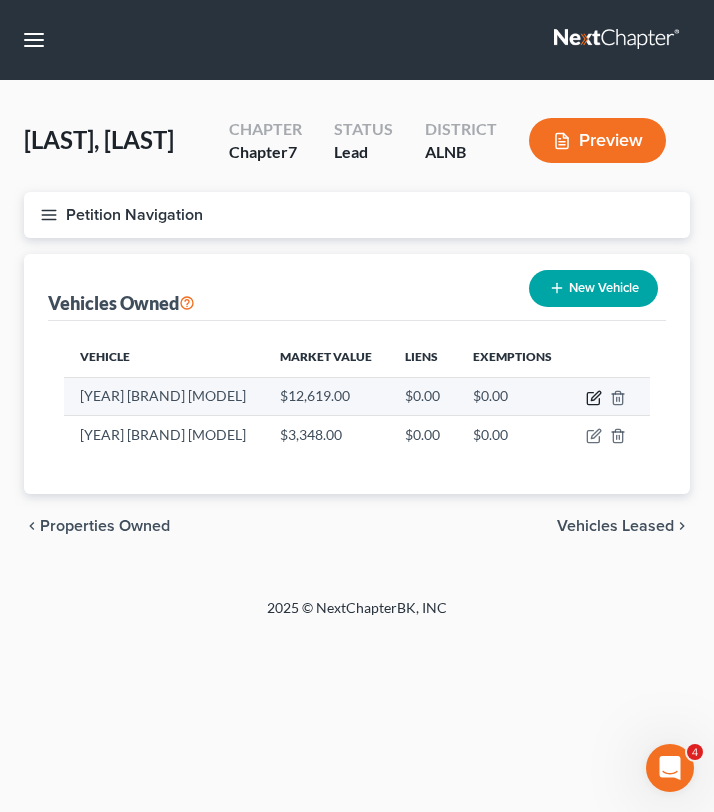 click 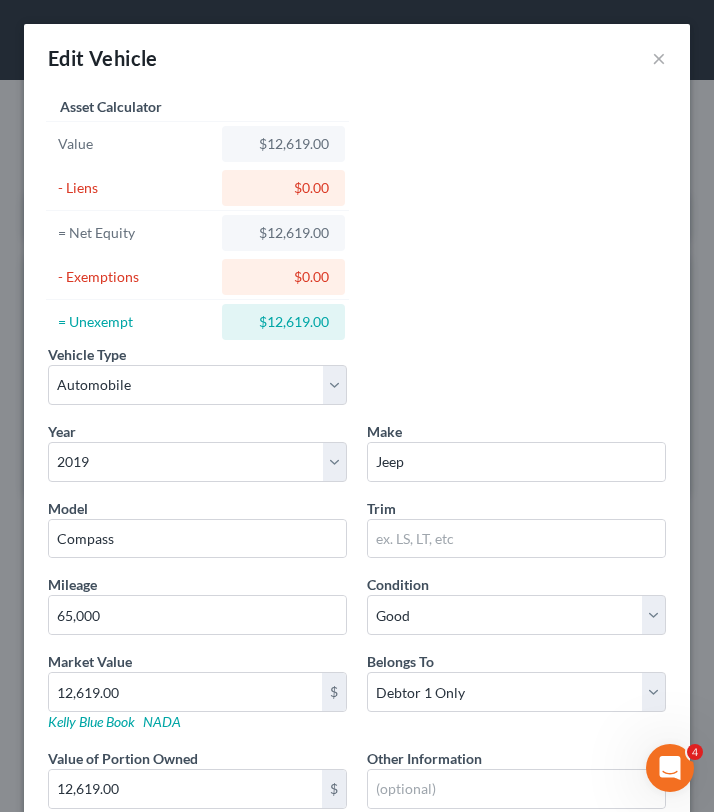 scroll, scrollTop: 139, scrollLeft: 0, axis: vertical 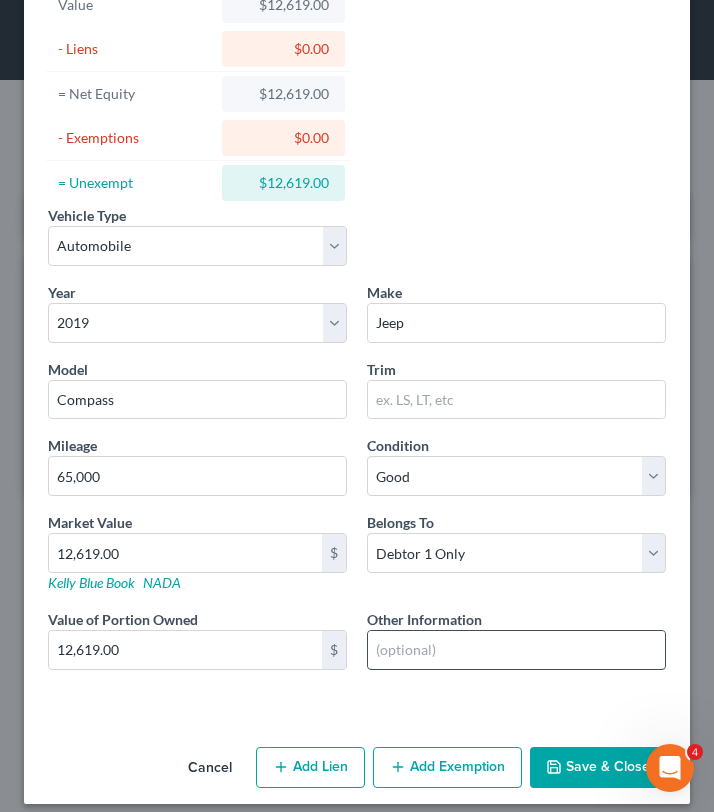 click at bounding box center [516, 650] 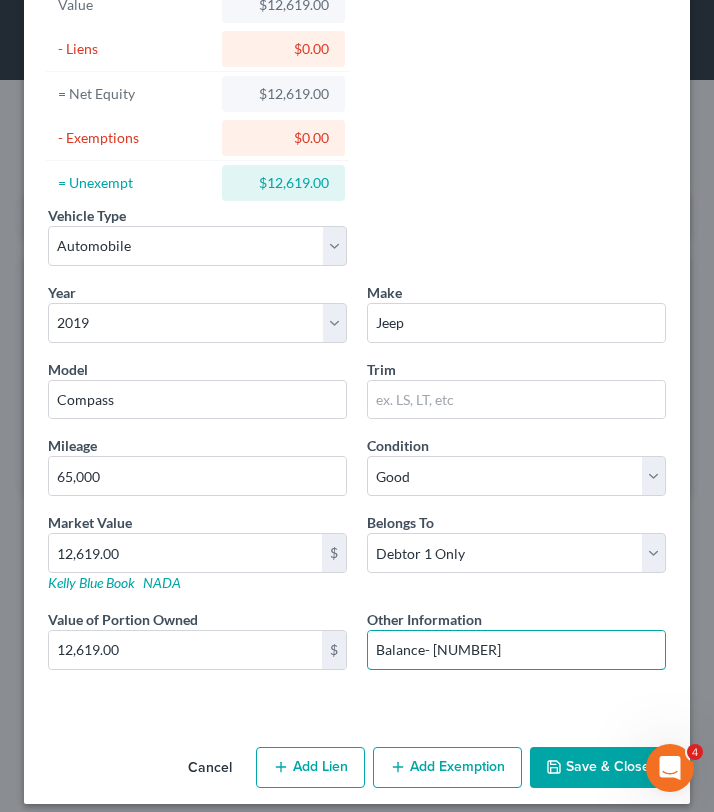 type on "Balance- [NUMBER]" 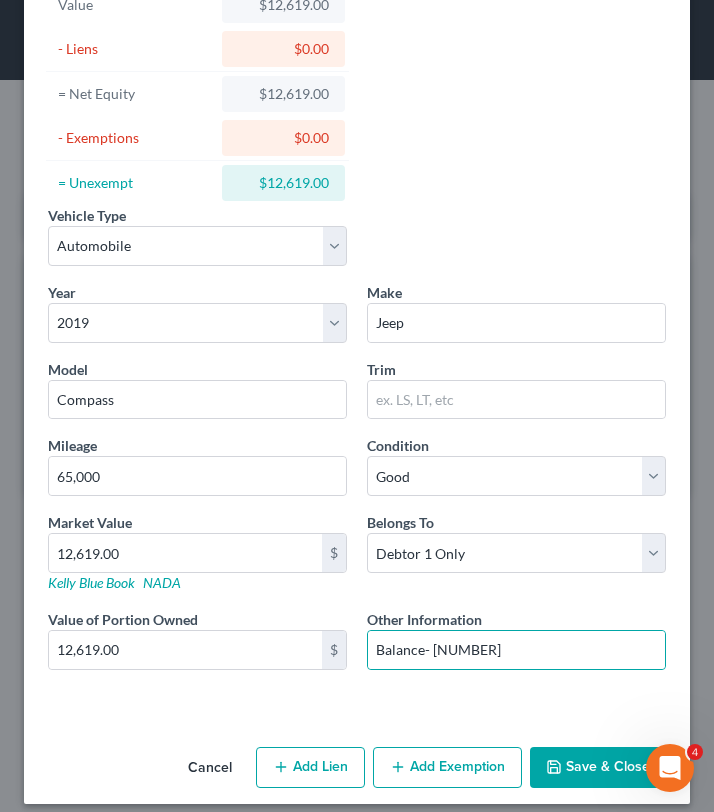 click on "Save & Close" at bounding box center (598, 768) 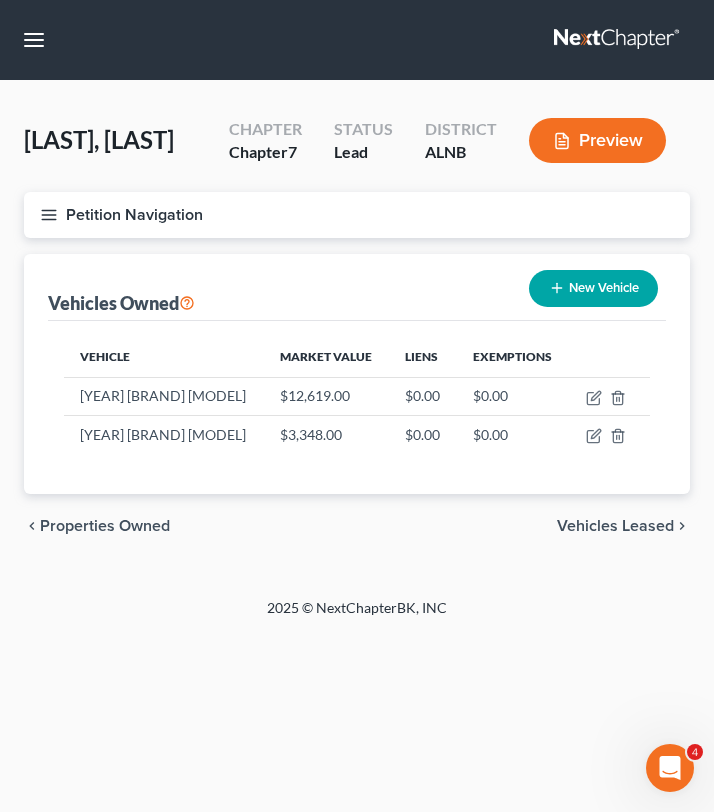 click 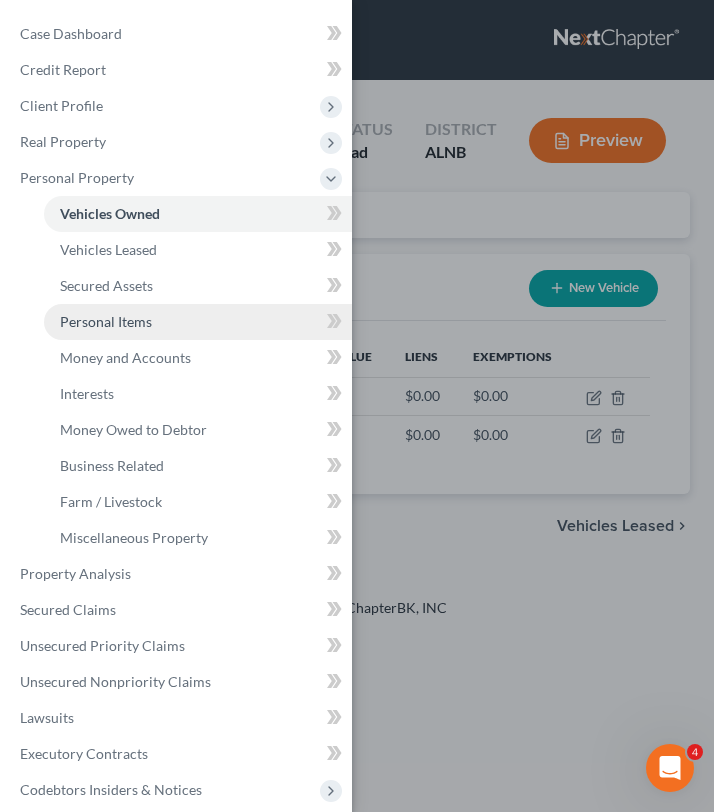 click on "Personal Items" at bounding box center [198, 322] 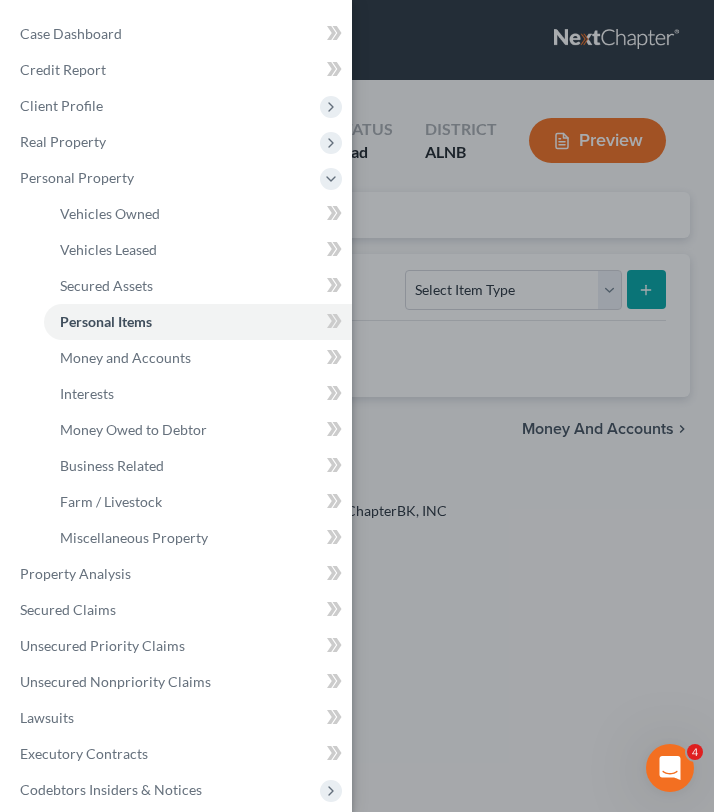 click on "Case Dashboard
Payments
Invoices
Payments
Payments
Credit Report
Client Profile" at bounding box center (357, 406) 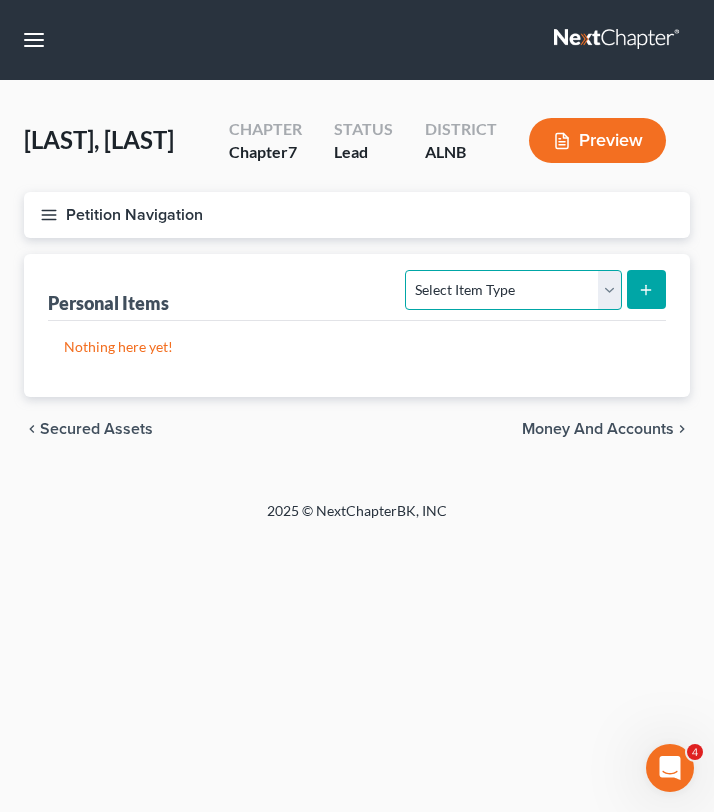 click on "Select Item Type Clothing Collectibles Of Value Electronics Firearms Household Goods Jewelry Other Pet(s) Sports & Hobby Equipment" at bounding box center (513, 290) 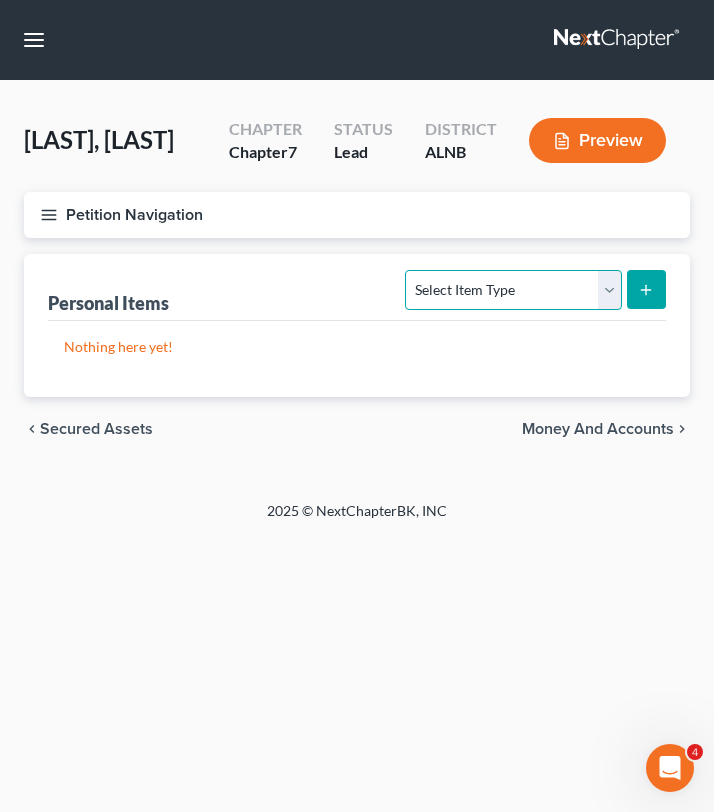 click on "Select Item Type Clothing Collectibles Of Value Electronics Firearms Household Goods Jewelry Other Pet(s) Sports & Hobby Equipment" at bounding box center (513, 290) 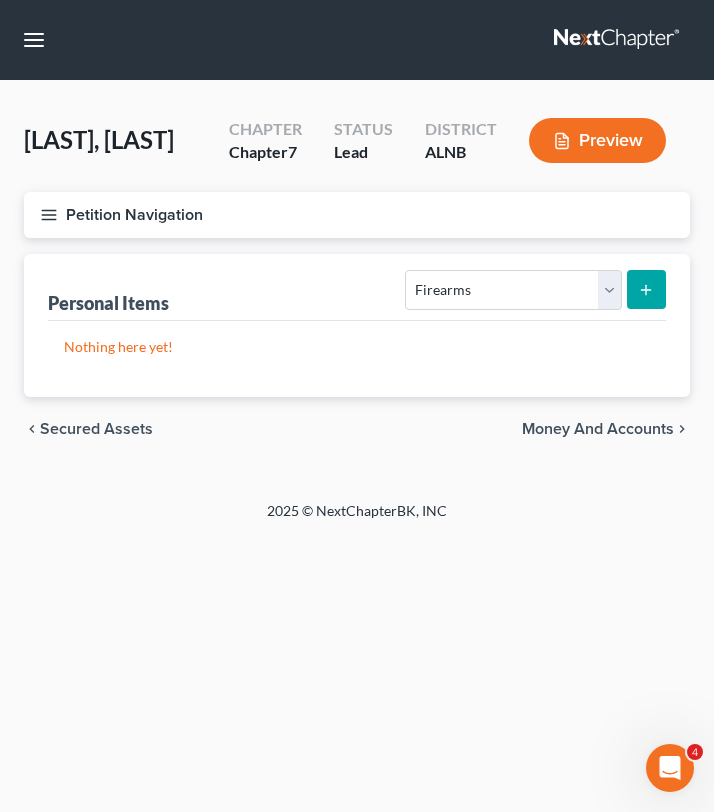 click 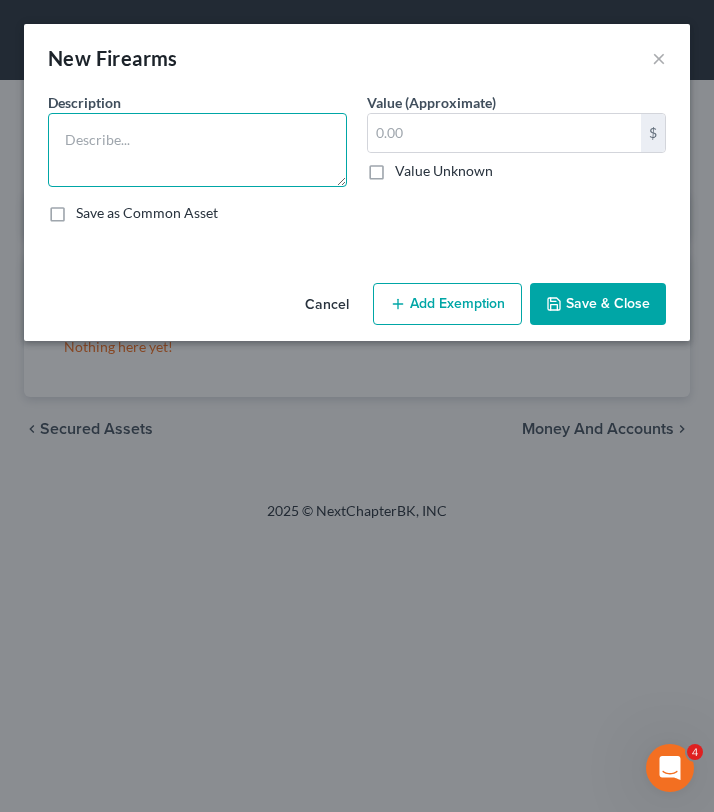 click at bounding box center (197, 150) 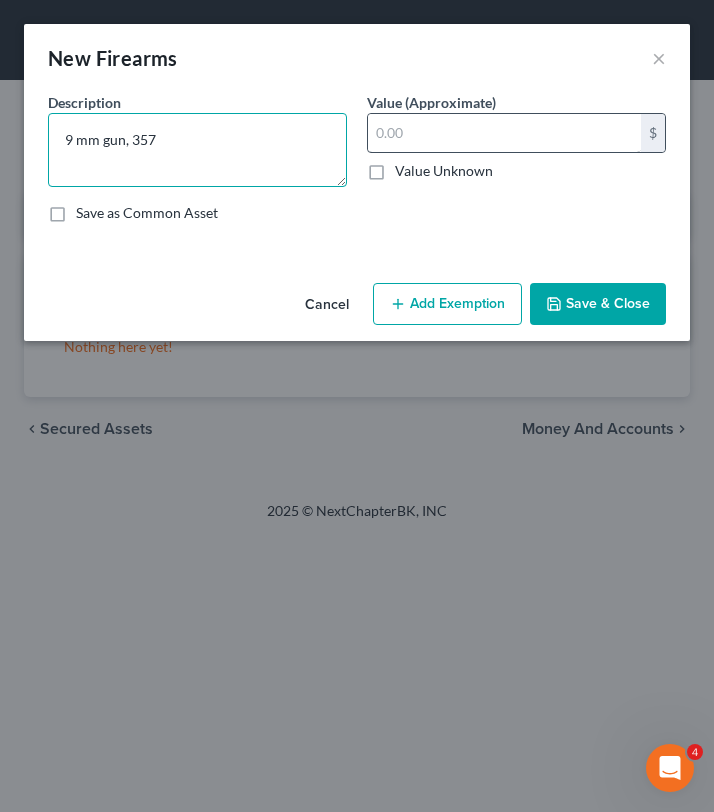 type on "9 mm gun, 357" 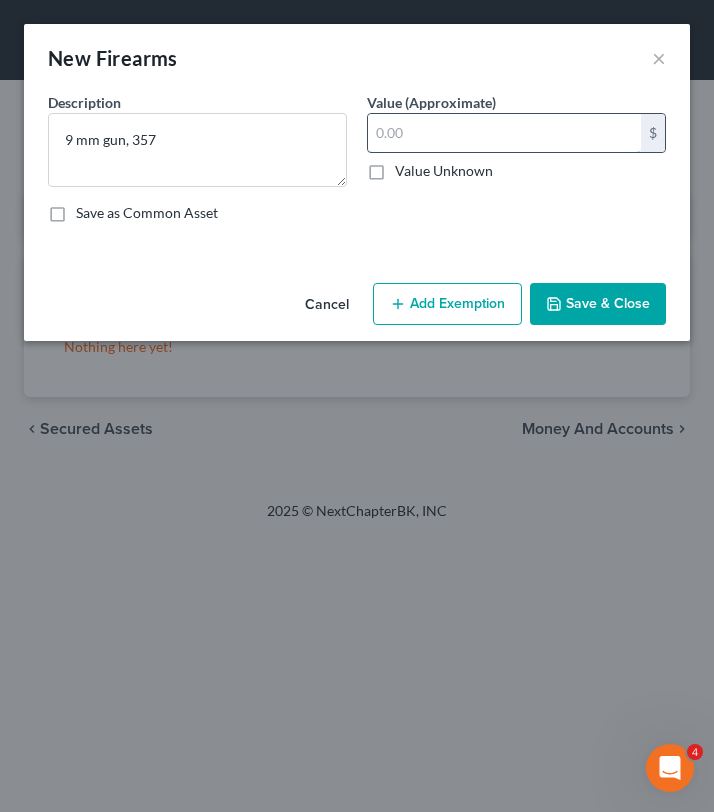 click at bounding box center [504, 133] 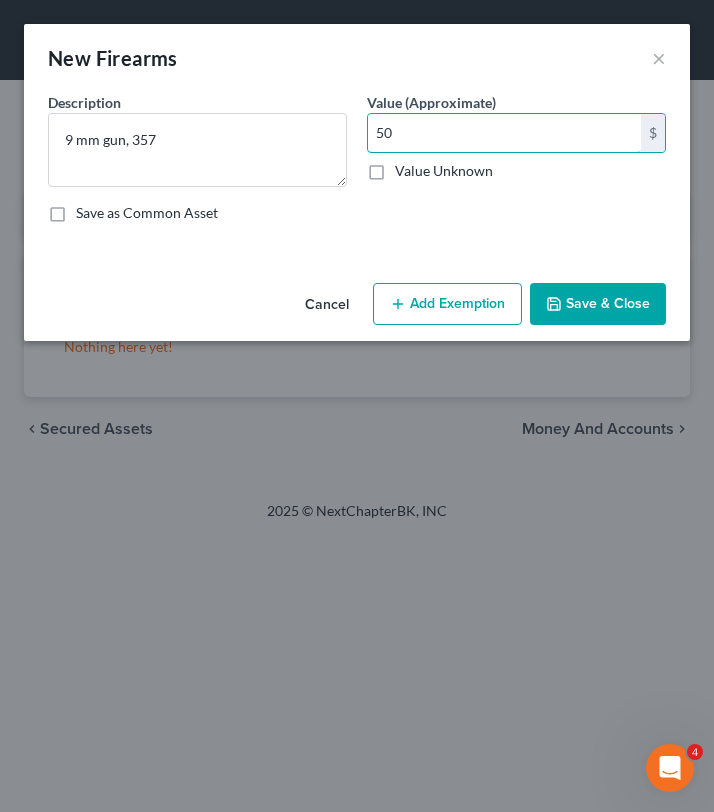 type on "50" 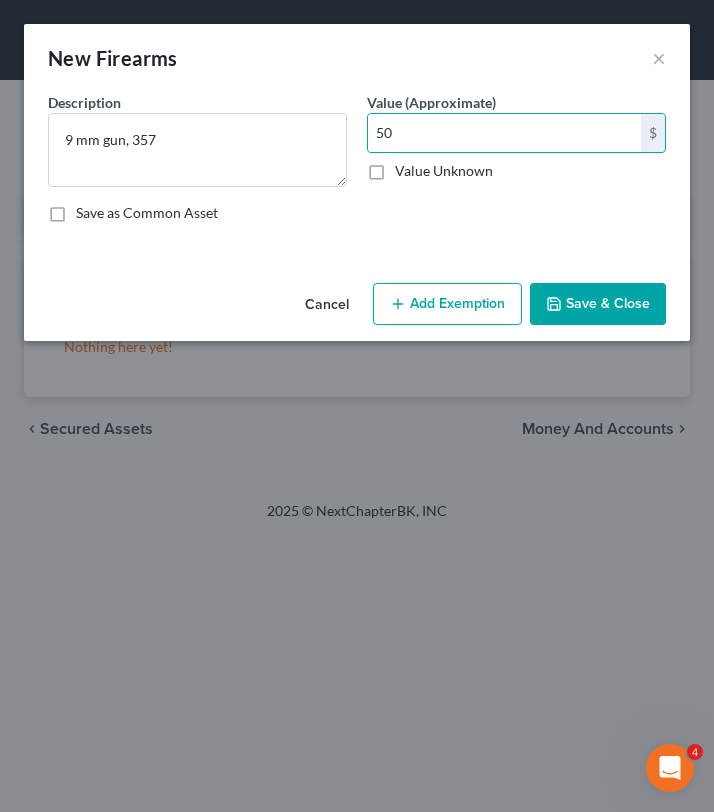 click on "Add Exemption" at bounding box center (447, 304) 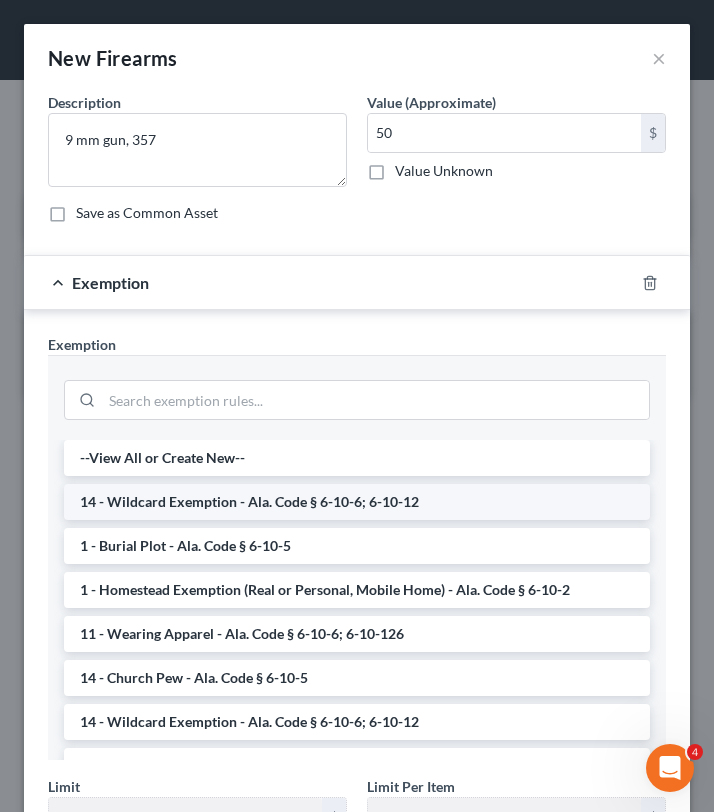 click on "14 - Wildcard Exemption - Ala. Code § 6-10-6; 6-10-12" at bounding box center (357, 502) 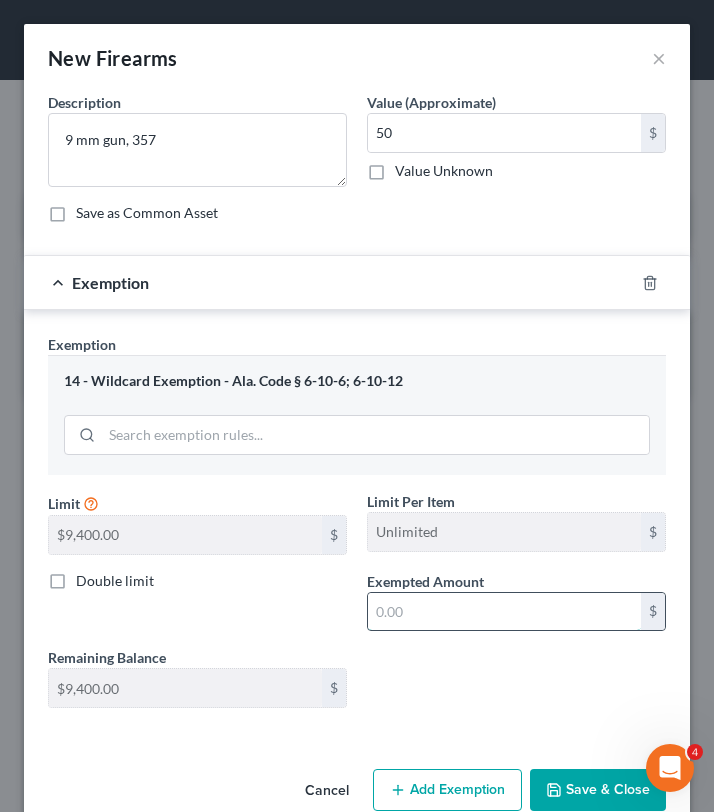 click at bounding box center (504, 612) 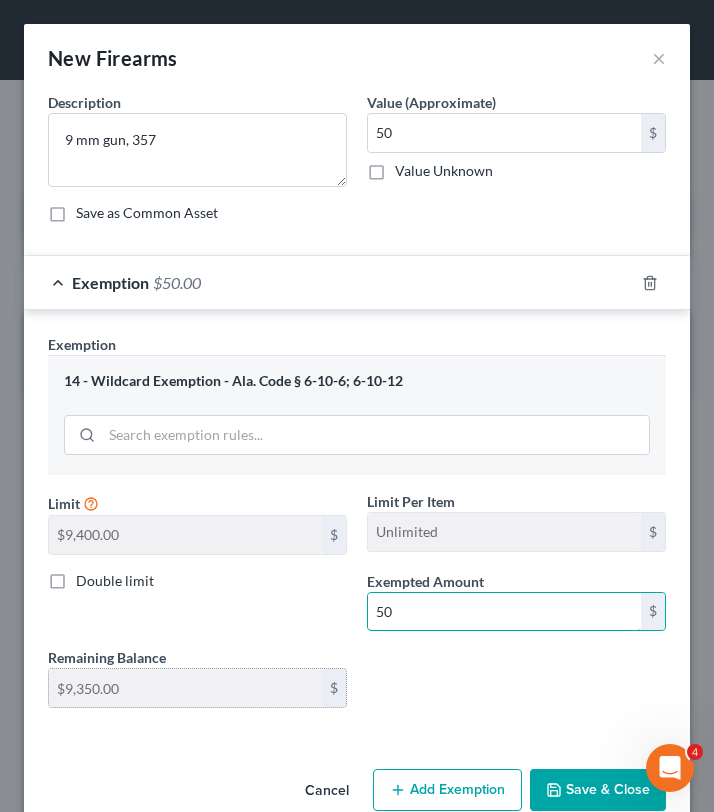 scroll, scrollTop: 39, scrollLeft: 0, axis: vertical 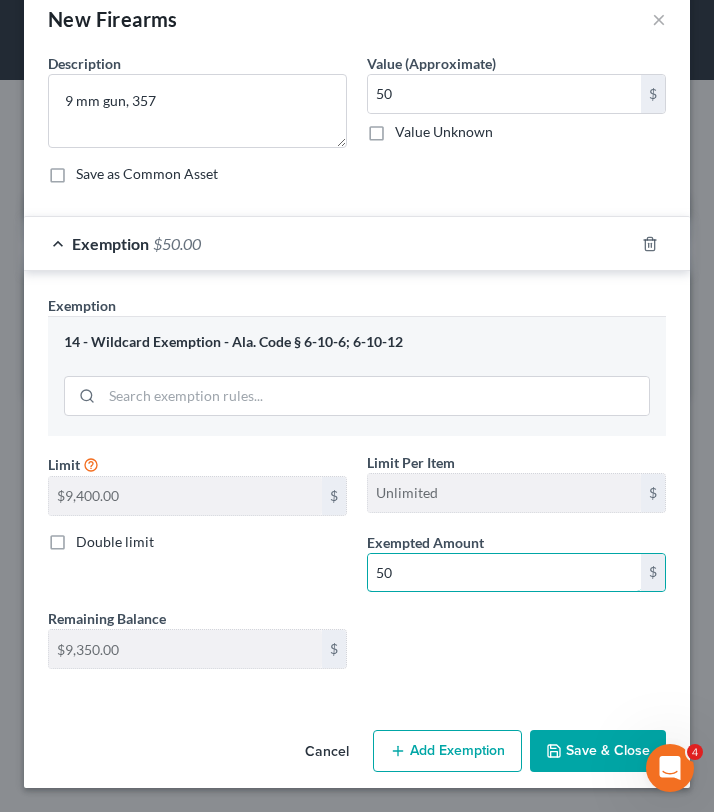 type on "50" 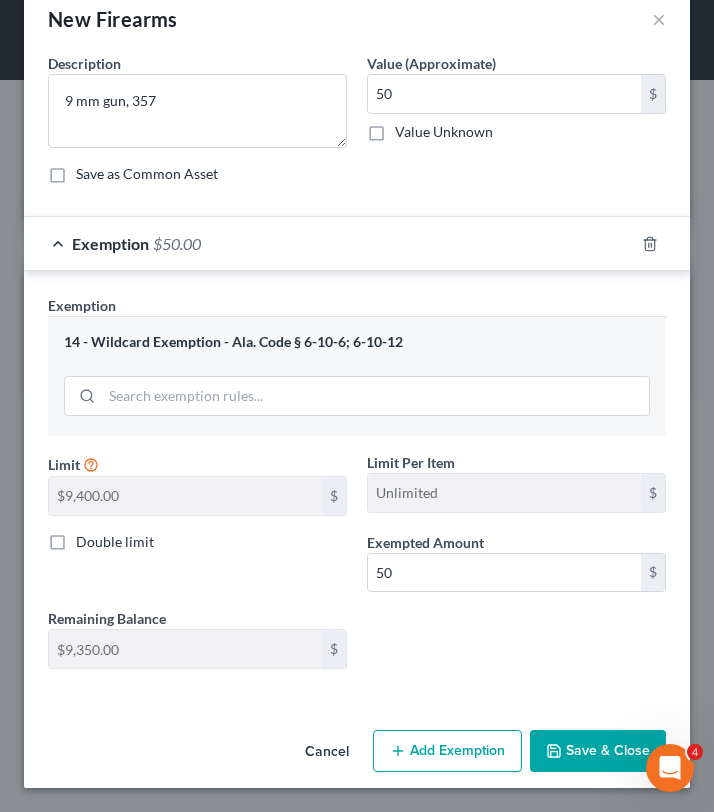 click 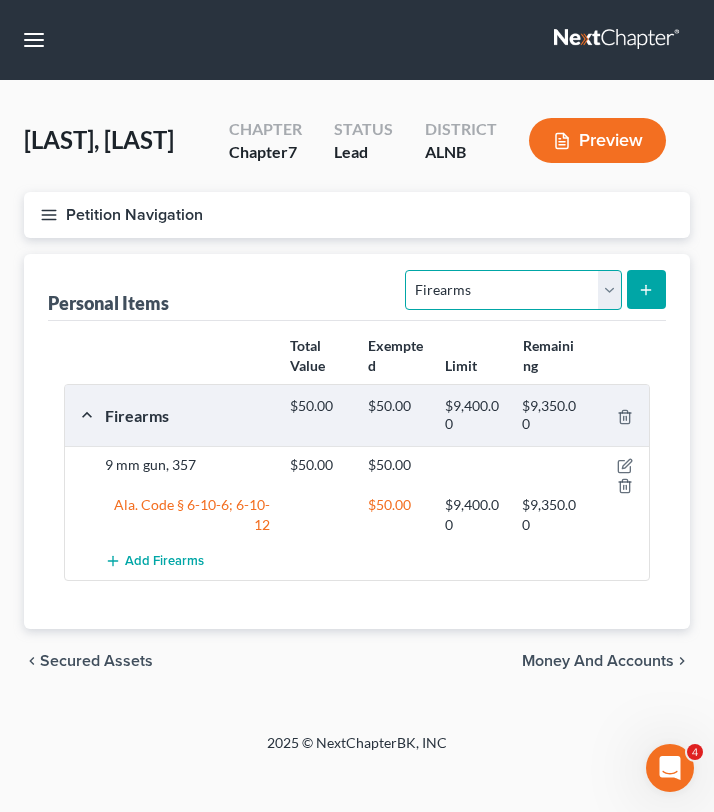 click on "Select Item Type Clothing Collectibles Of Value Electronics Firearms Household Goods Jewelry Other Pet(s) Sports & Hobby Equipment" at bounding box center (513, 290) 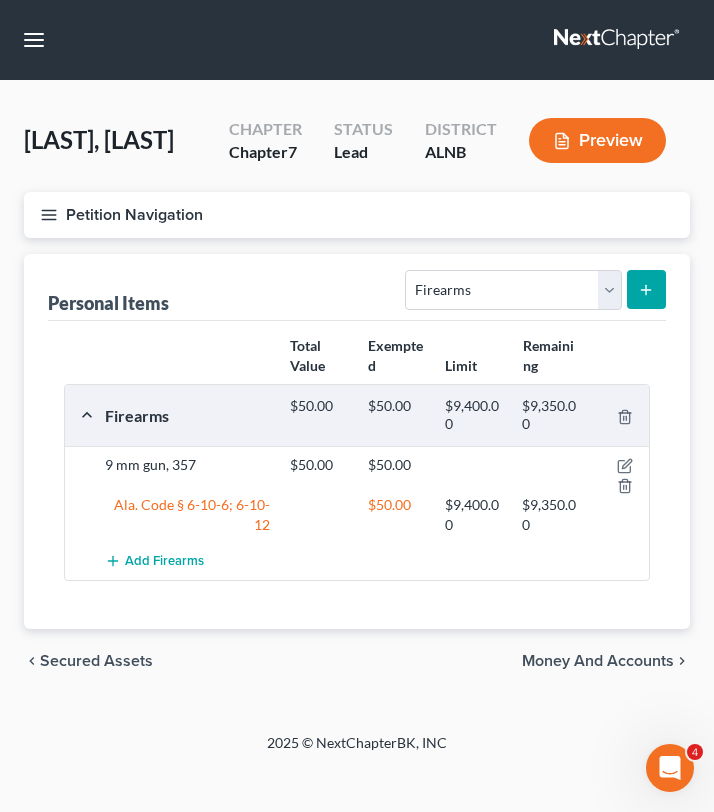 click 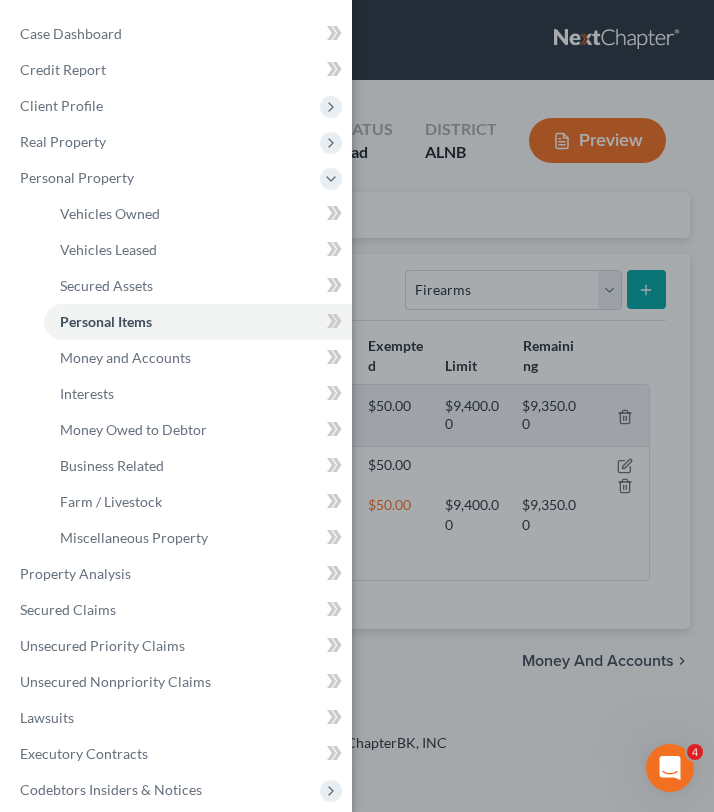 click on "Case Dashboard
Payments
Invoices
Payments
Payments
Credit Report
Client Profile" at bounding box center (357, 406) 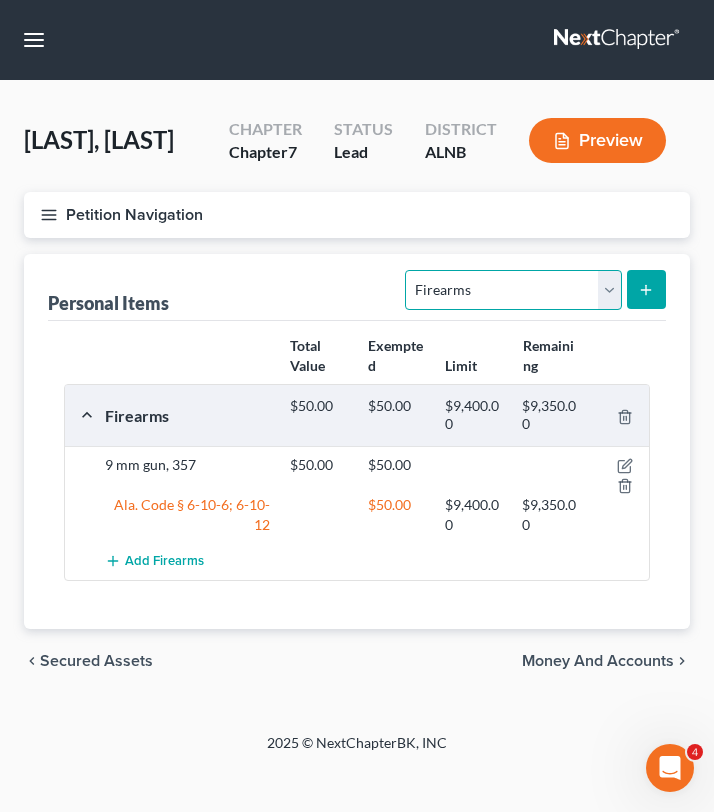 click on "Select Item Type Clothing Collectibles Of Value Electronics Firearms Household Goods Jewelry Other Pet(s) Sports & Hobby Equipment" at bounding box center (513, 290) 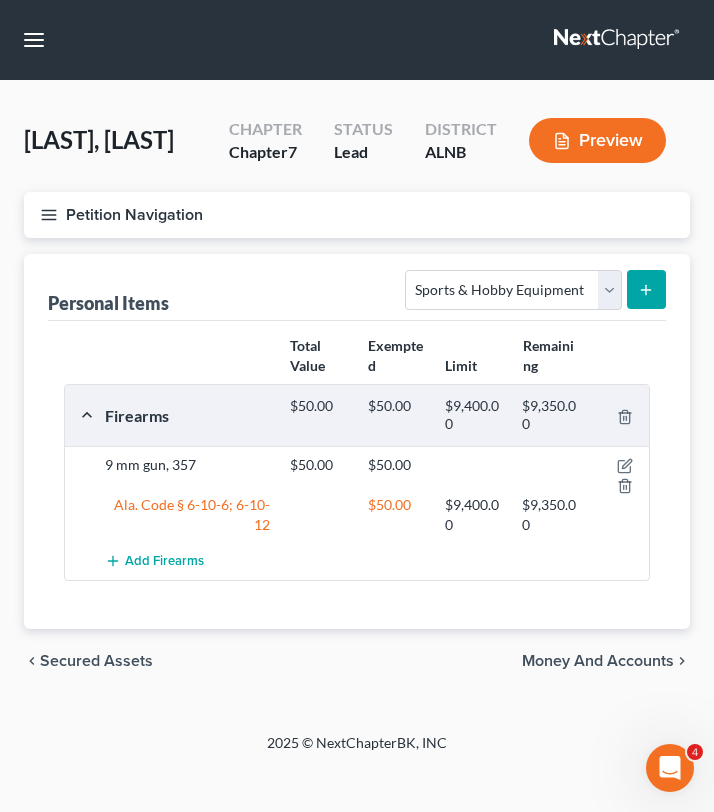 click 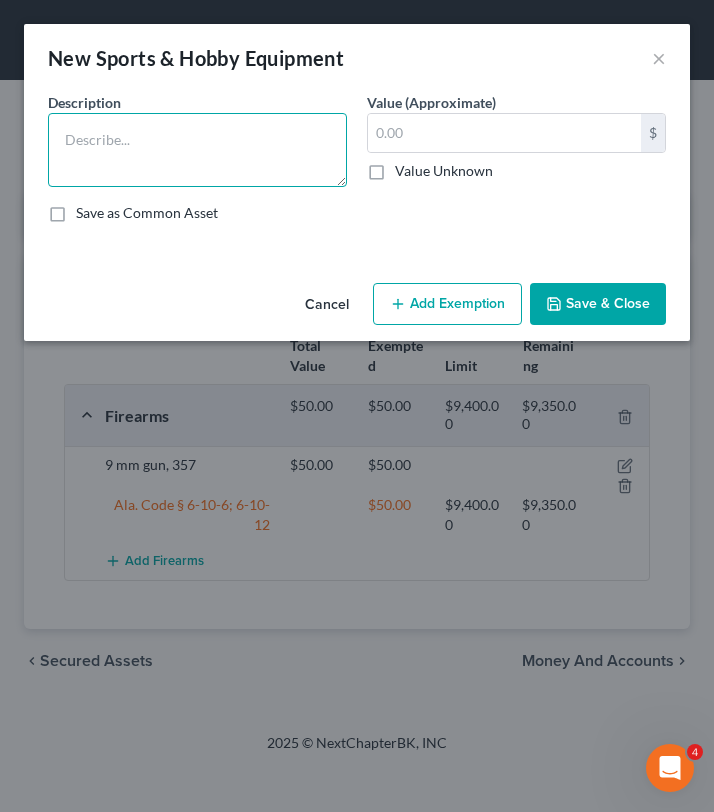 click at bounding box center [197, 150] 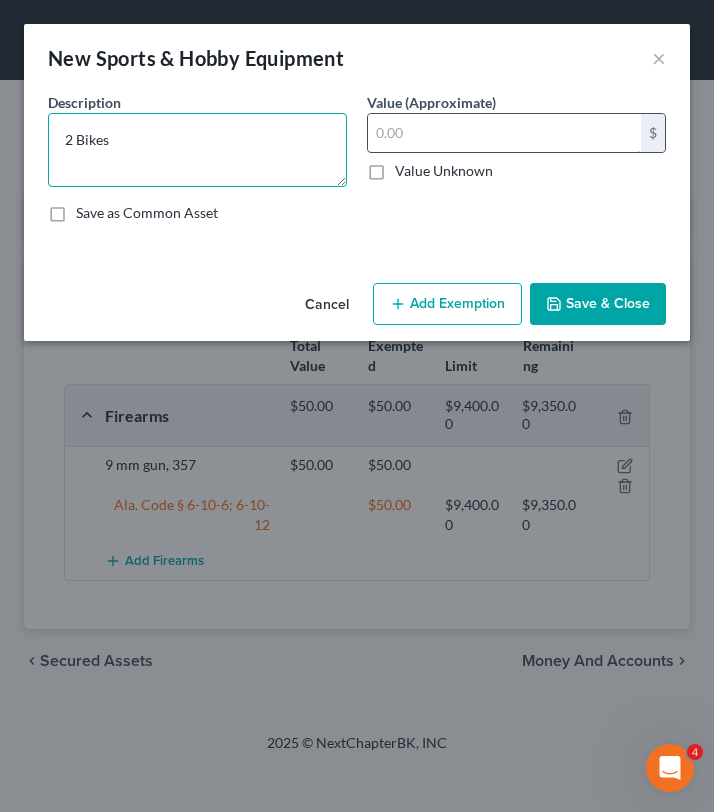 type on "2 Bikes" 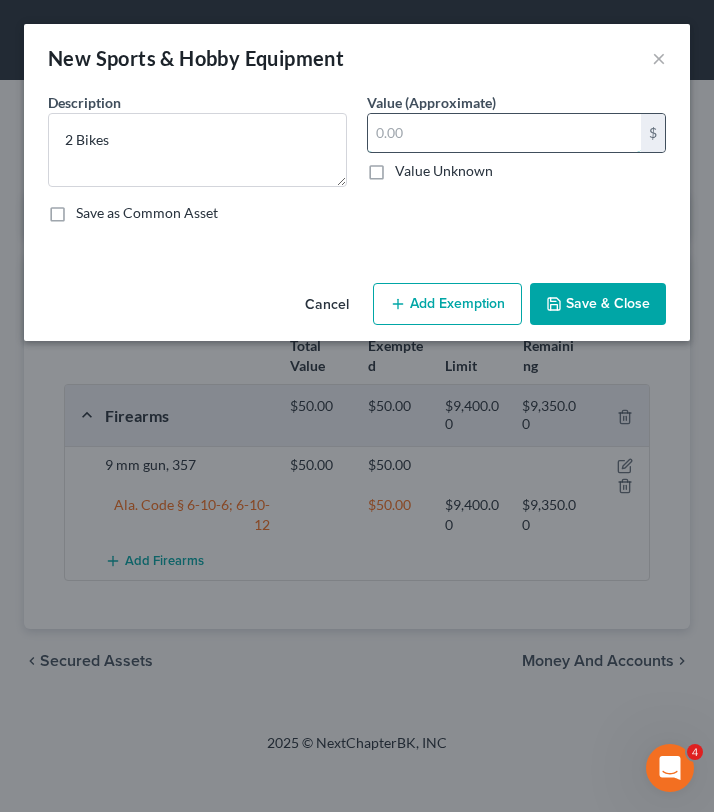 click at bounding box center (504, 133) 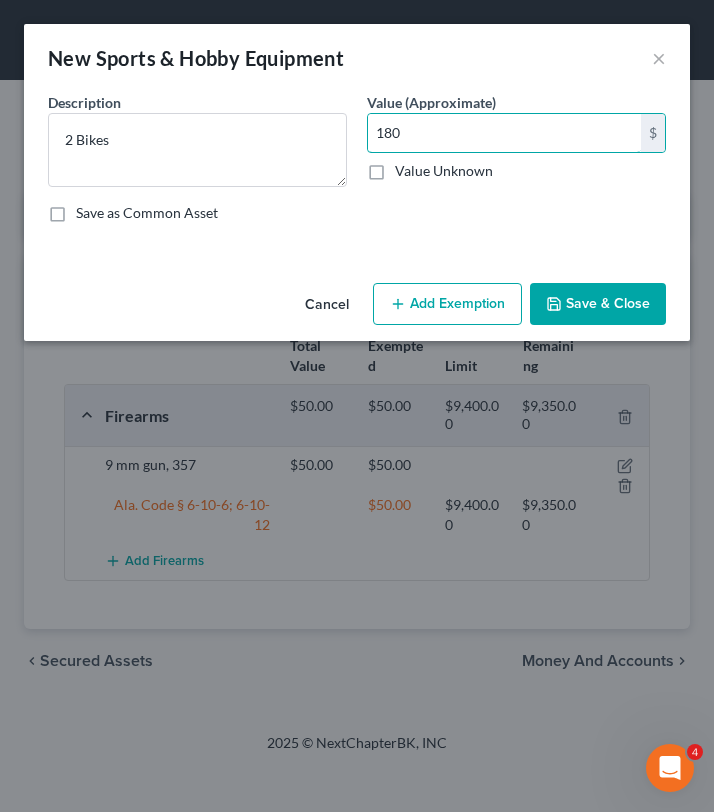 type on "180" 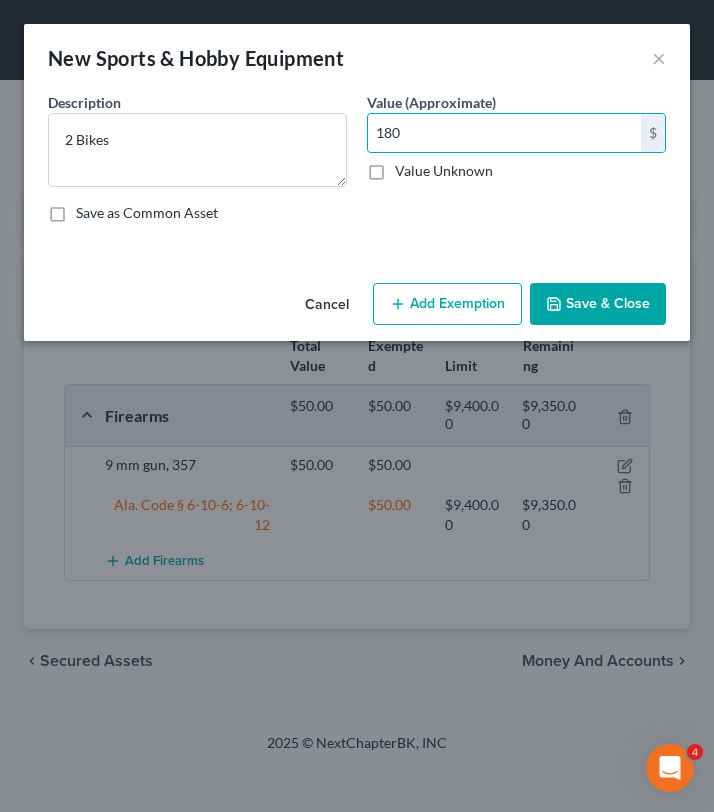 click on "Add Exemption" at bounding box center [447, 304] 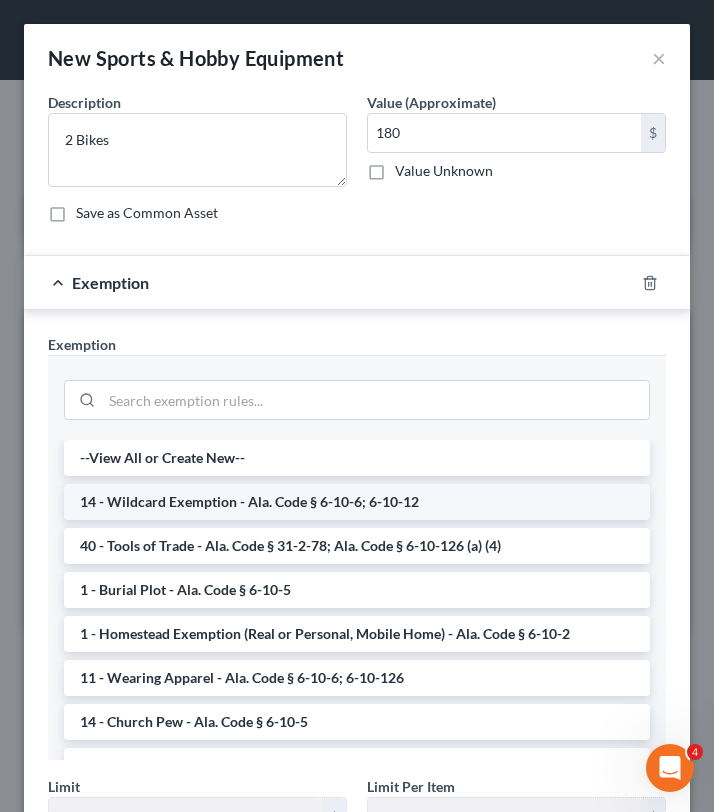 click on "14 - Wildcard Exemption - Ala. Code § 6-10-6; 6-10-12" at bounding box center [357, 502] 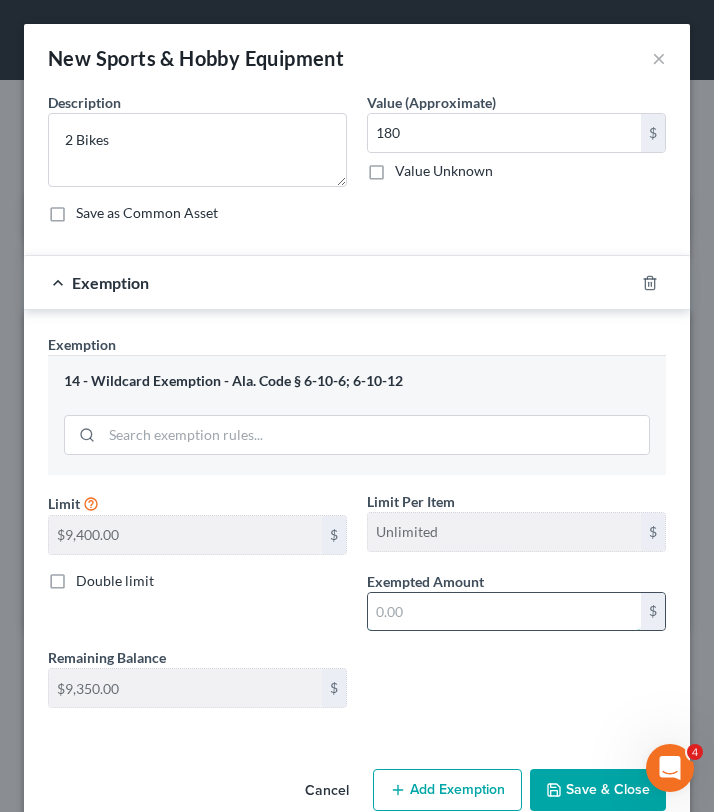 click at bounding box center (504, 612) 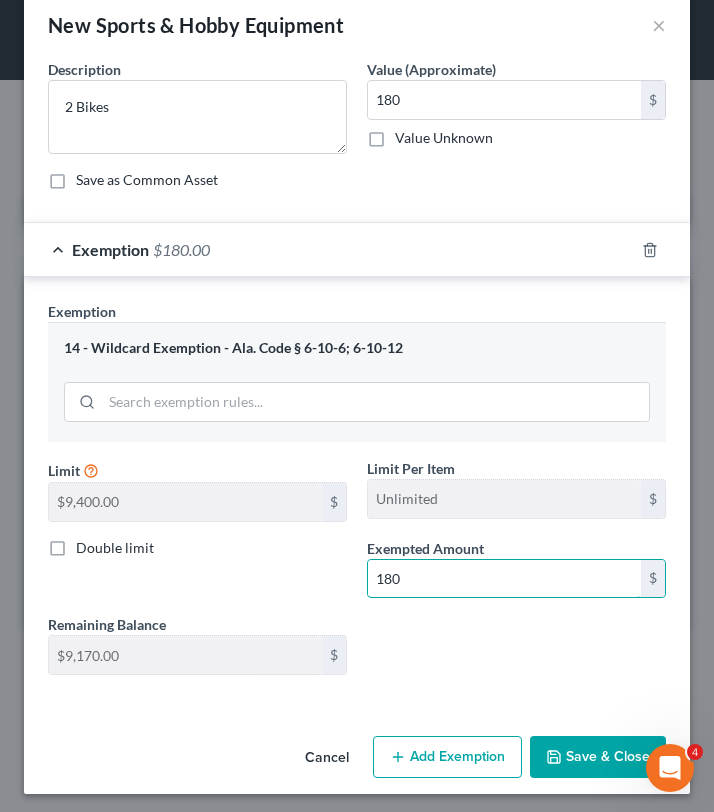scroll, scrollTop: 39, scrollLeft: 0, axis: vertical 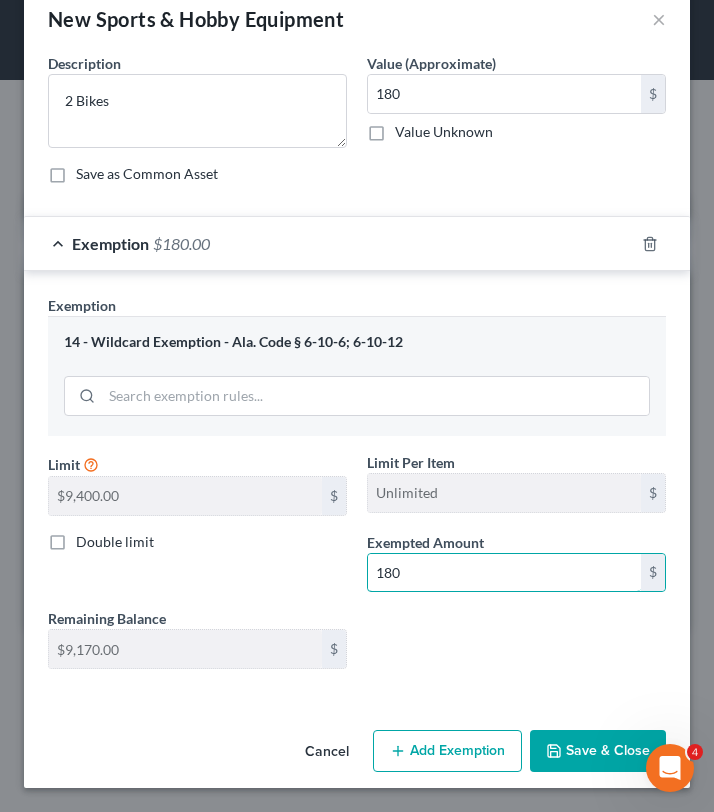 type on "180" 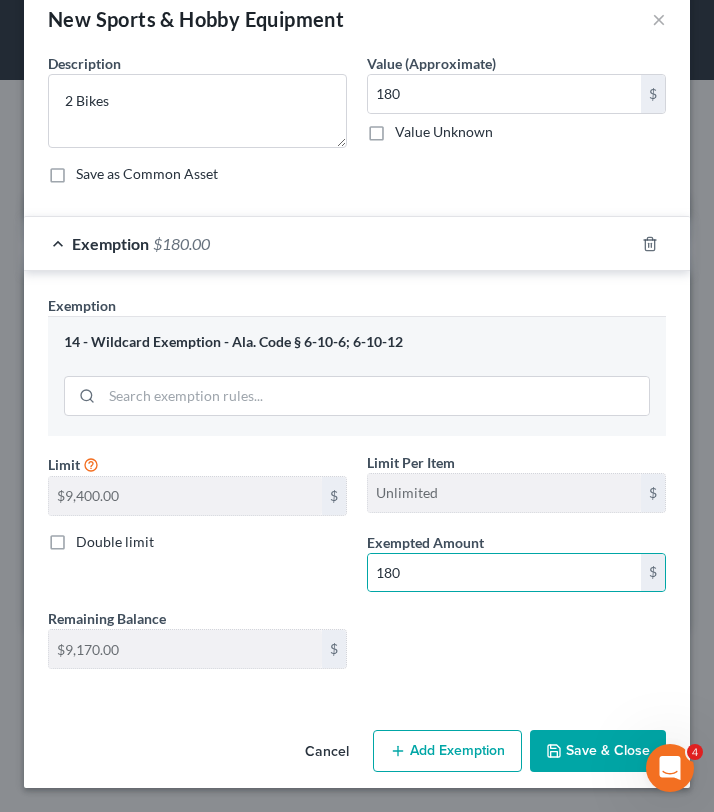 click on "Save & Close" at bounding box center [598, 751] 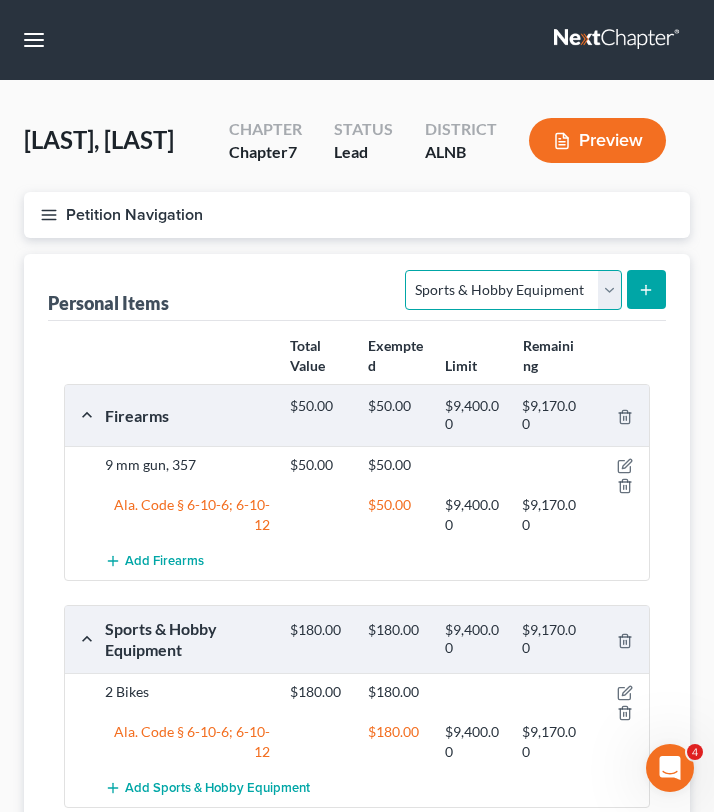 click on "Select Item Type Clothing Collectibles Of Value Electronics Firearms Household Goods Jewelry Other Pet(s) Sports & Hobby Equipment" at bounding box center [513, 290] 